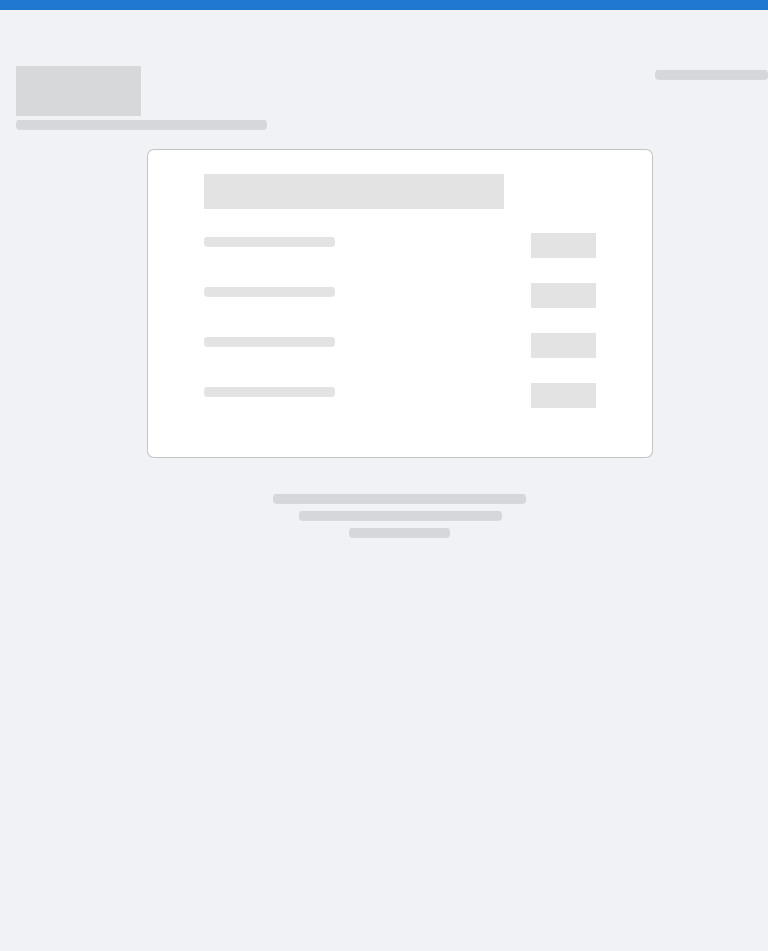 scroll, scrollTop: 0, scrollLeft: 0, axis: both 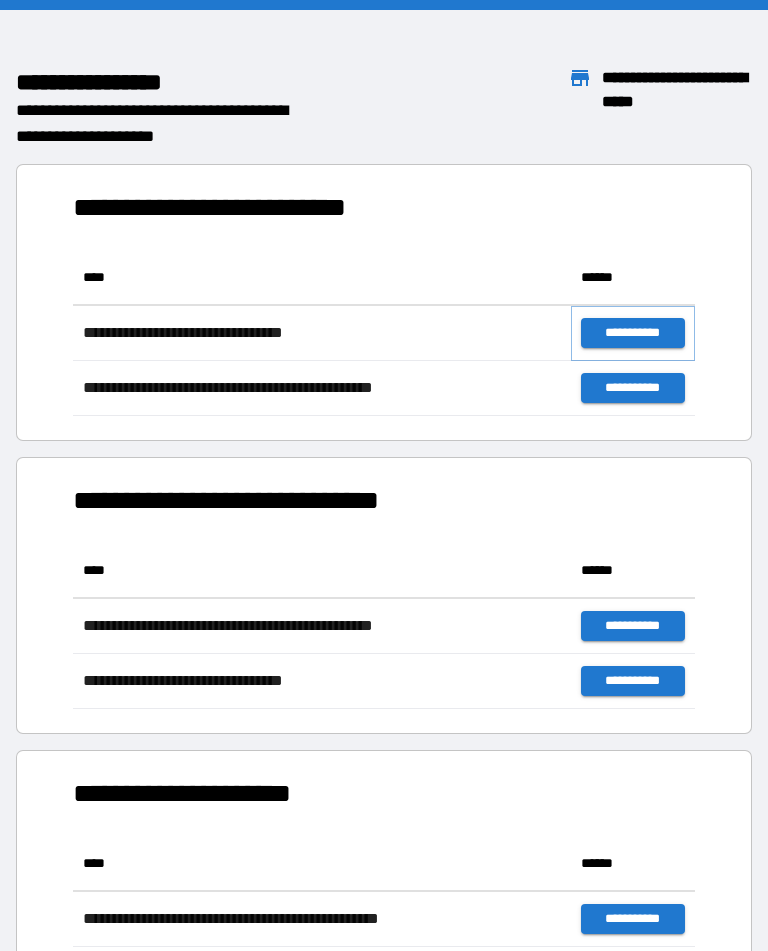click on "**********" at bounding box center [633, 333] 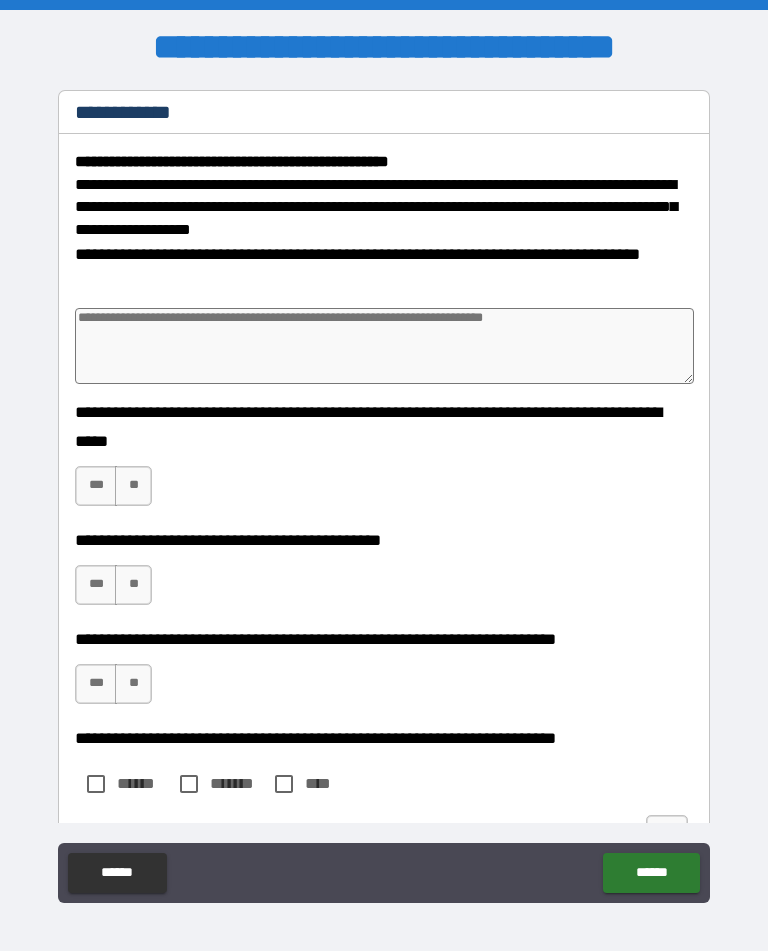 type on "*" 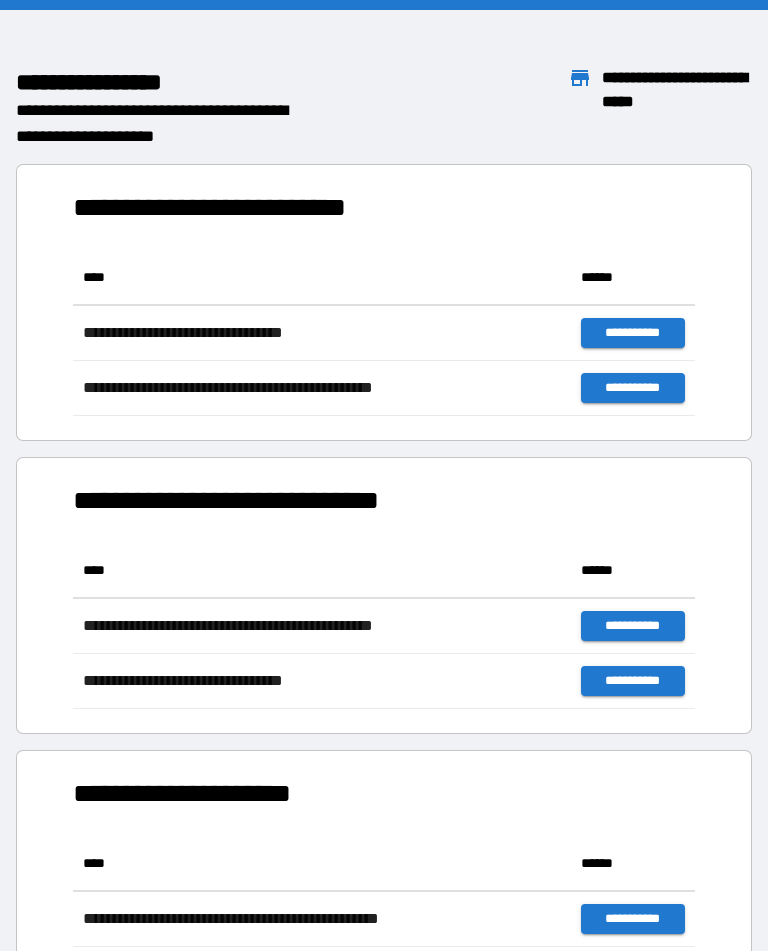 scroll, scrollTop: 166, scrollLeft: 622, axis: both 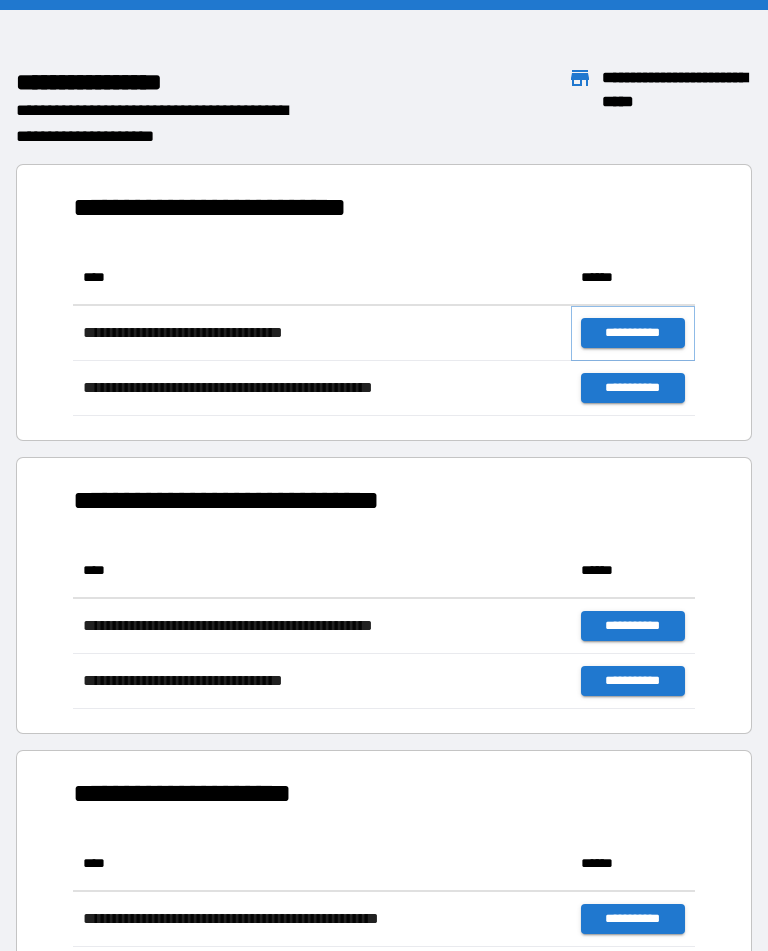 click on "**********" at bounding box center (633, 333) 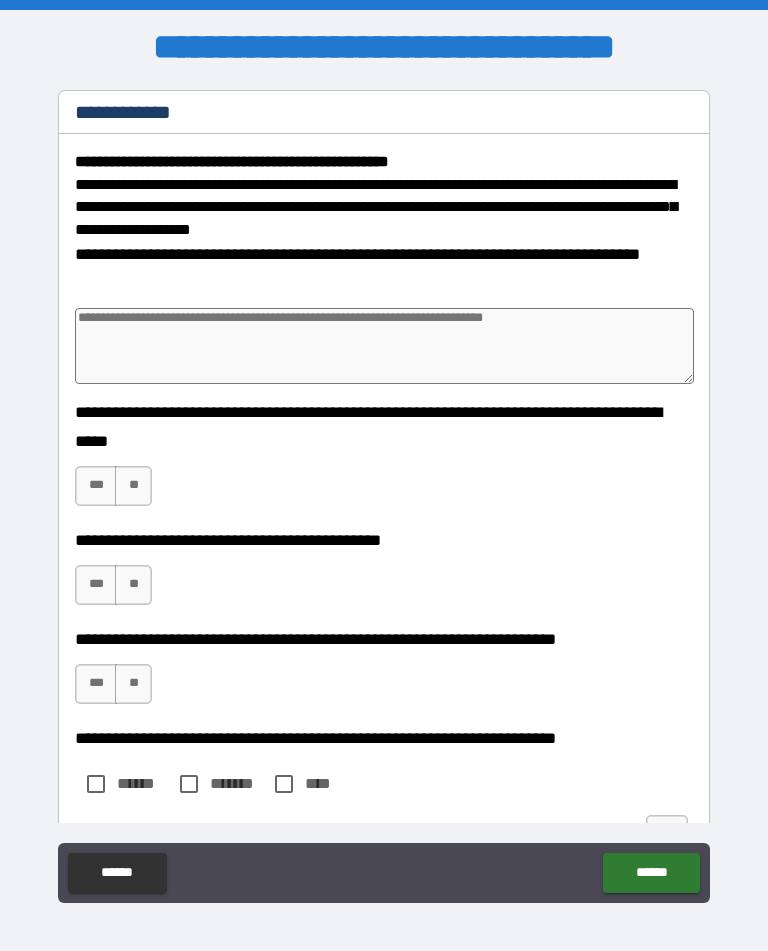 type on "*" 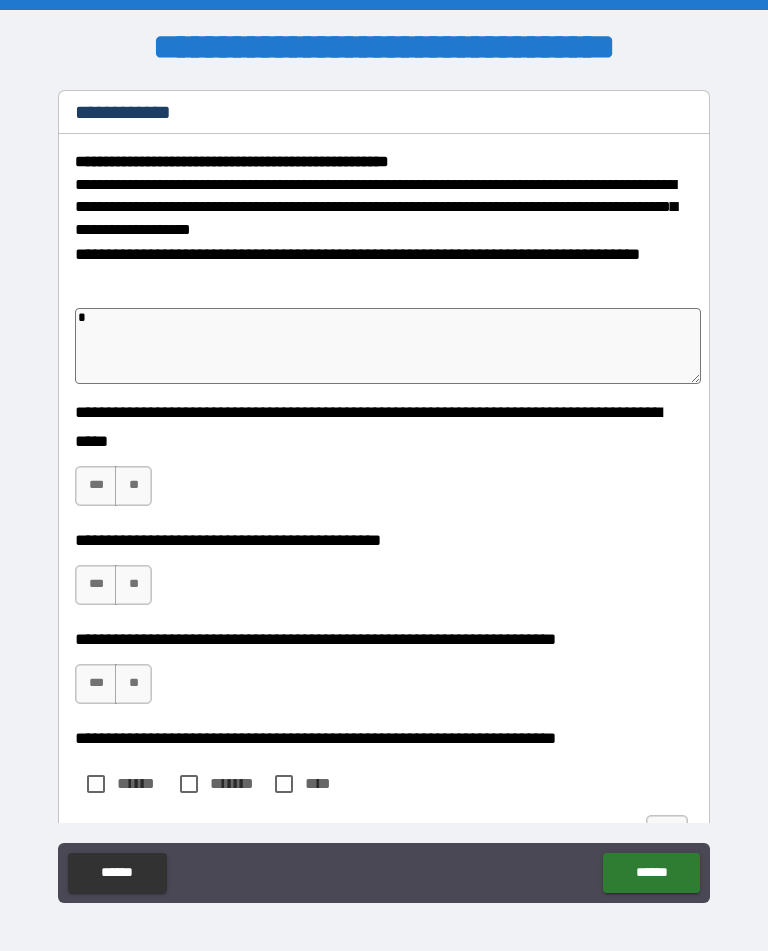 type on "**" 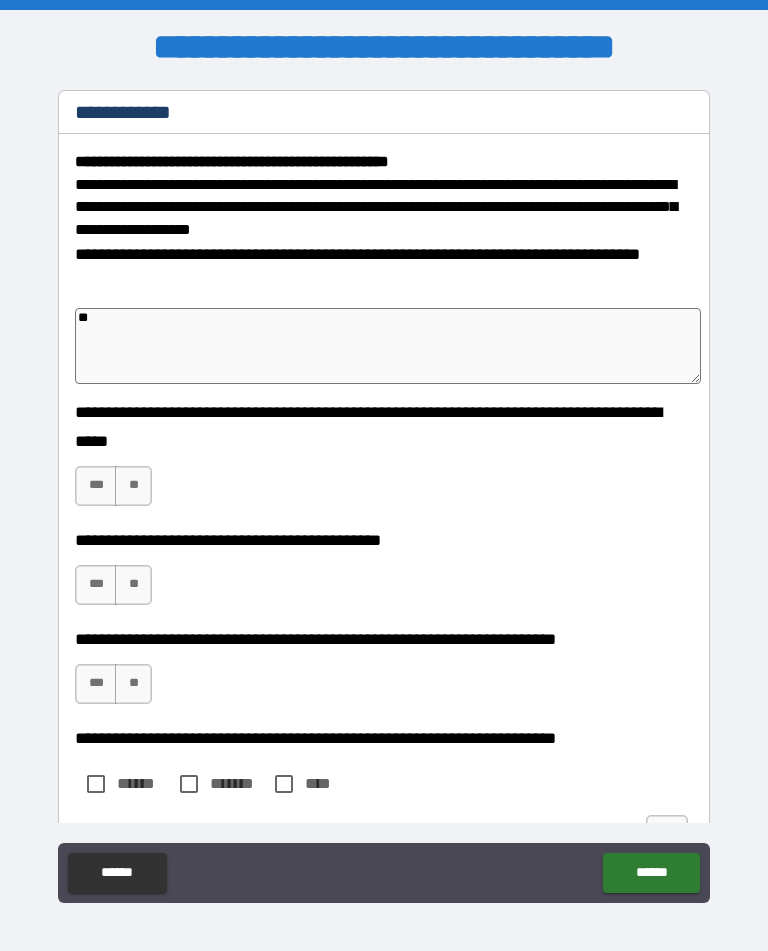 type on "*" 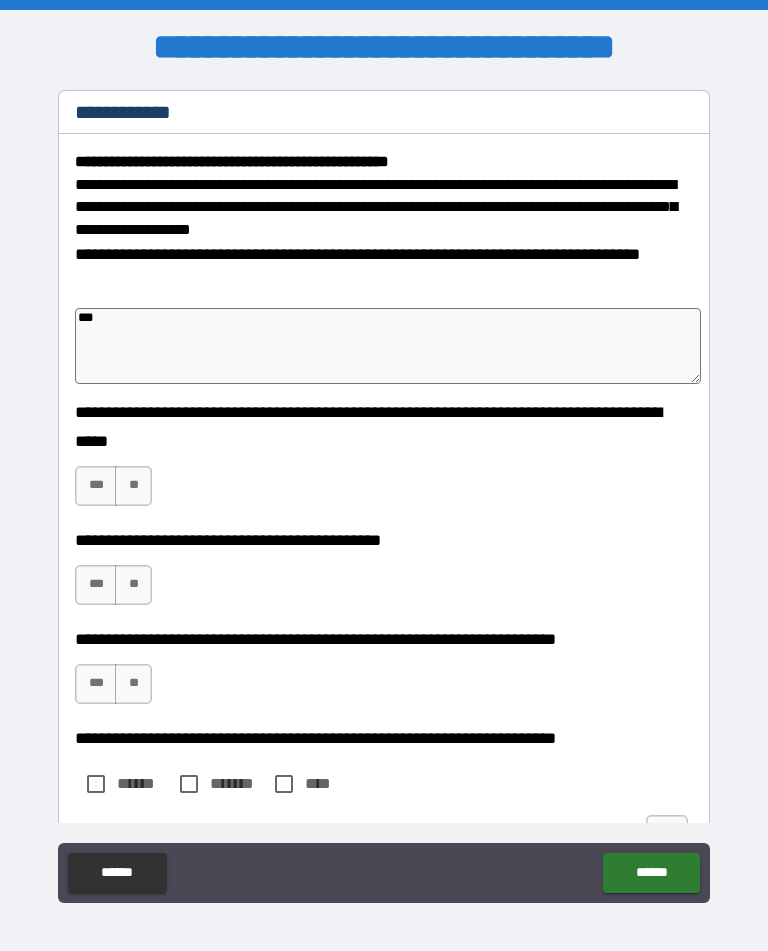 type on "*" 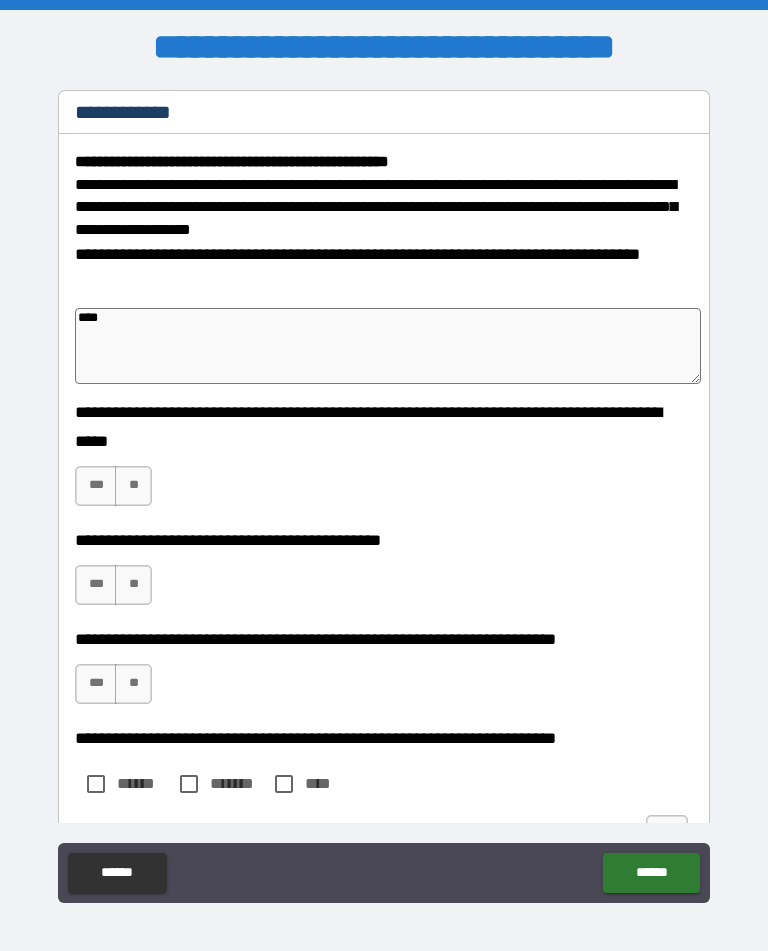 type on "*" 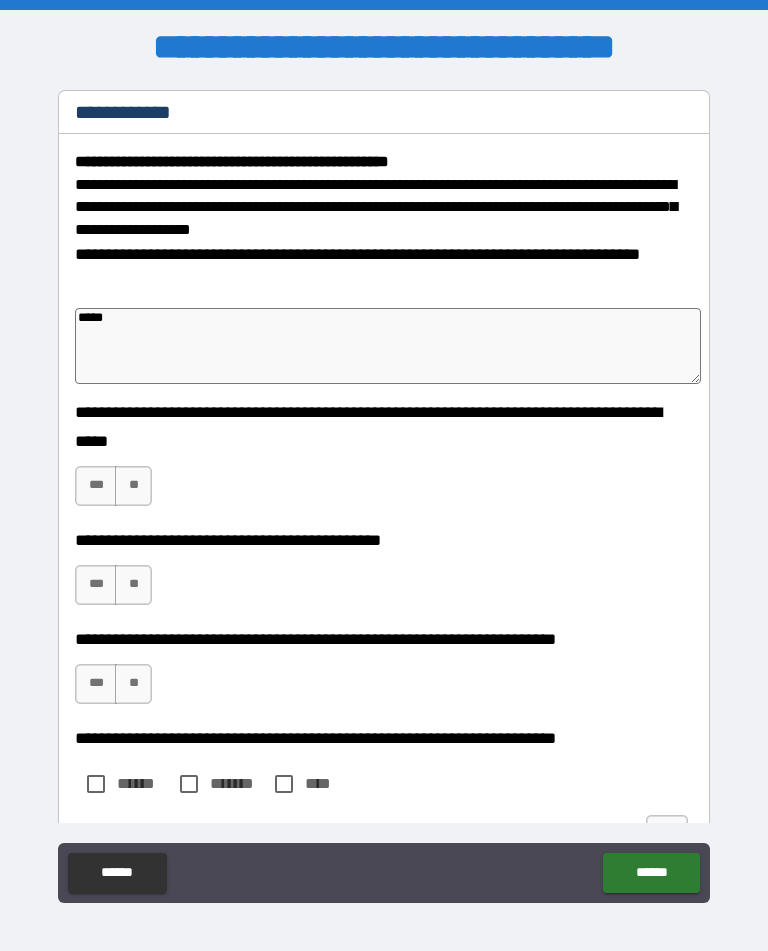 type on "*" 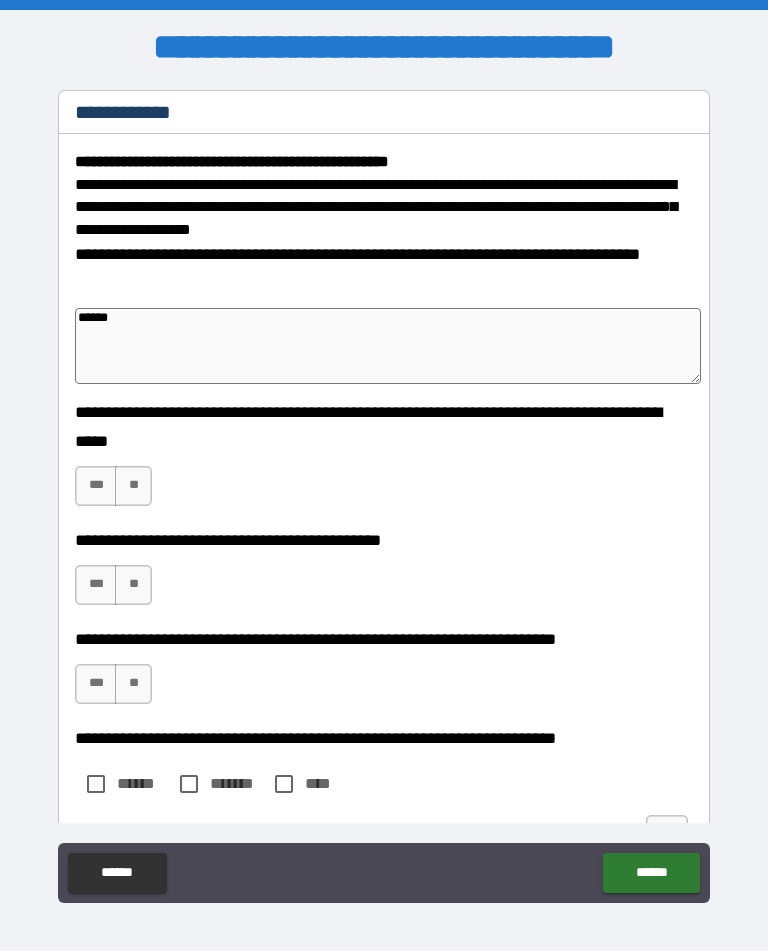 type on "*" 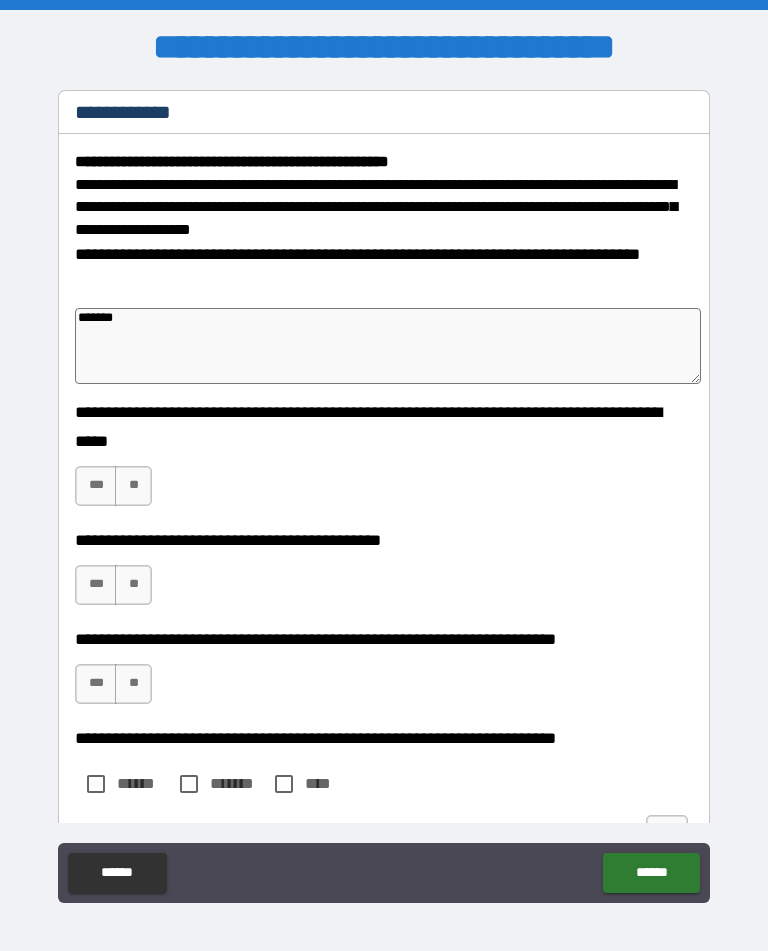 type on "*" 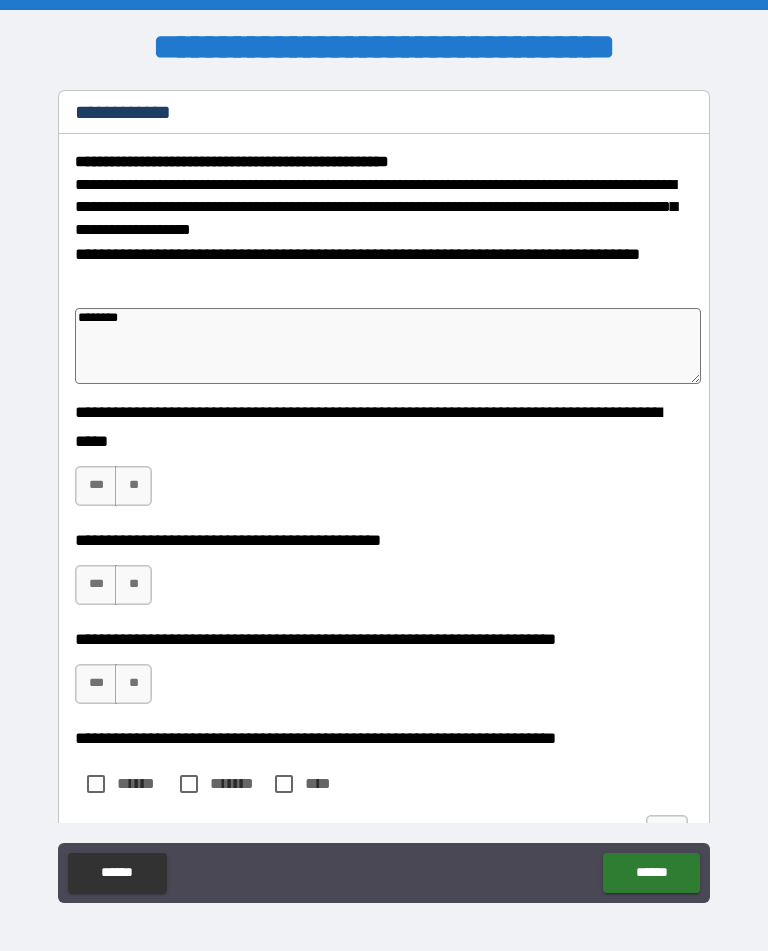 type on "*" 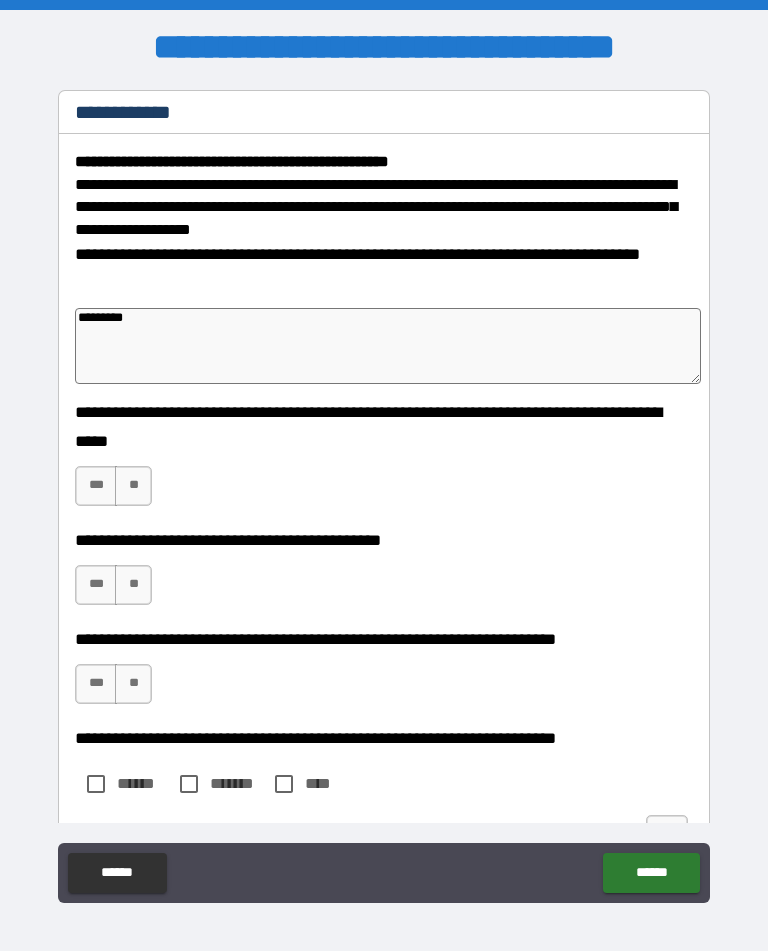 type on "*" 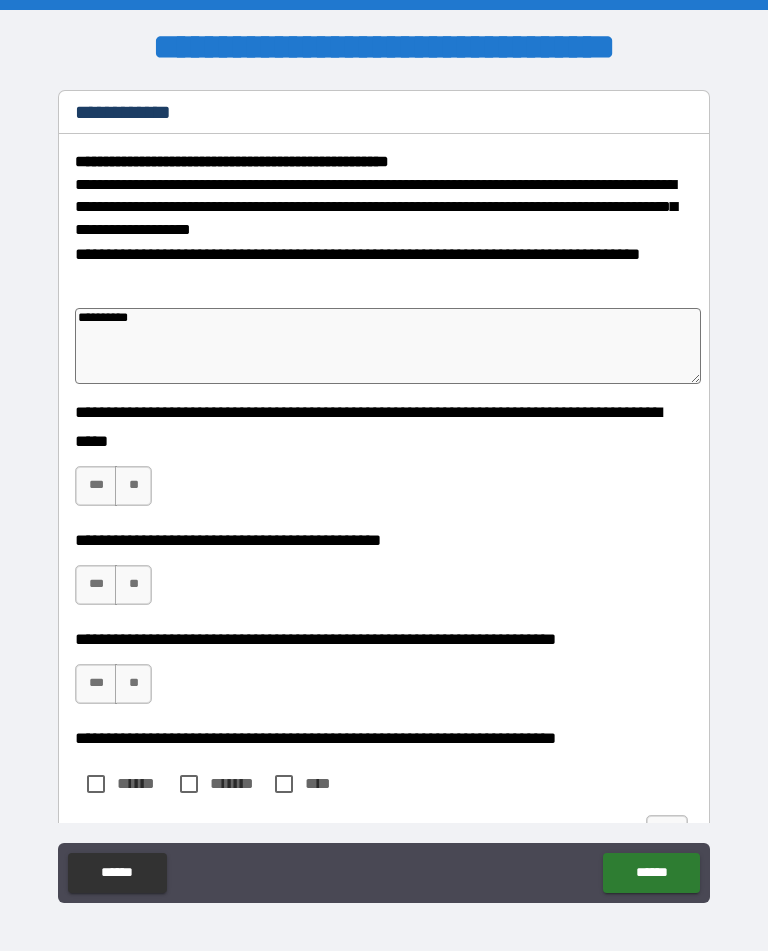 type on "**********" 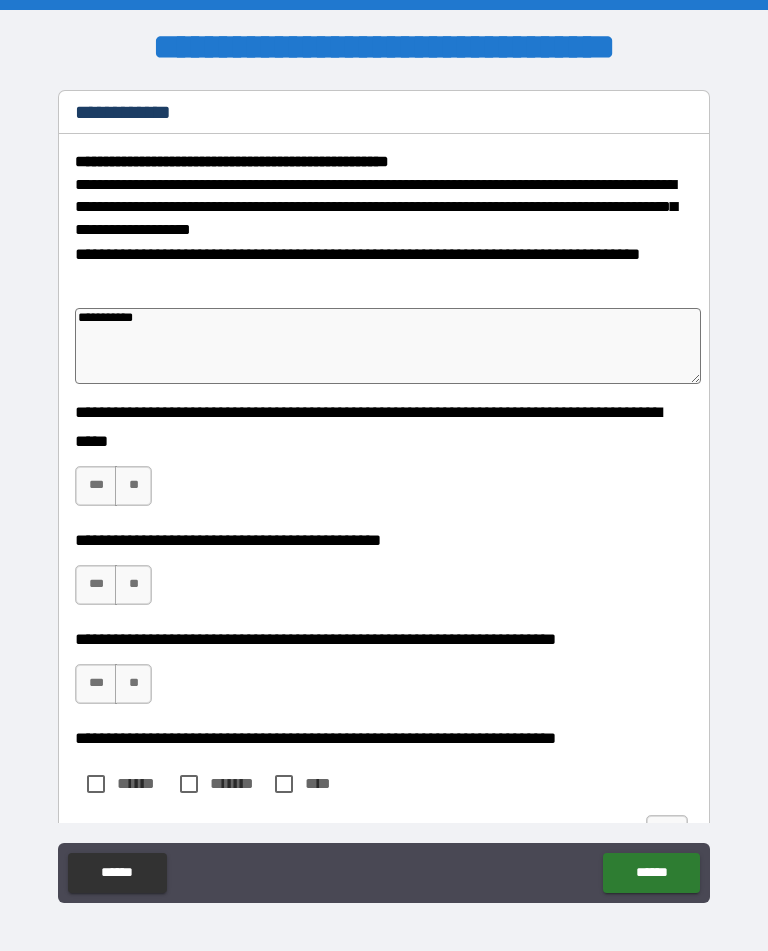 type on "*" 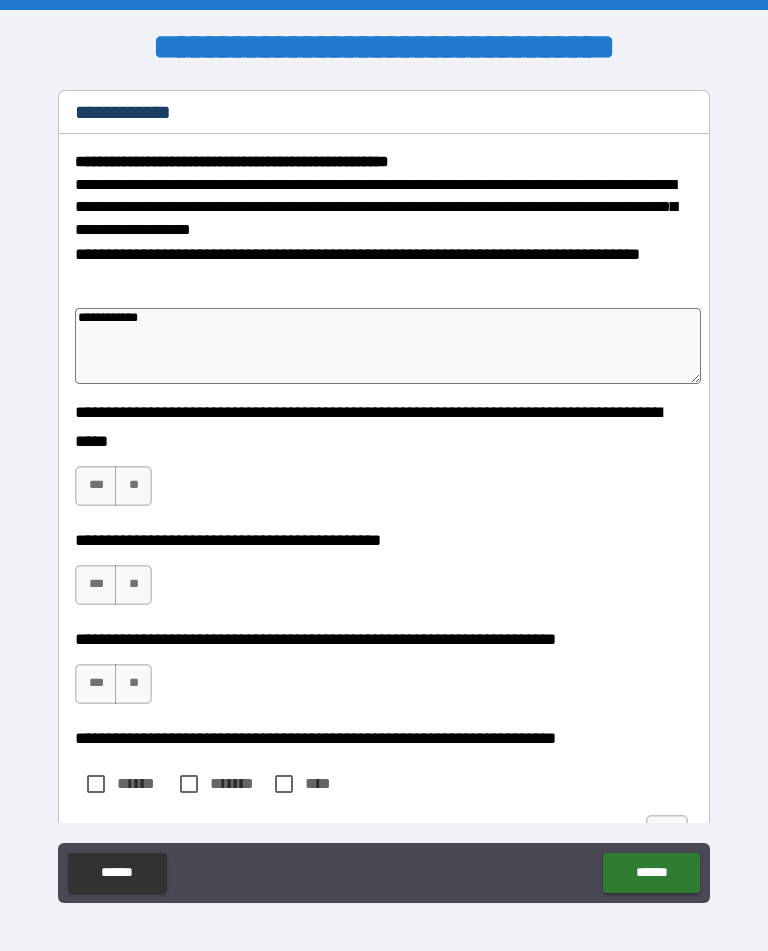 type on "*" 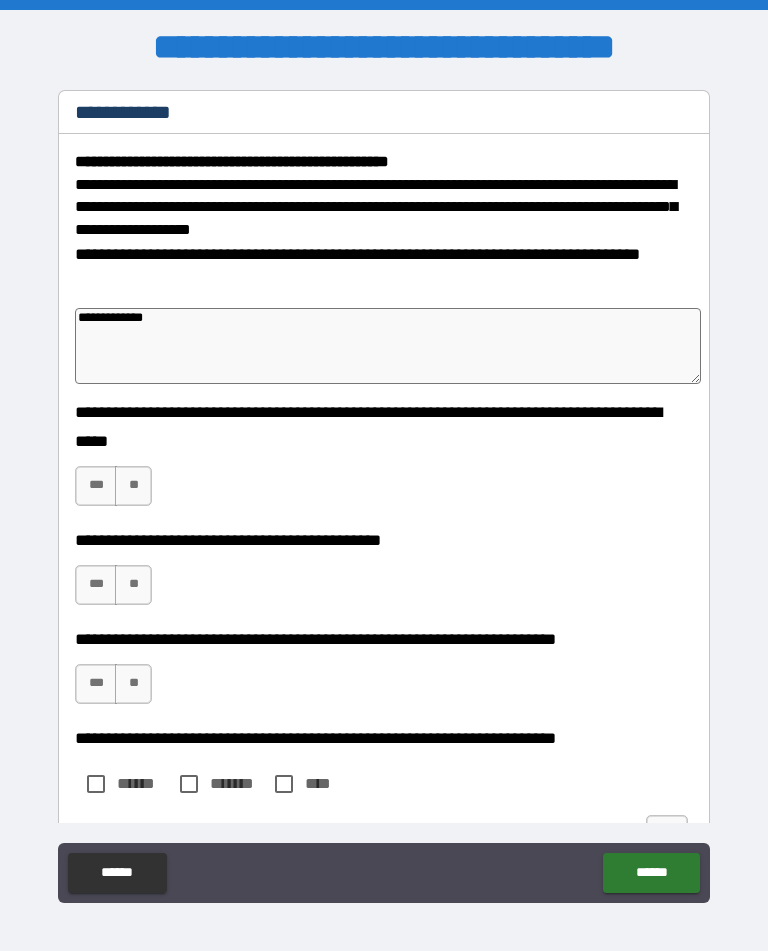 type on "**********" 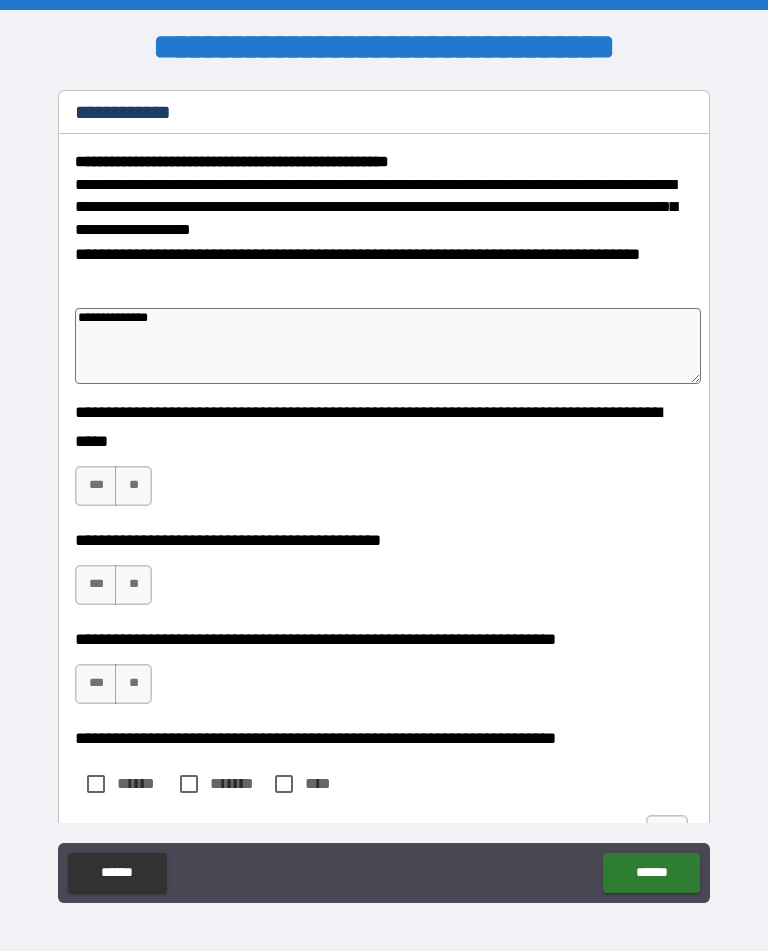 type on "*" 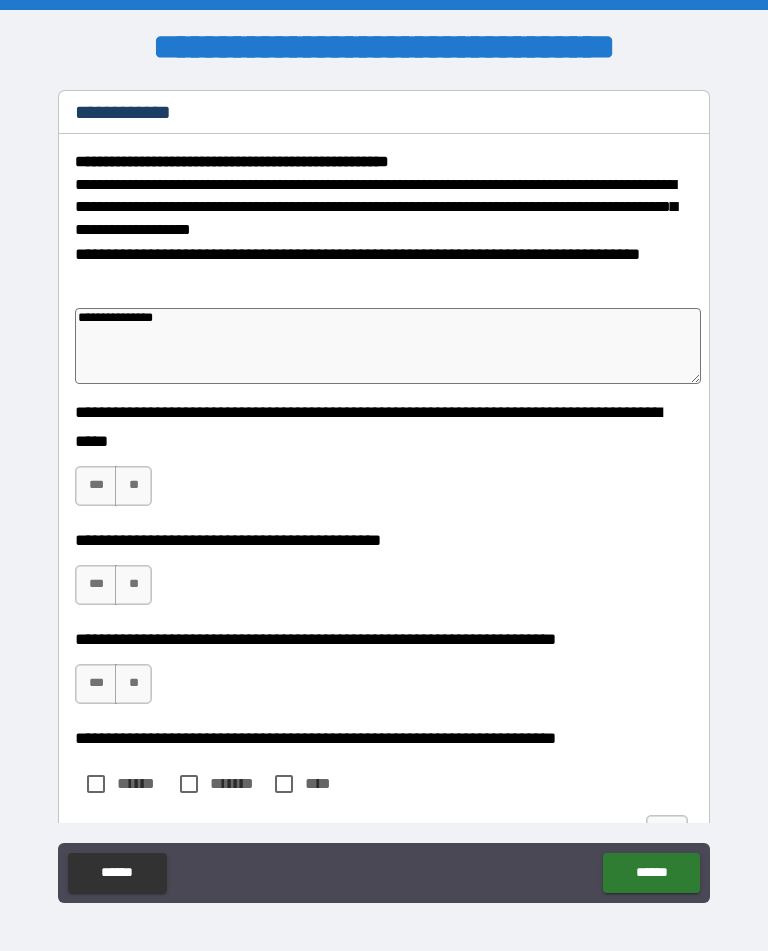type on "*" 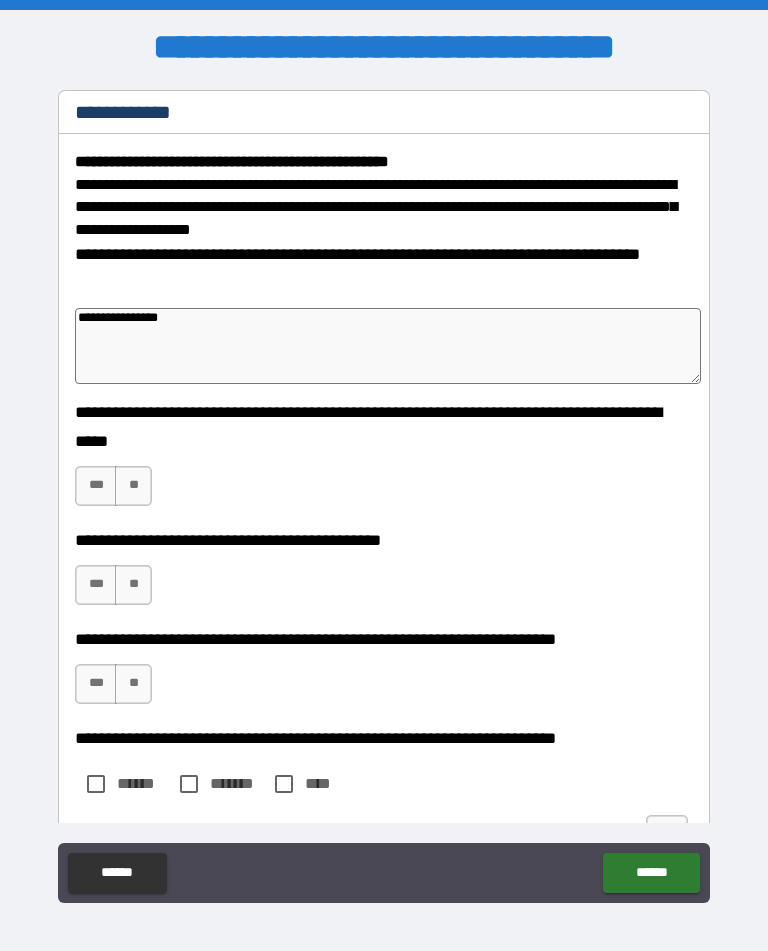type on "*" 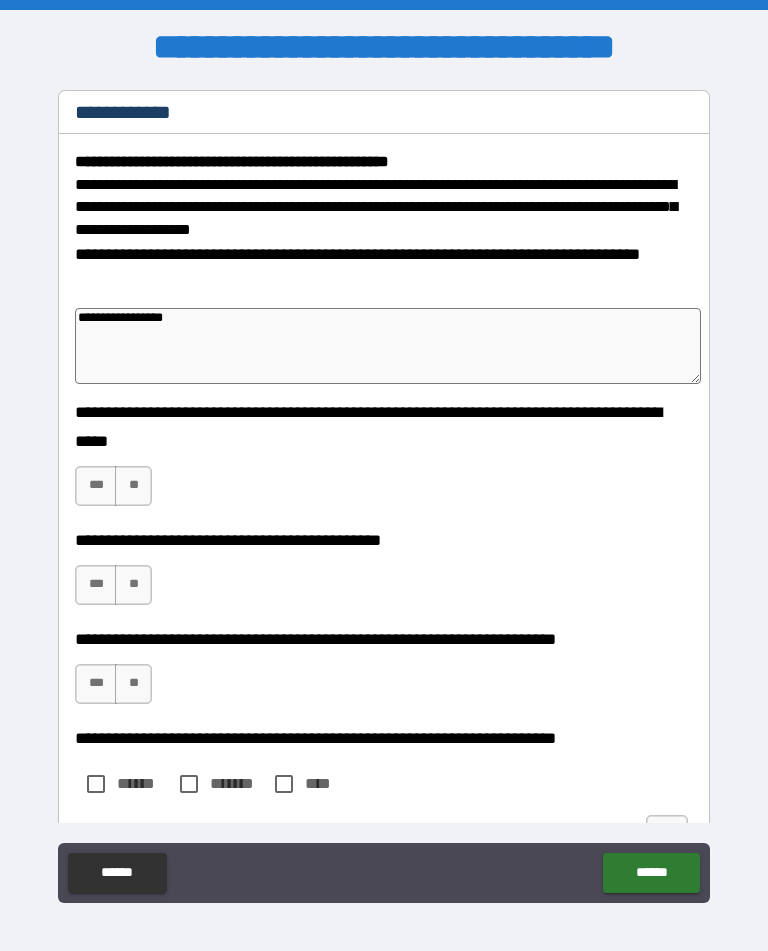 type on "*" 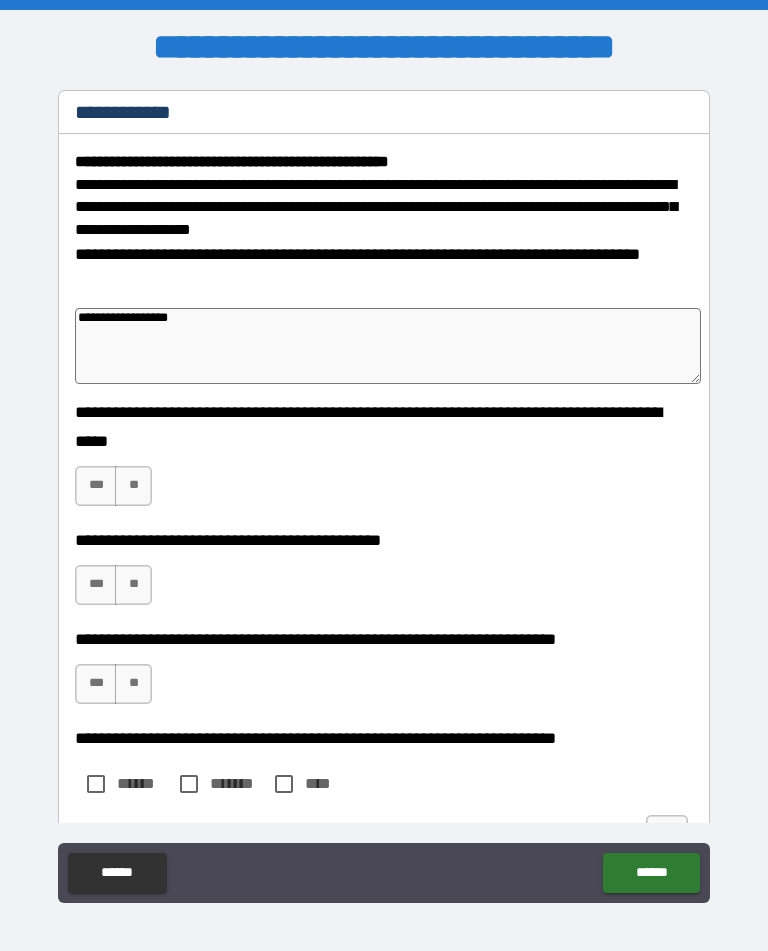 type on "*" 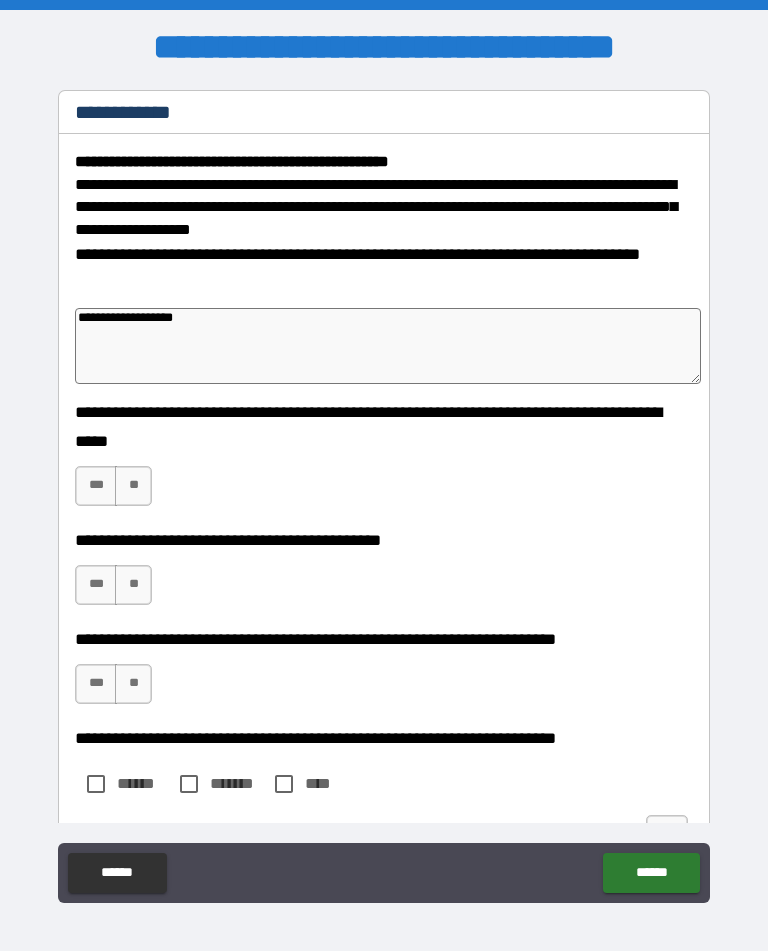 type on "*" 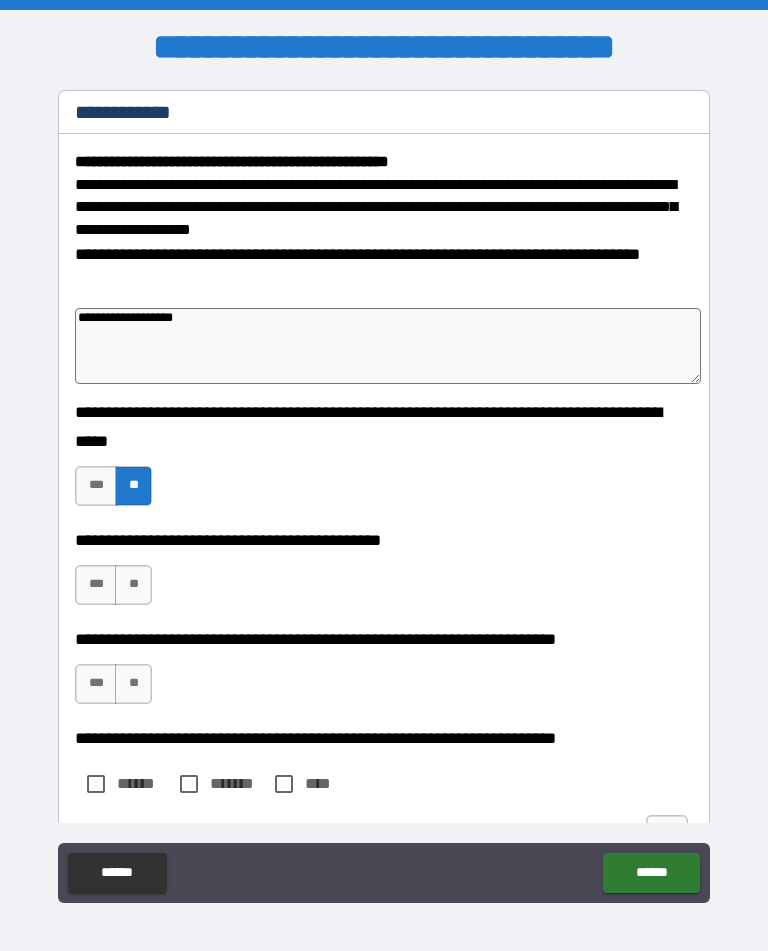 click on "***" at bounding box center [96, 585] 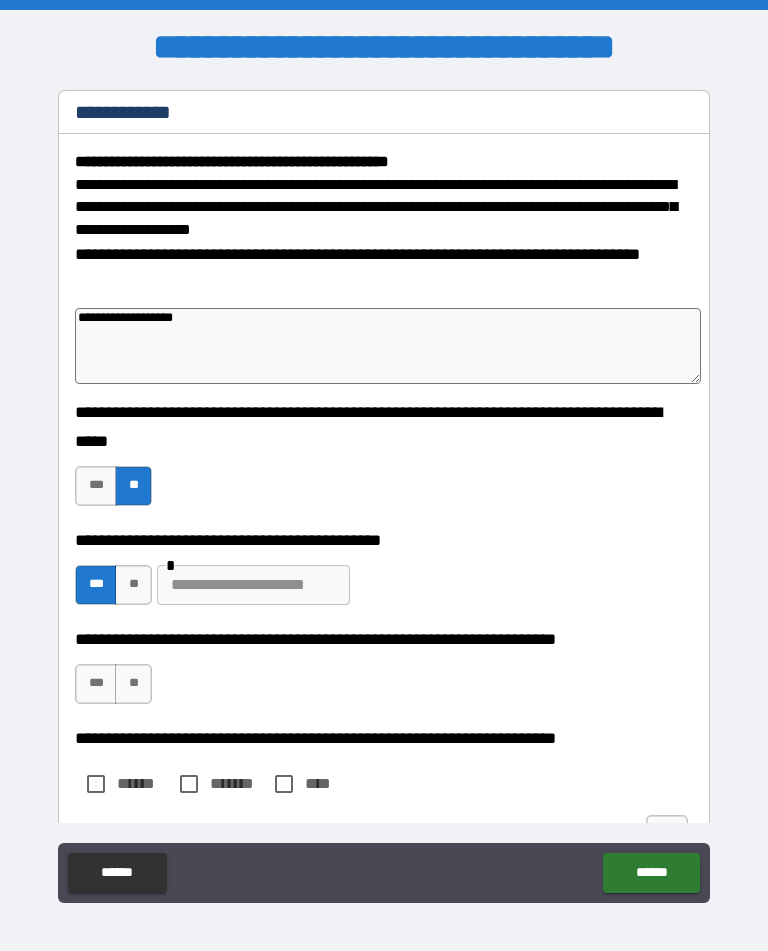 click on "**" at bounding box center [133, 684] 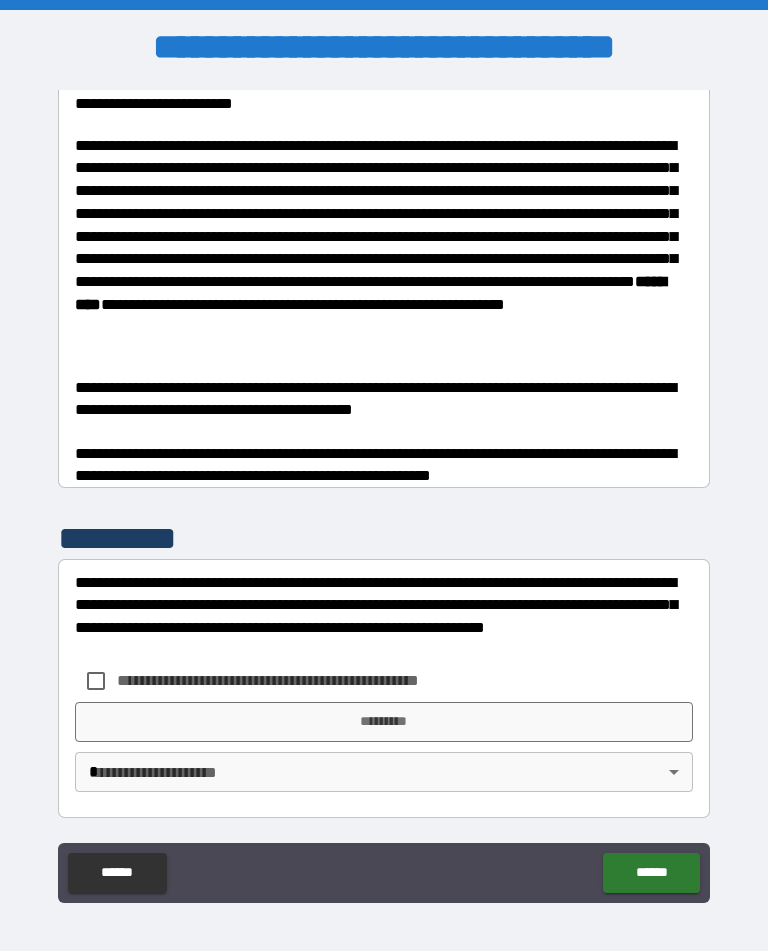 scroll, scrollTop: 1356, scrollLeft: 0, axis: vertical 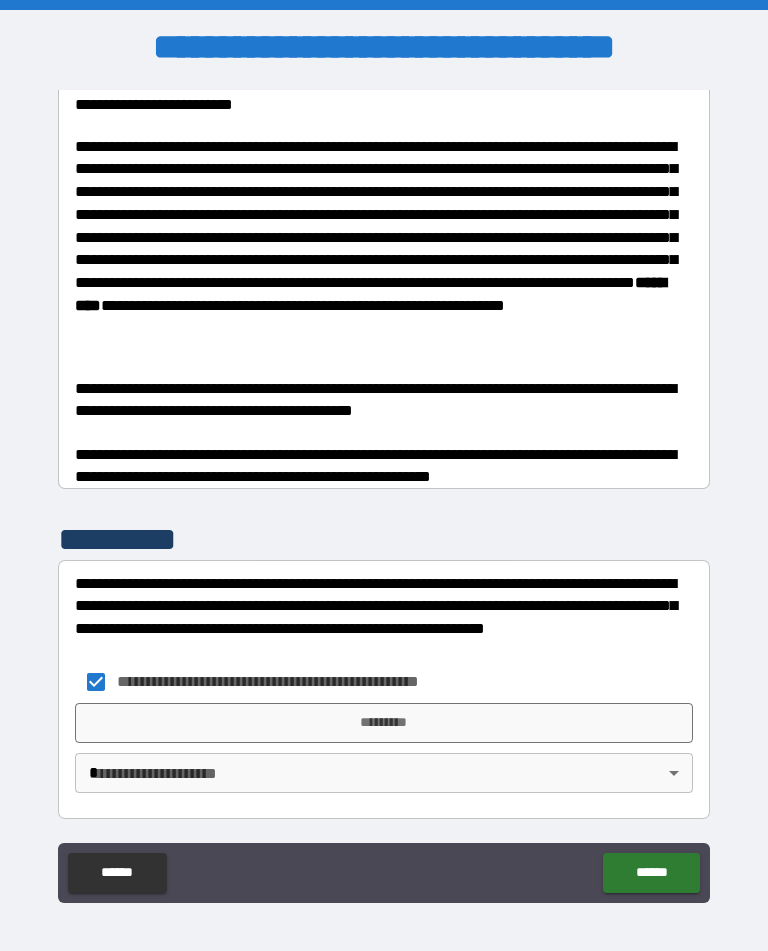 click on "*********" at bounding box center (384, 723) 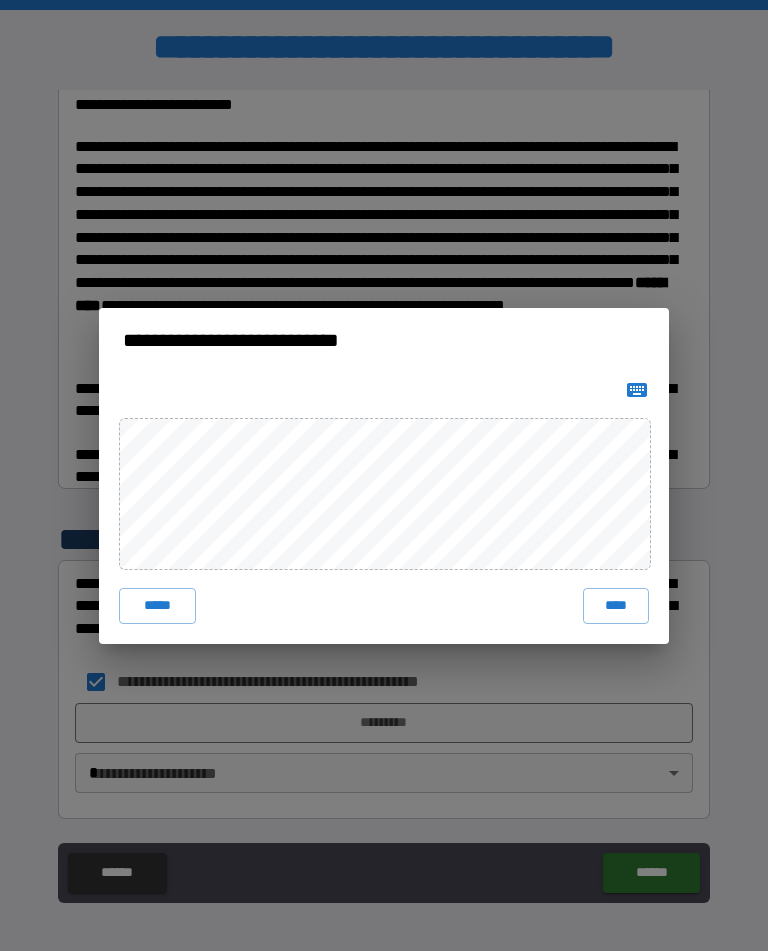 click on "****" at bounding box center [616, 606] 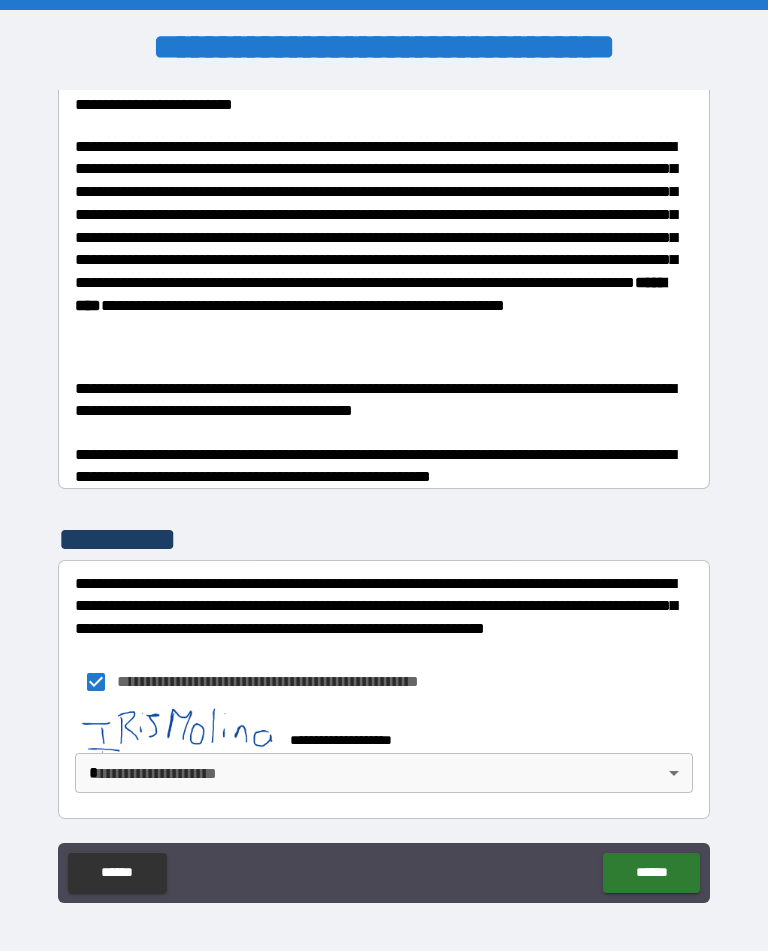 scroll, scrollTop: 1346, scrollLeft: 0, axis: vertical 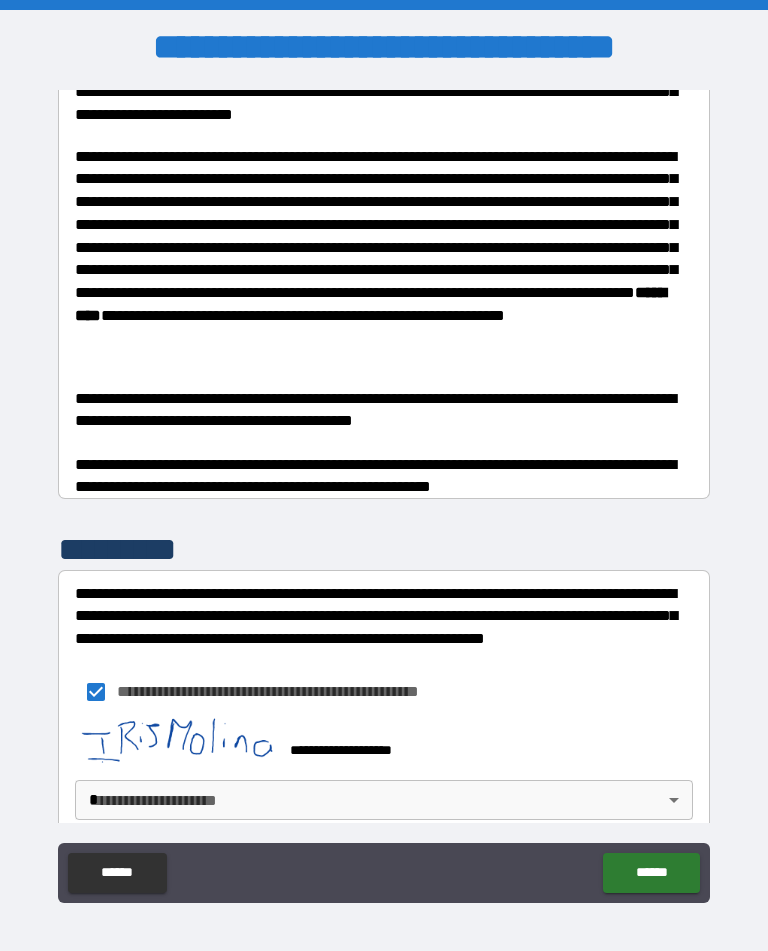 click on "******" at bounding box center (651, 873) 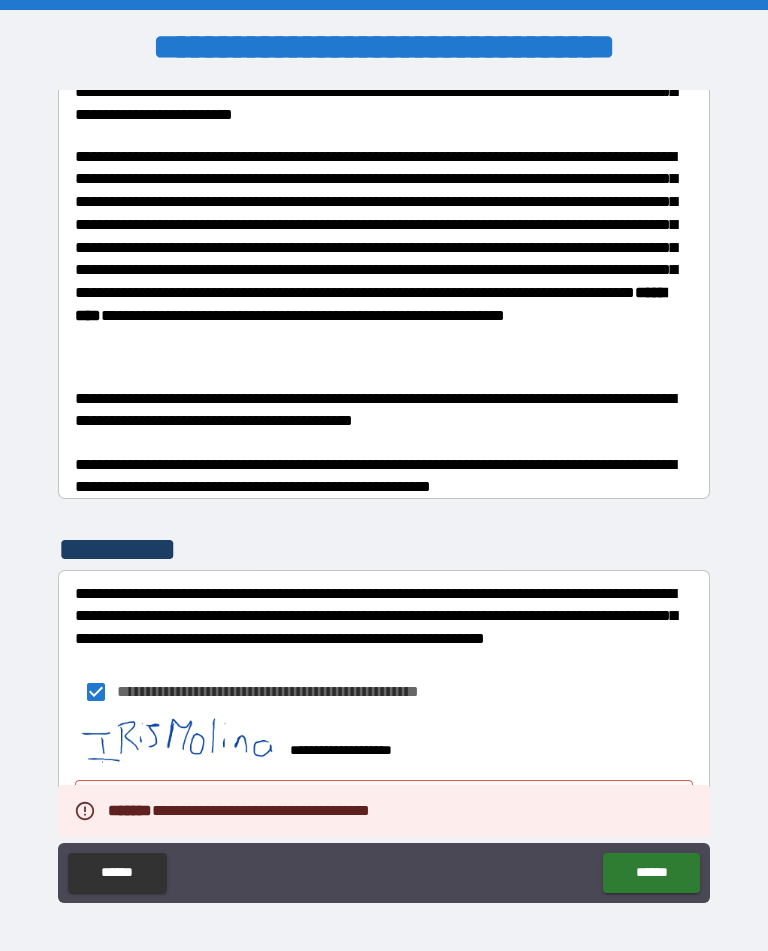 click on "**********" at bounding box center [384, 492] 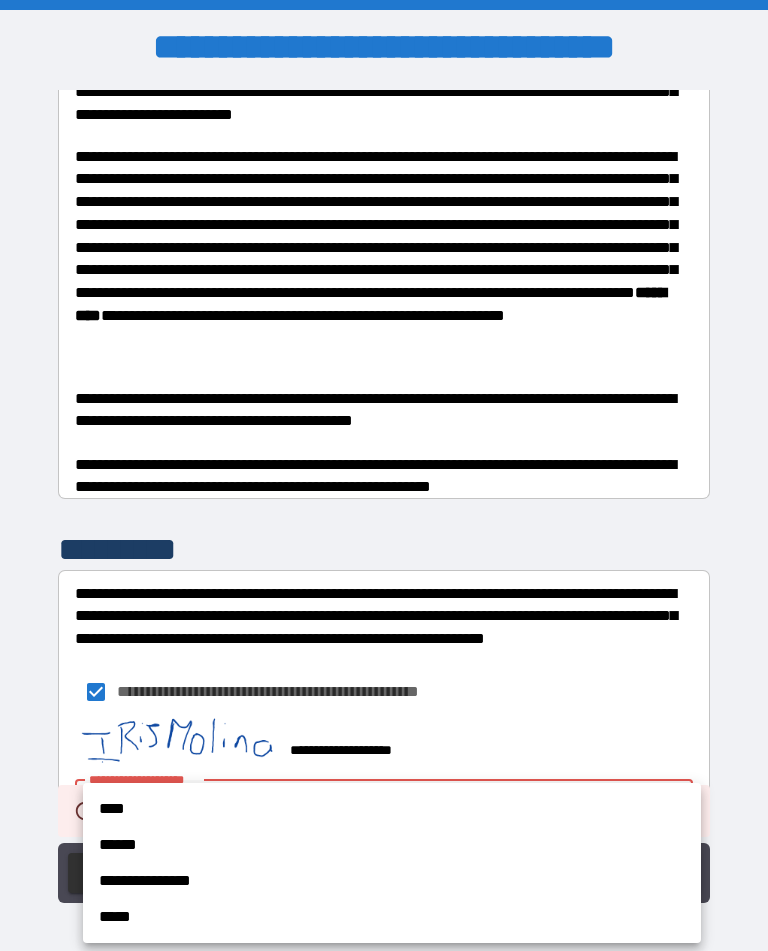 click at bounding box center [384, 475] 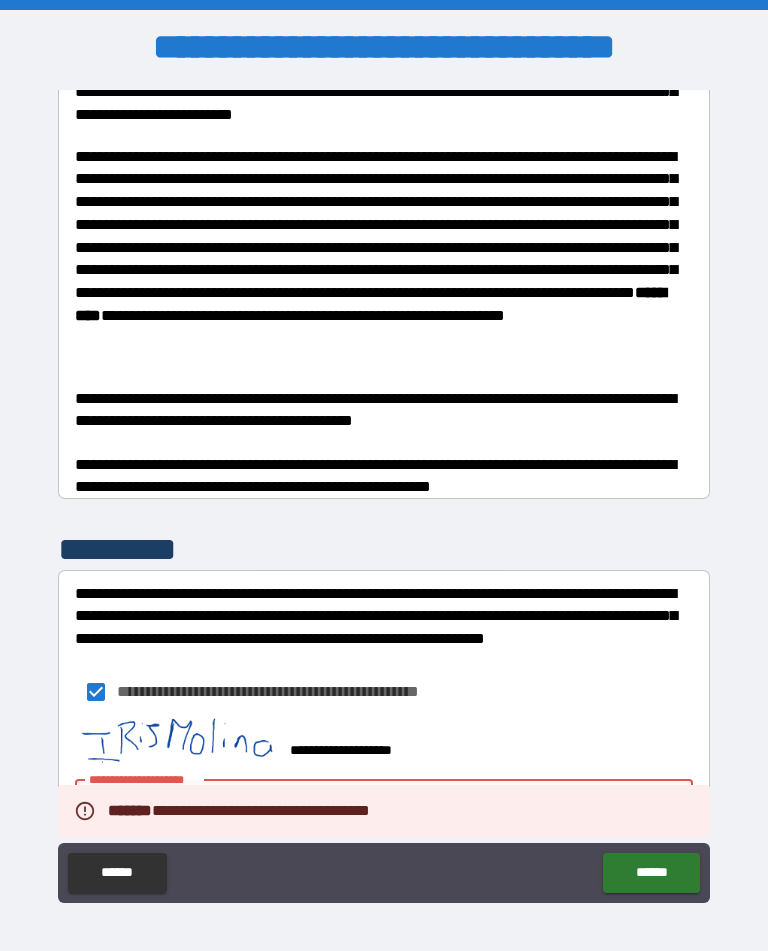 click on "**********" at bounding box center (384, 741) 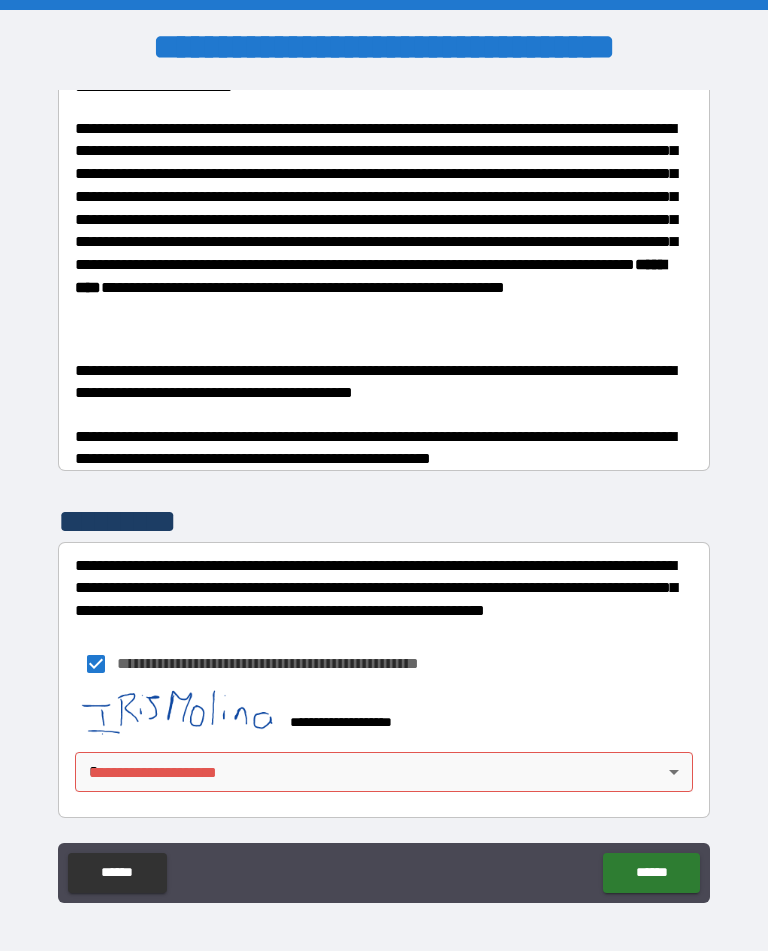 click on "**********" at bounding box center (384, 492) 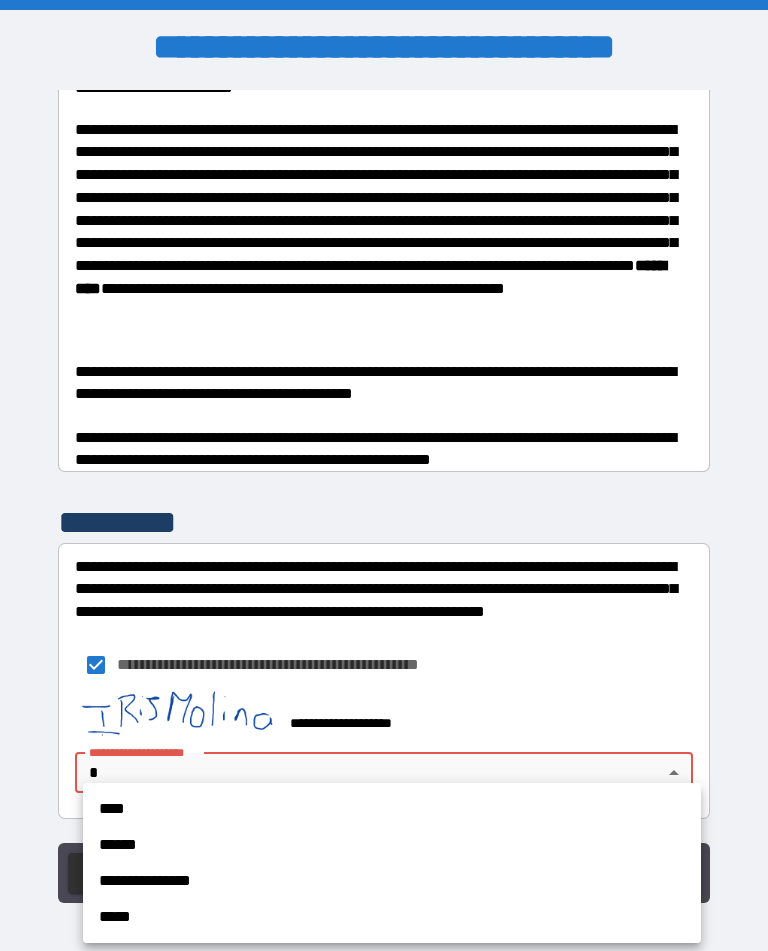 click at bounding box center (384, 475) 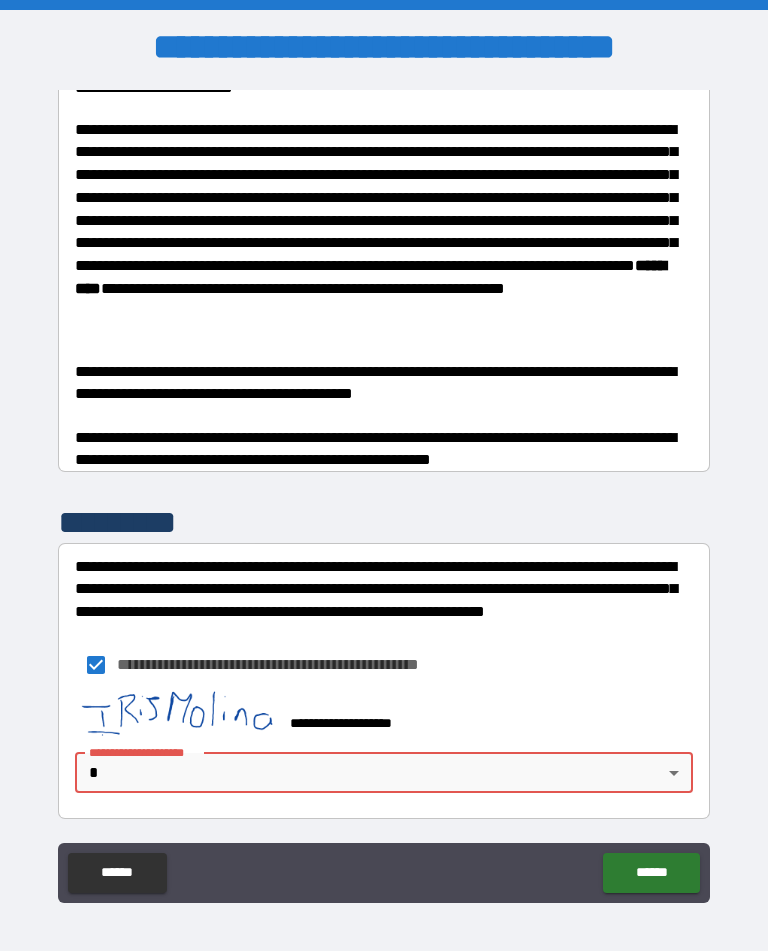 click on "**********" at bounding box center (384, 492) 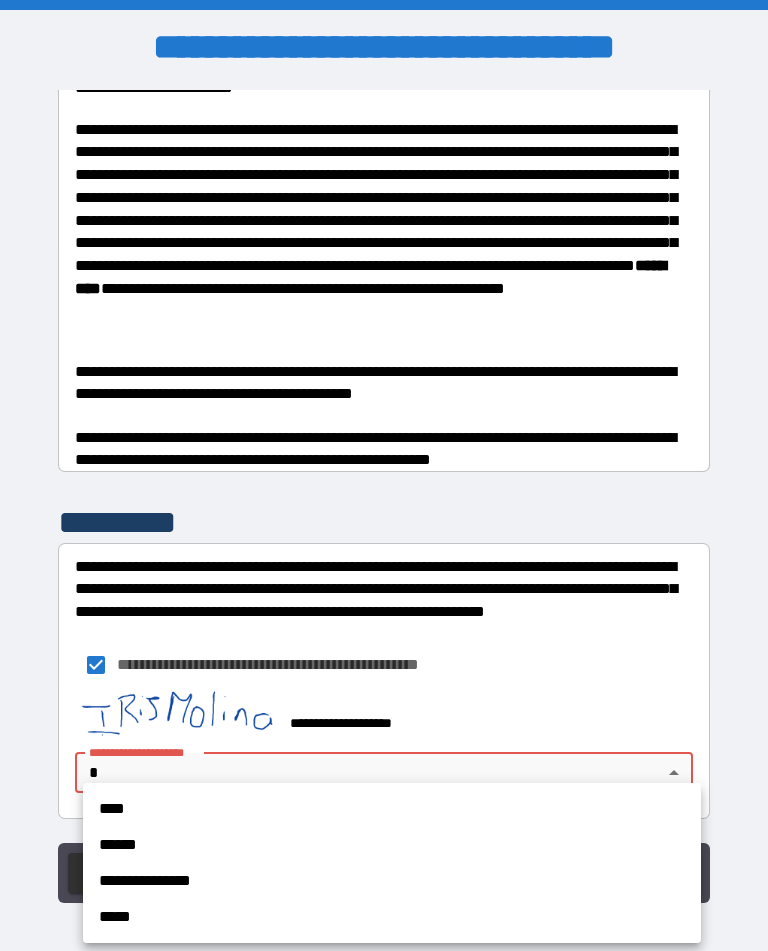 click on "****" at bounding box center (392, 809) 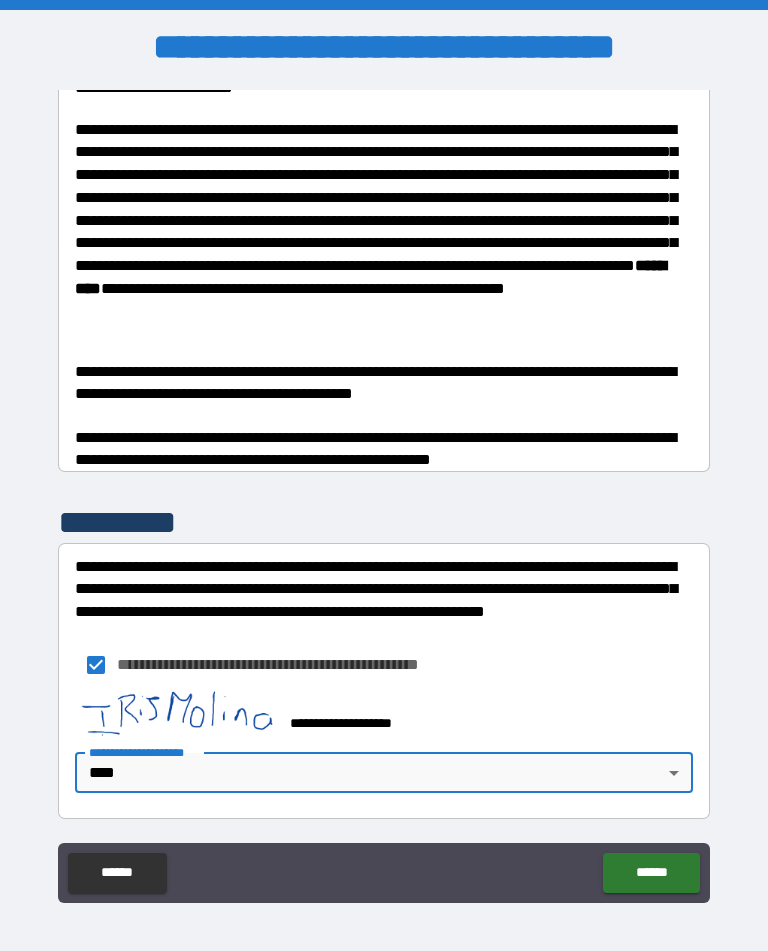 type on "*" 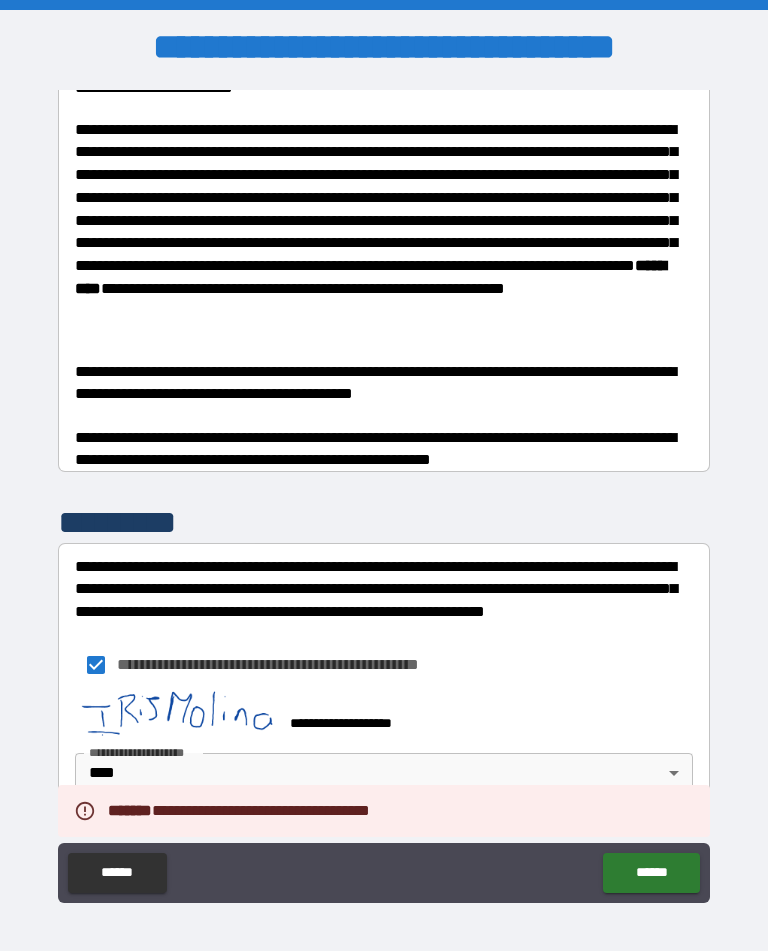 click on "******" at bounding box center (651, 873) 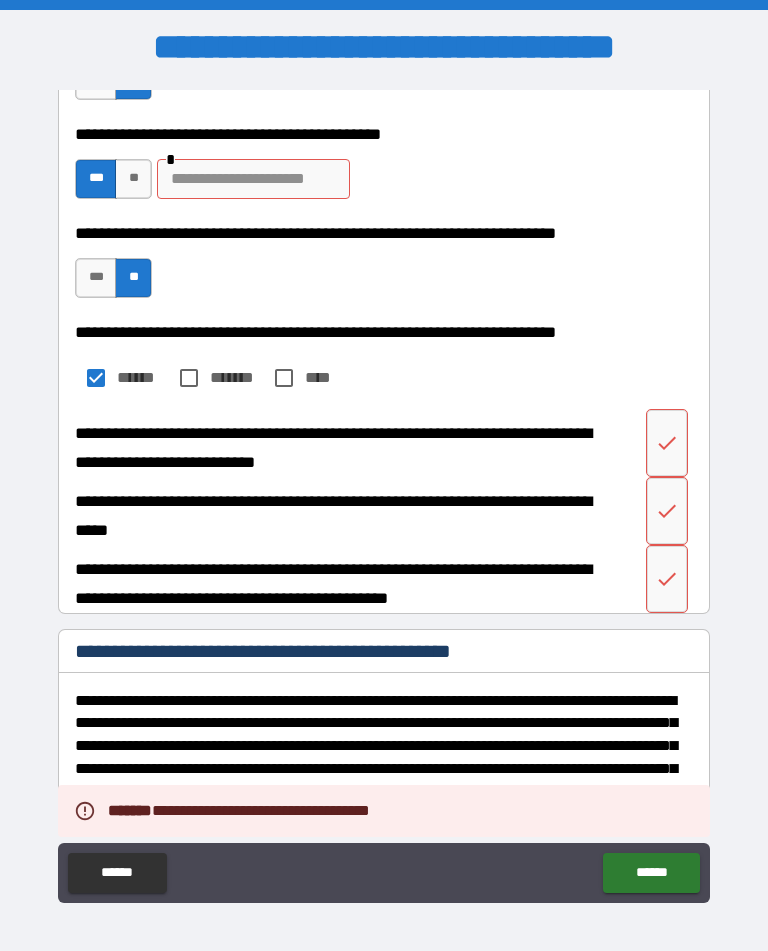 scroll, scrollTop: 408, scrollLeft: 0, axis: vertical 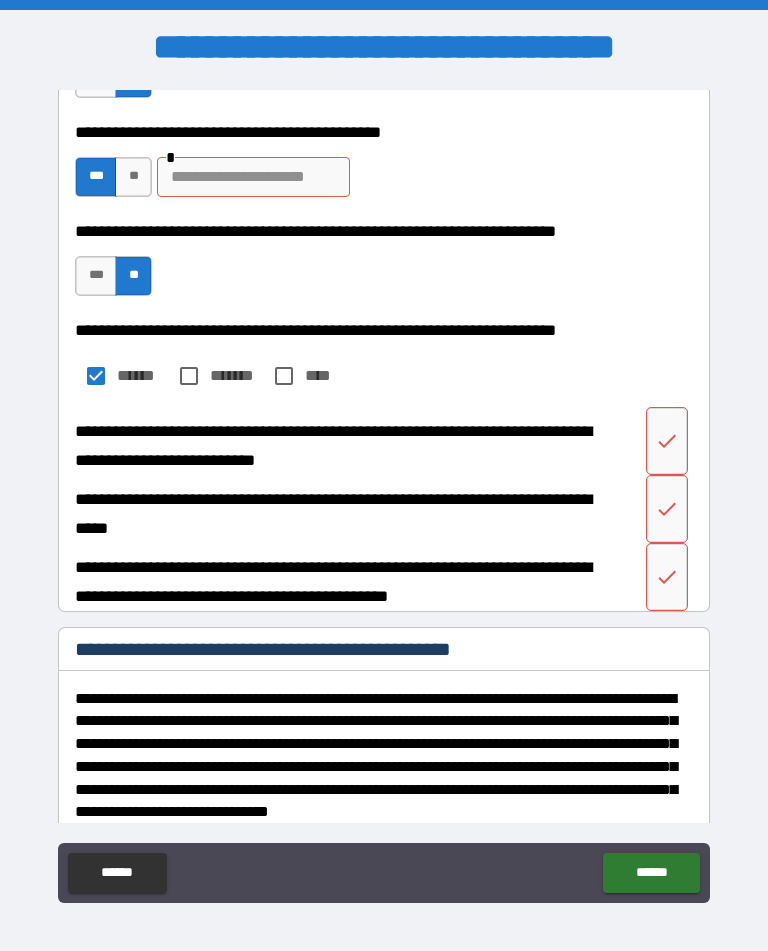 click at bounding box center [667, 441] 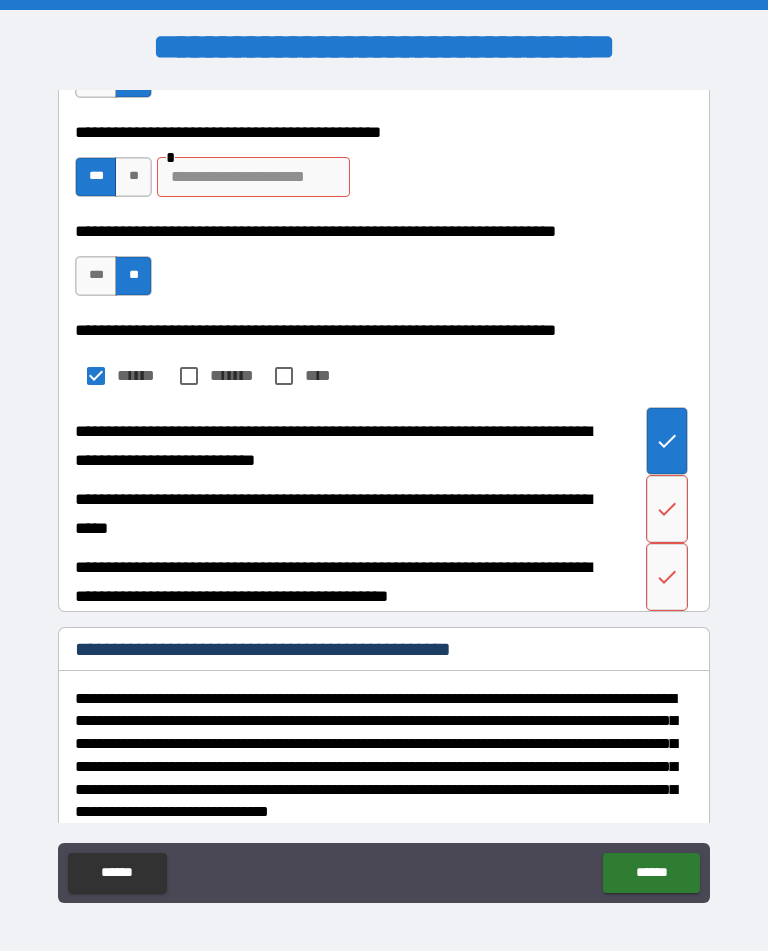 click at bounding box center (667, 509) 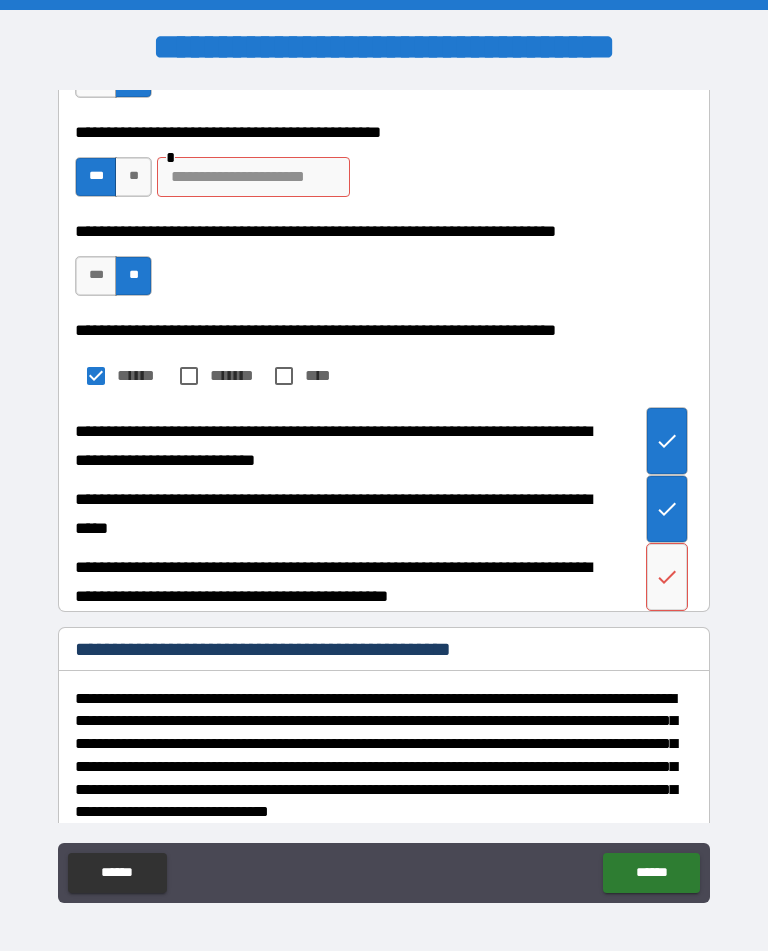 click at bounding box center [667, 577] 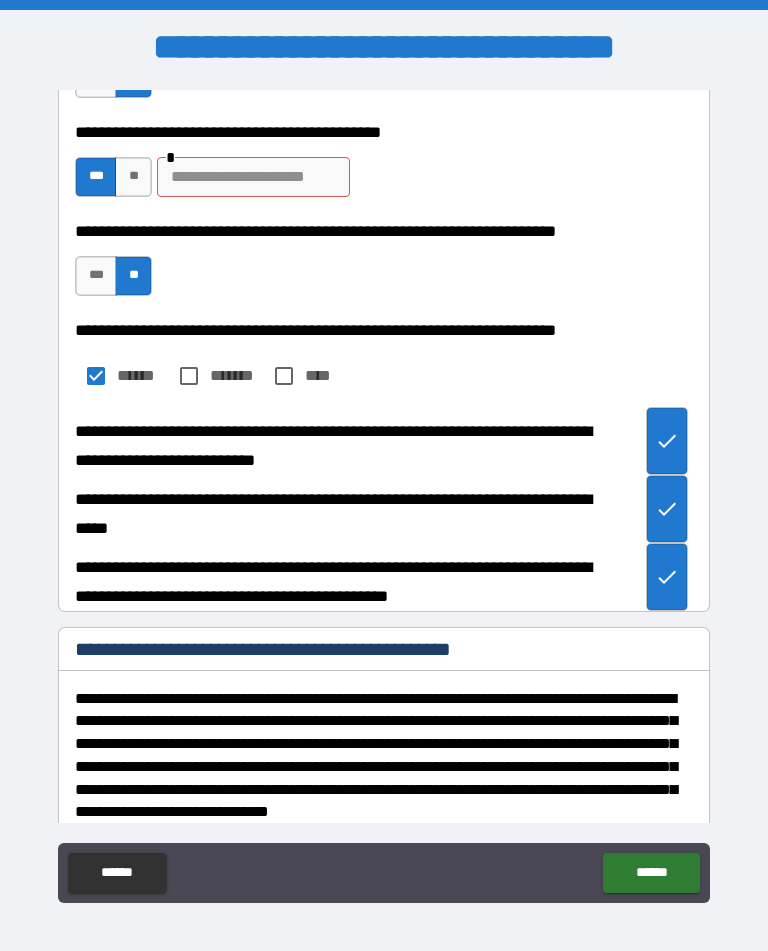click on "**********" at bounding box center [384, 765] 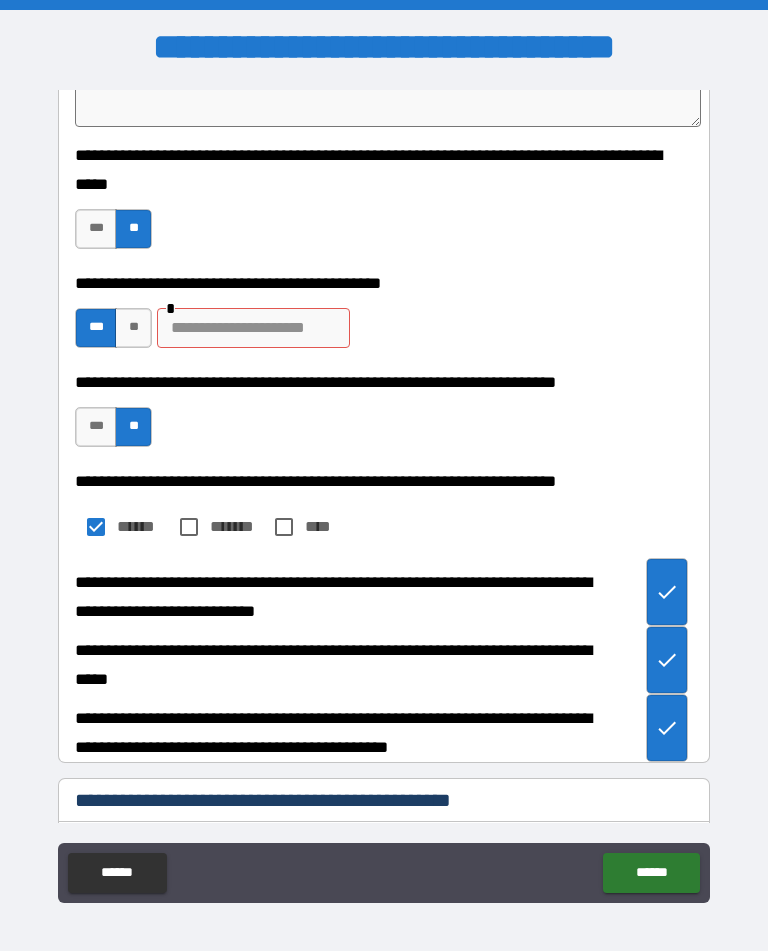scroll, scrollTop: 250, scrollLeft: 0, axis: vertical 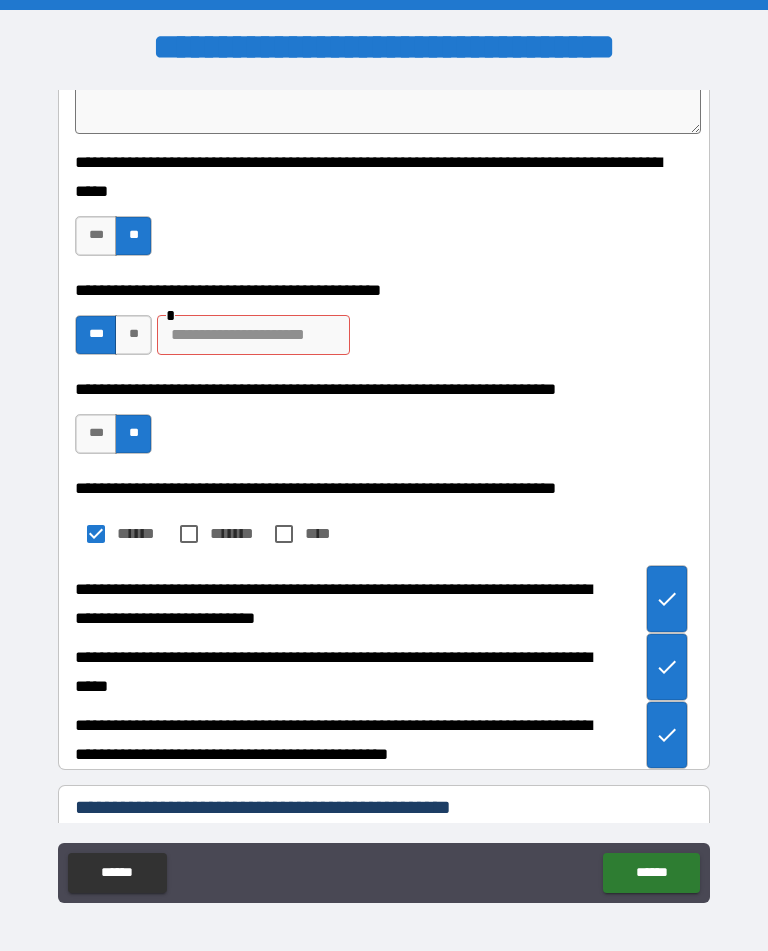 click on "**" at bounding box center [133, 335] 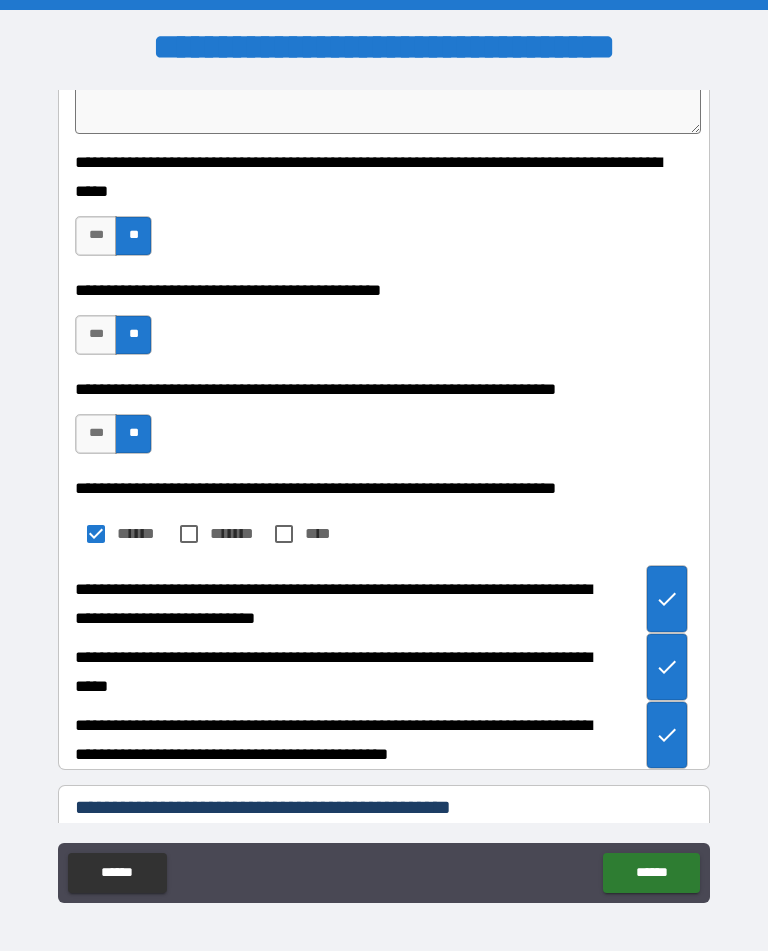 type on "*" 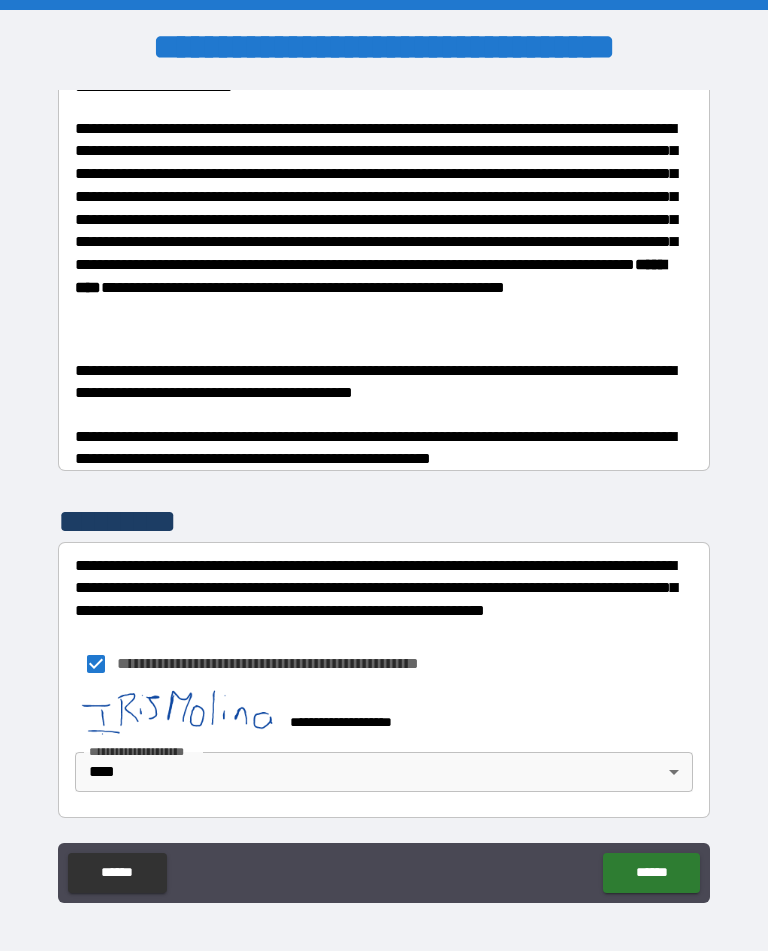 scroll, scrollTop: 1373, scrollLeft: 0, axis: vertical 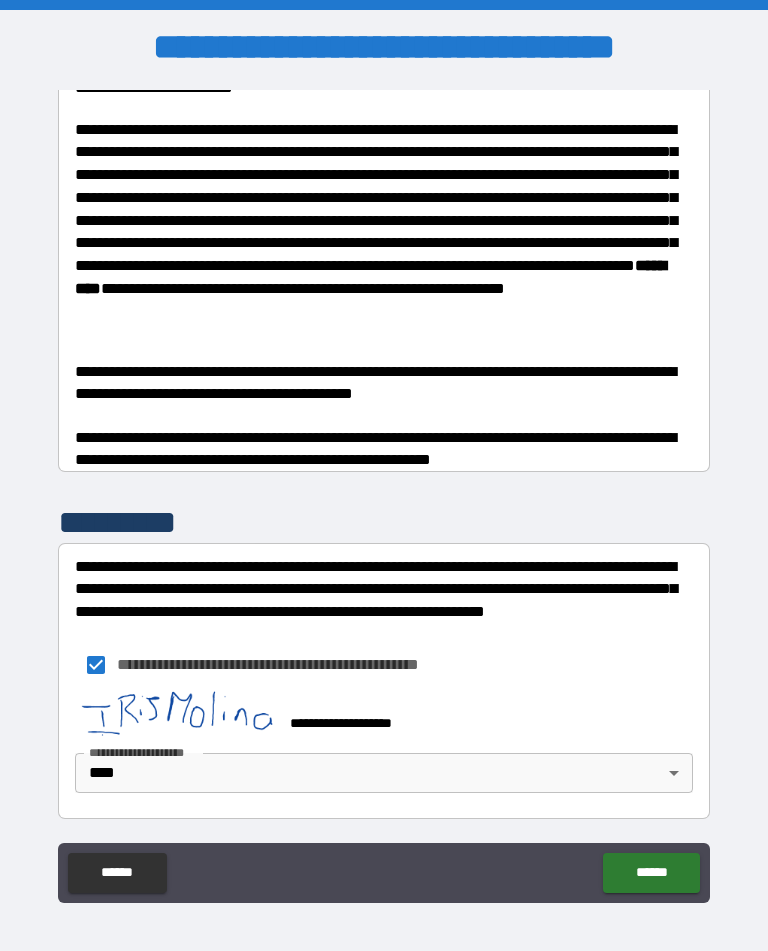 click on "******" at bounding box center [651, 873] 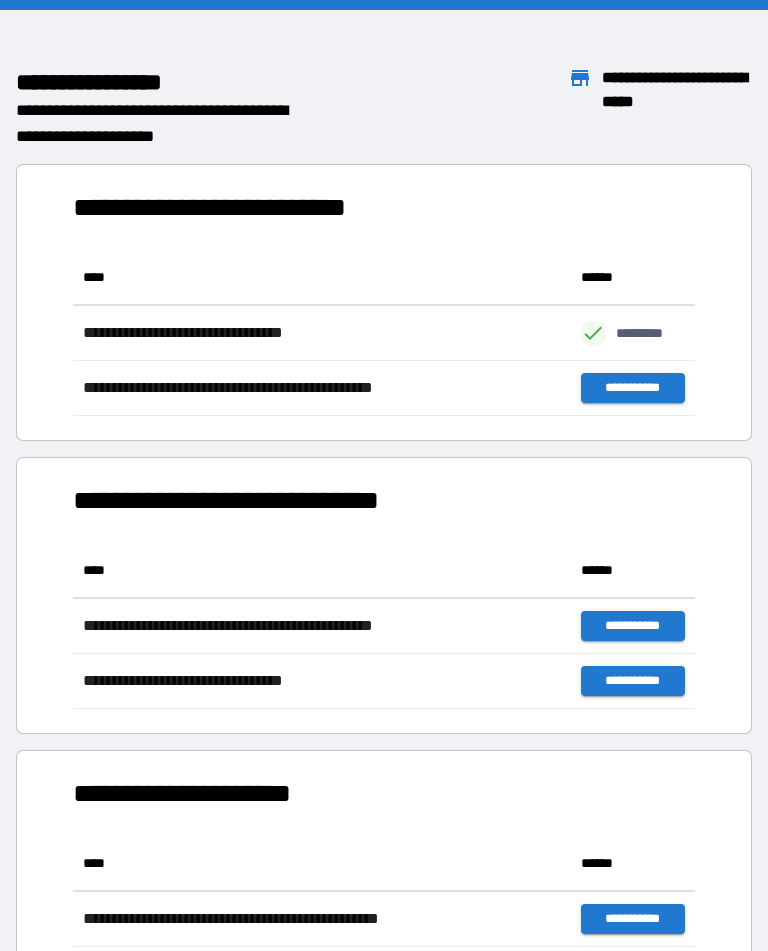 scroll, scrollTop: 166, scrollLeft: 622, axis: both 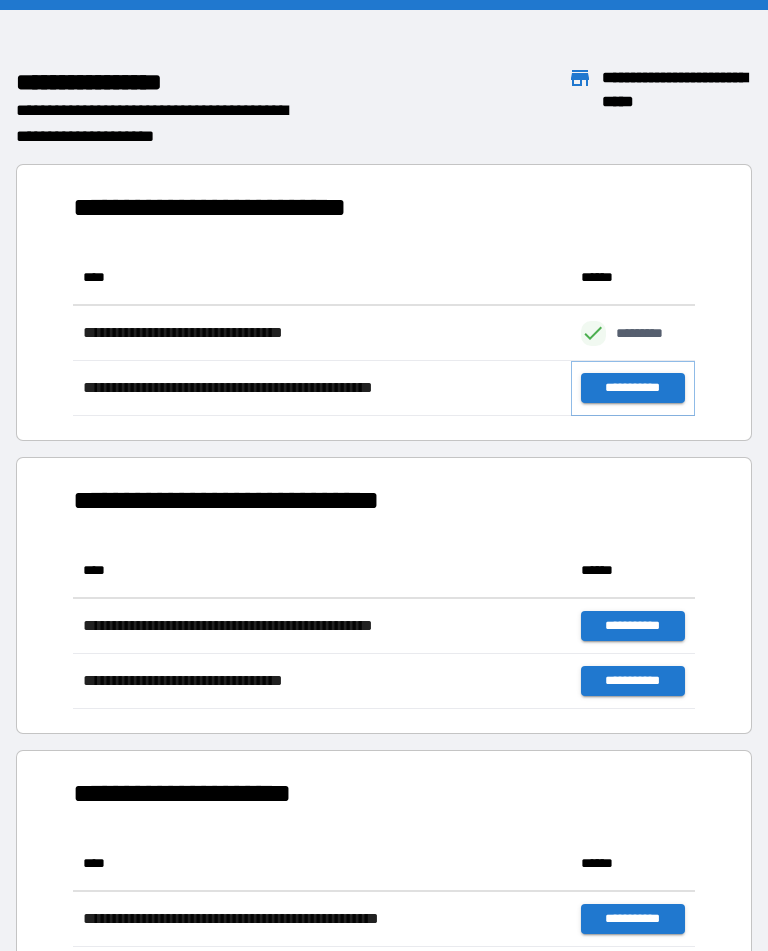 click on "**********" at bounding box center (633, 388) 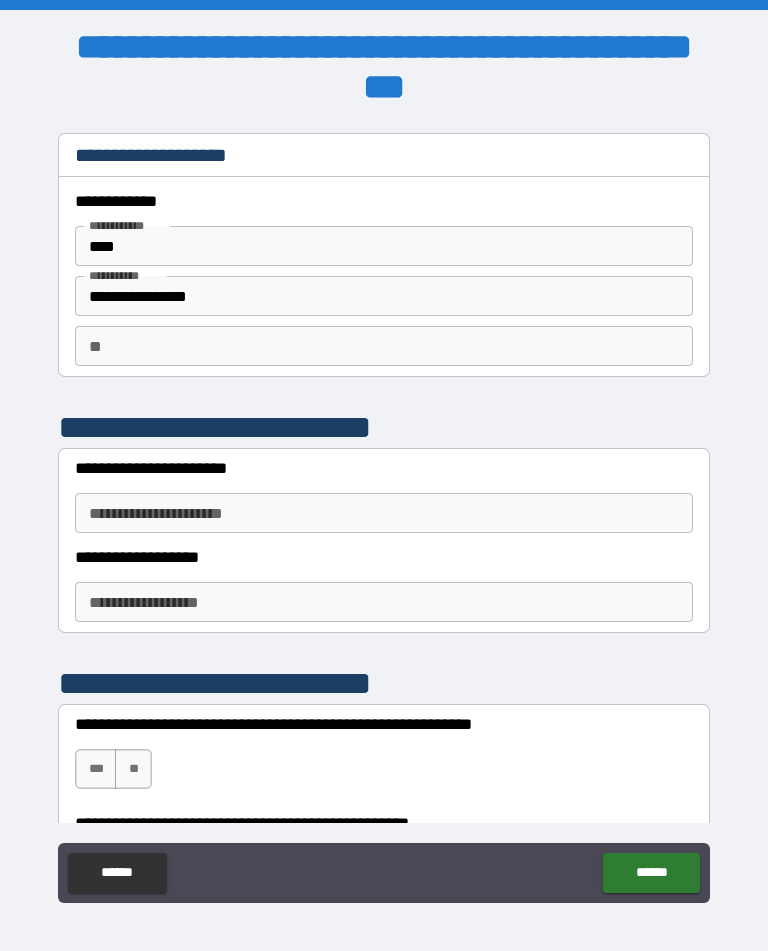 click on "** **" at bounding box center [384, 346] 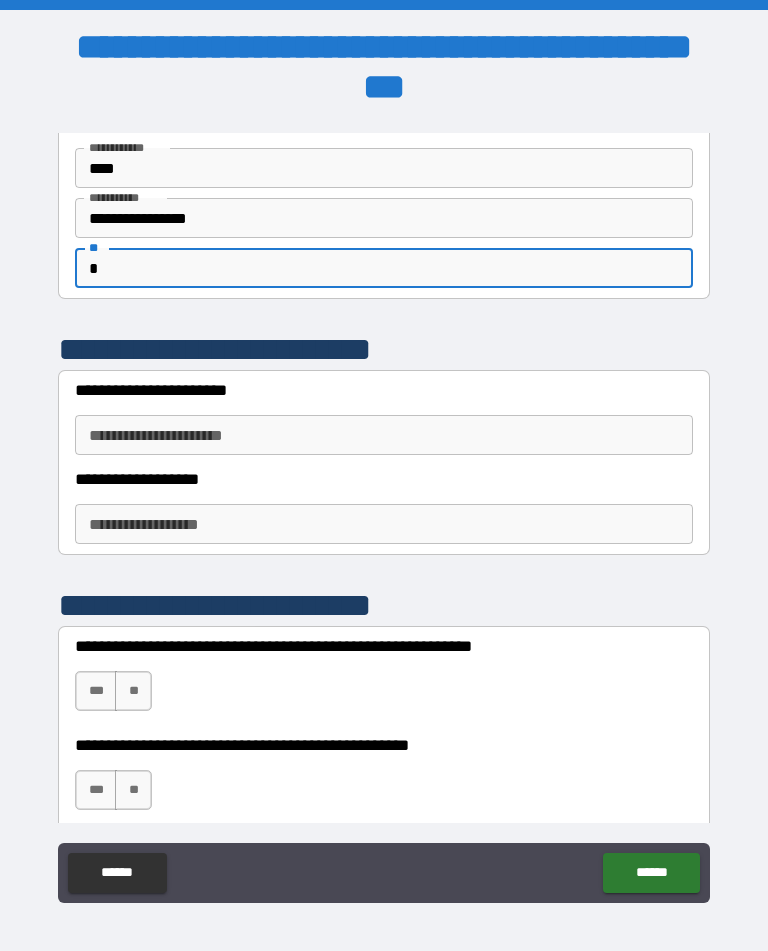 scroll, scrollTop: 77, scrollLeft: 0, axis: vertical 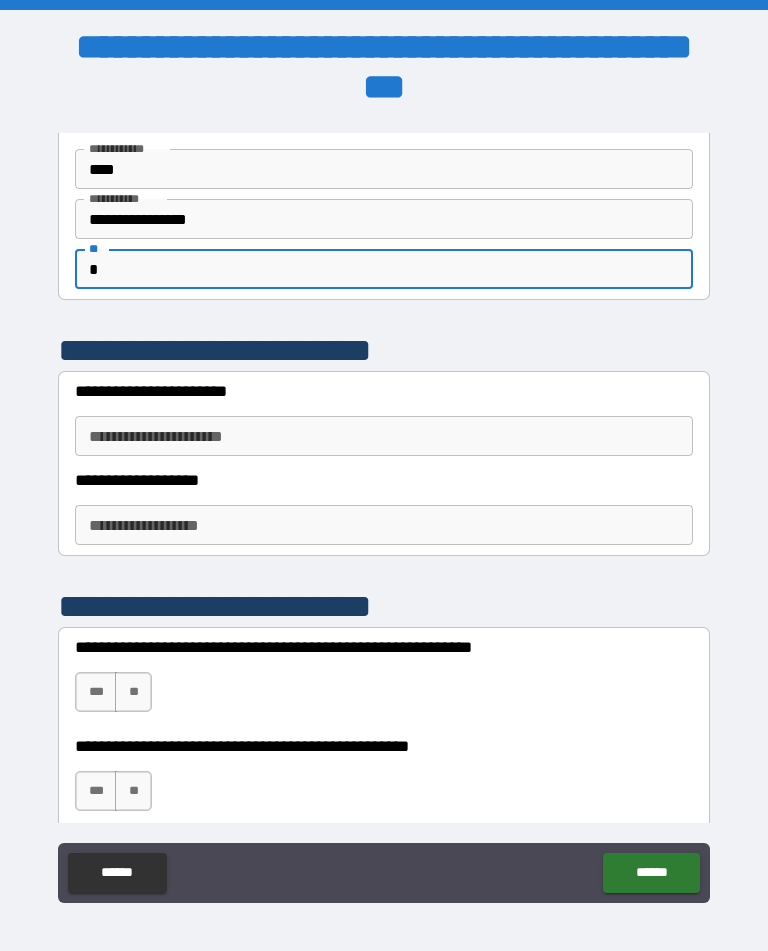 type on "*" 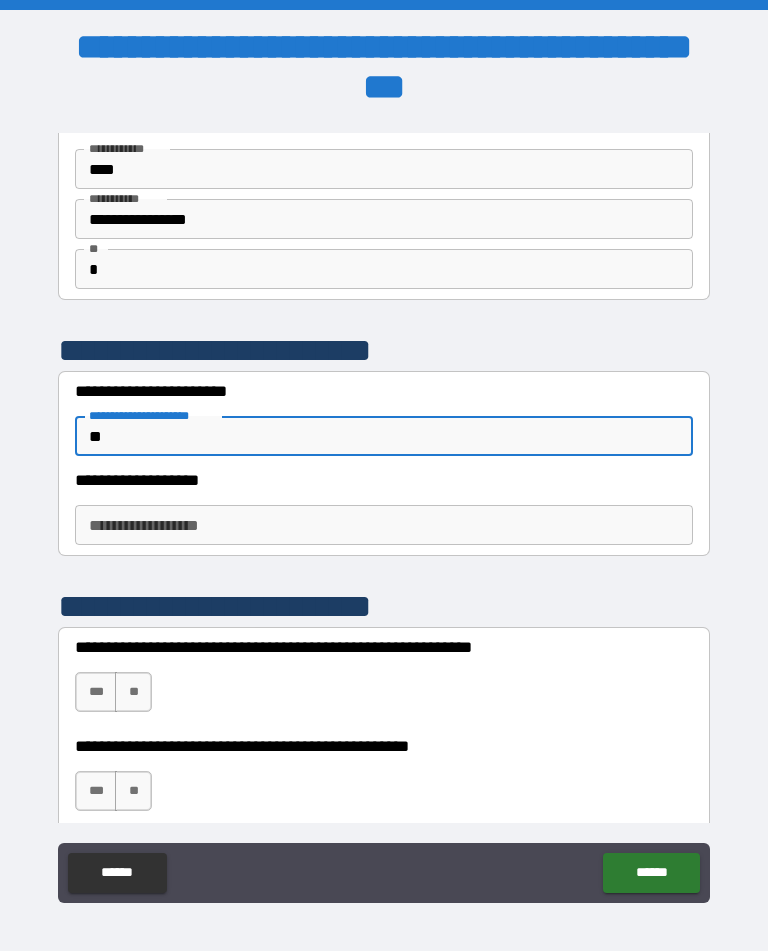 type on "*" 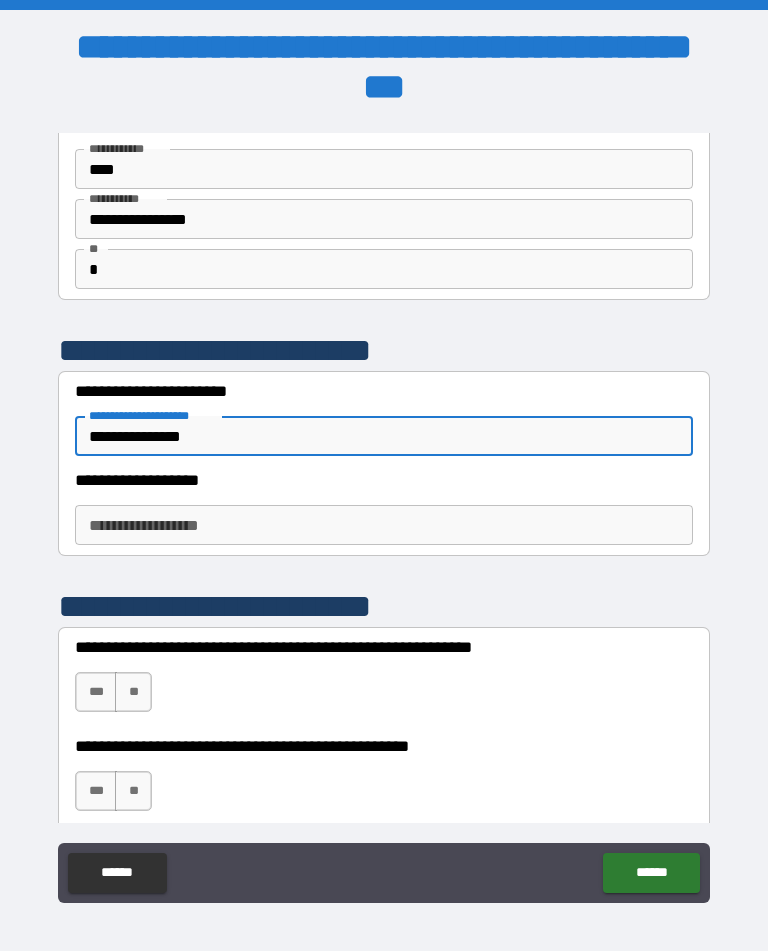 type on "**********" 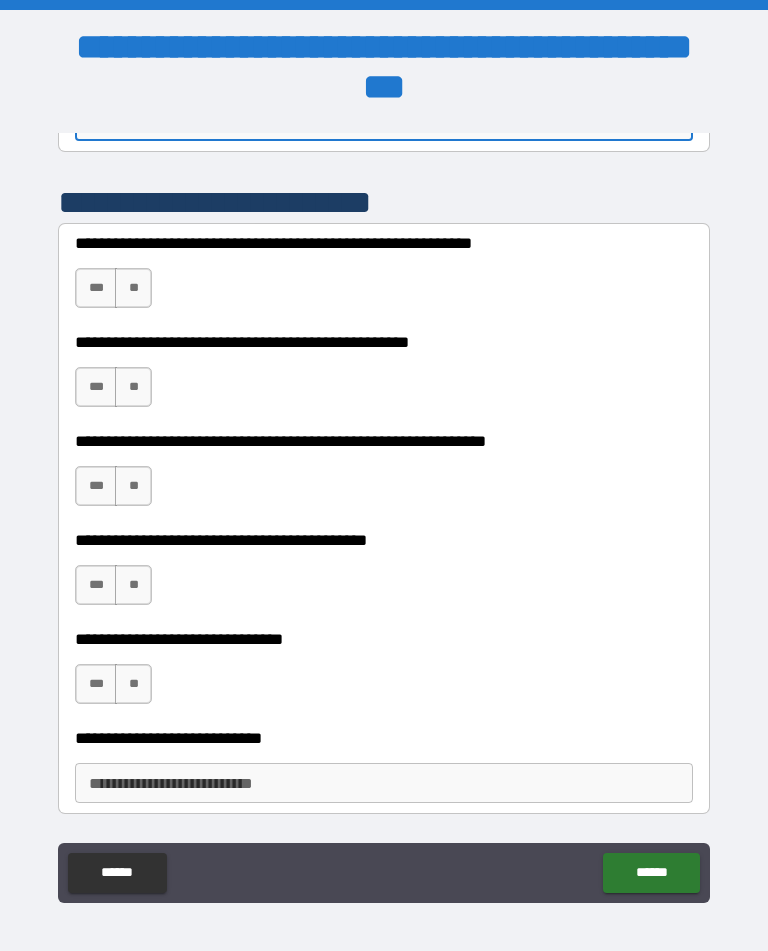 scroll, scrollTop: 482, scrollLeft: 0, axis: vertical 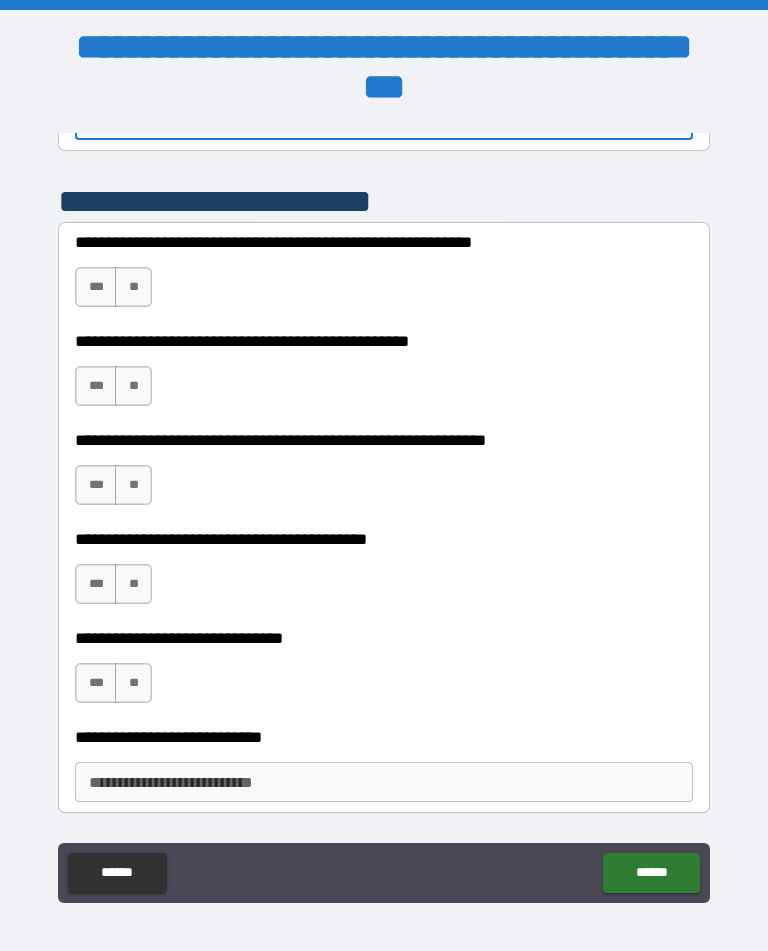 type on "*******" 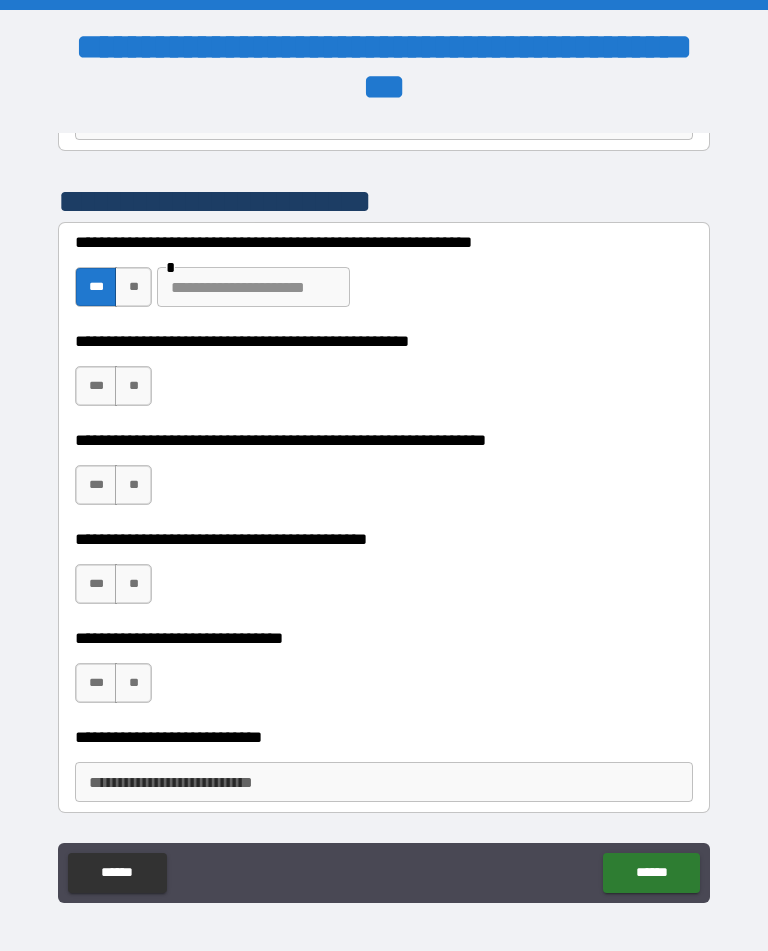 click on "**" at bounding box center [133, 386] 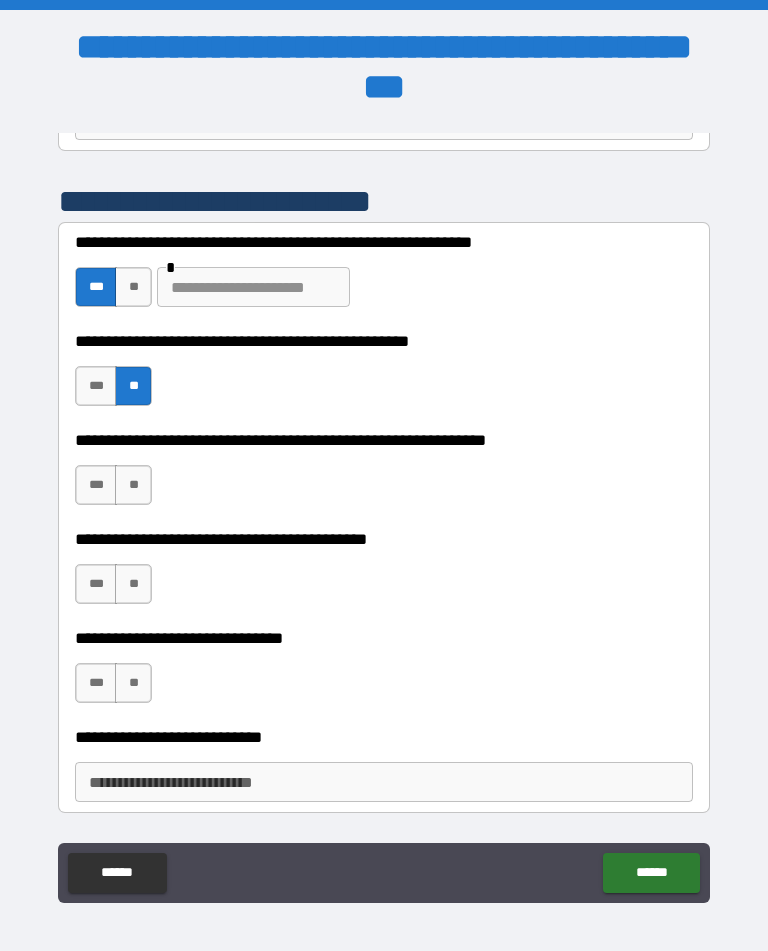click on "***" at bounding box center [96, 485] 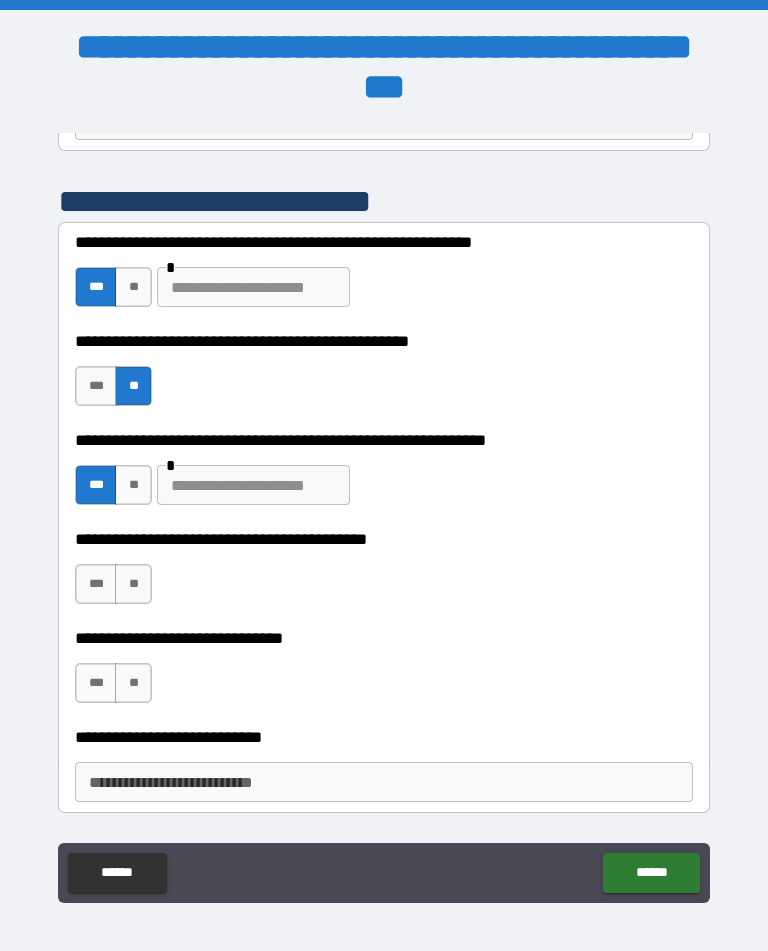 click at bounding box center [253, 485] 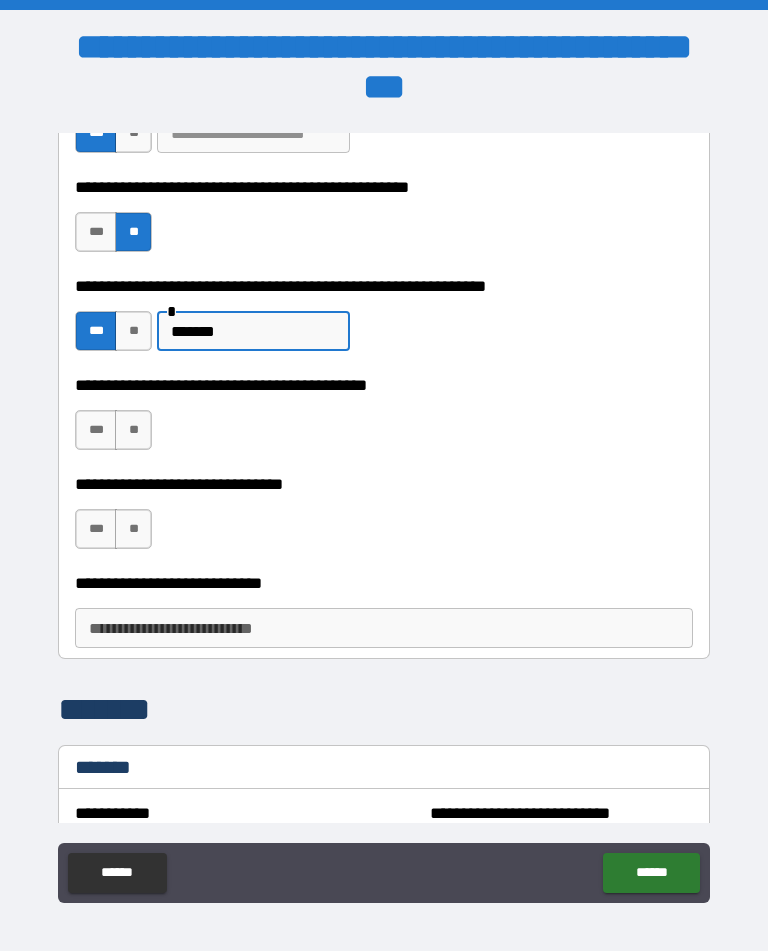 scroll, scrollTop: 665, scrollLeft: 0, axis: vertical 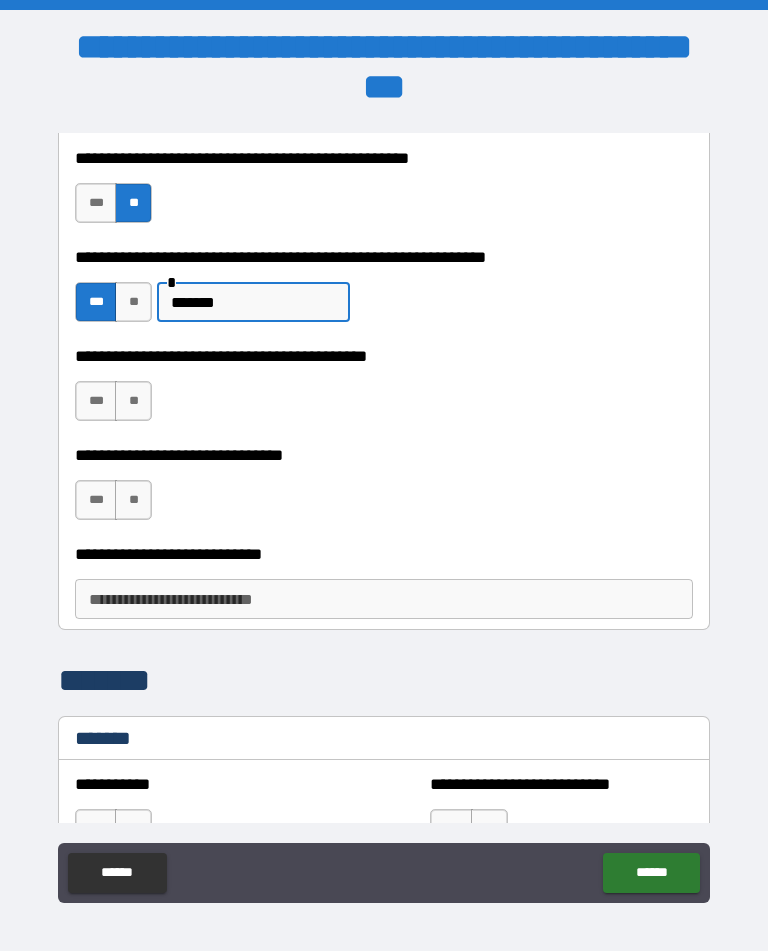 type on "******" 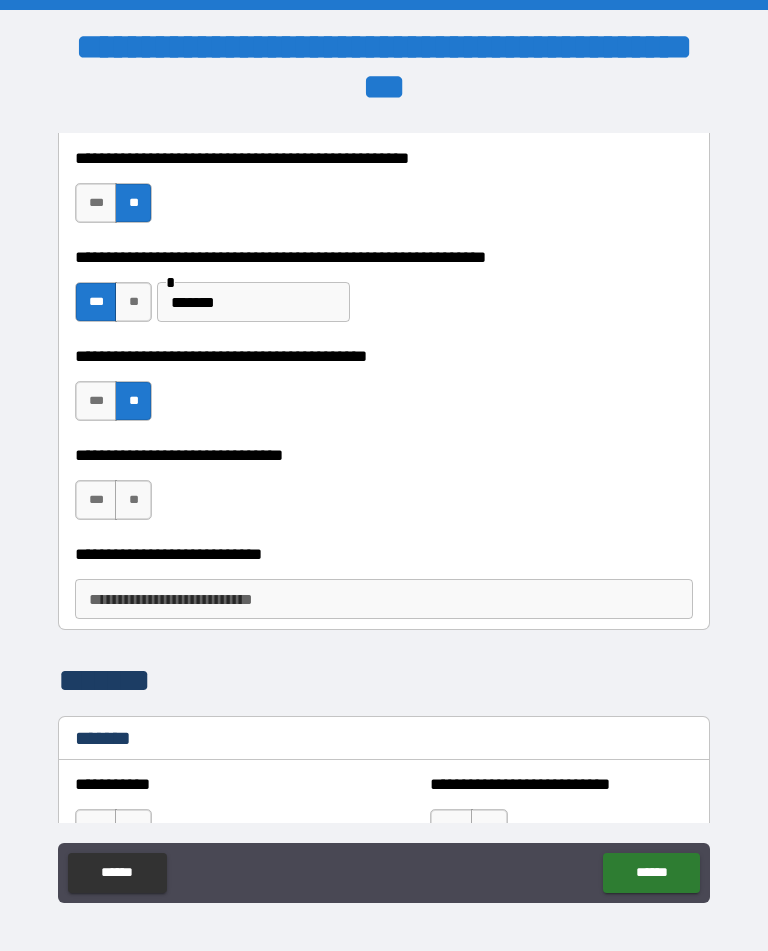 click on "**" at bounding box center [133, 500] 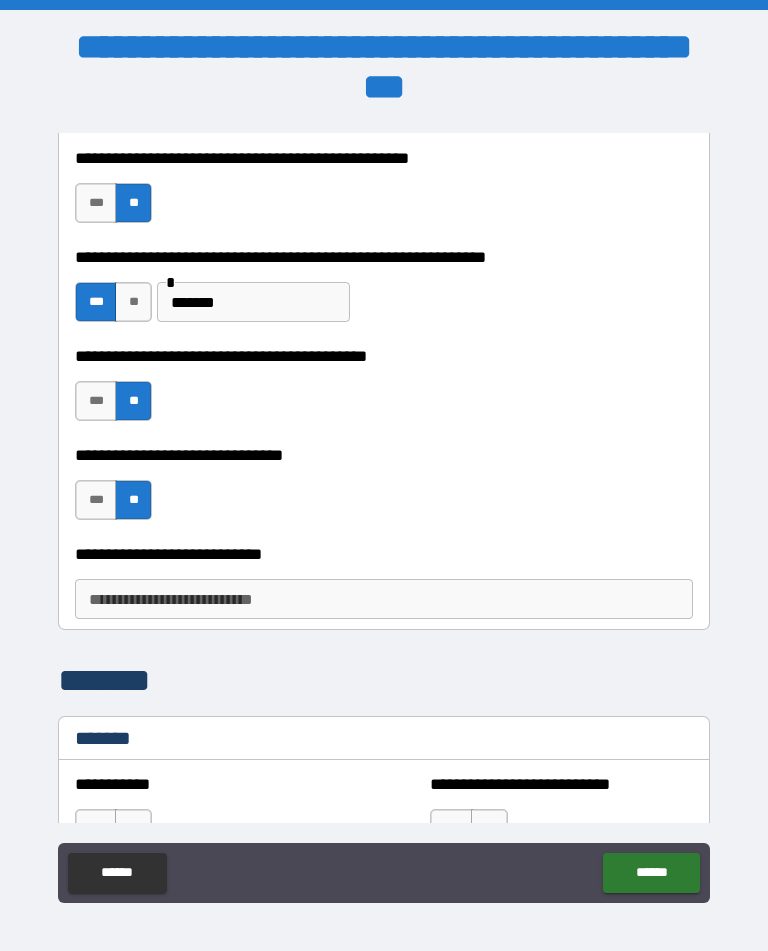 click on "**********" at bounding box center (384, 599) 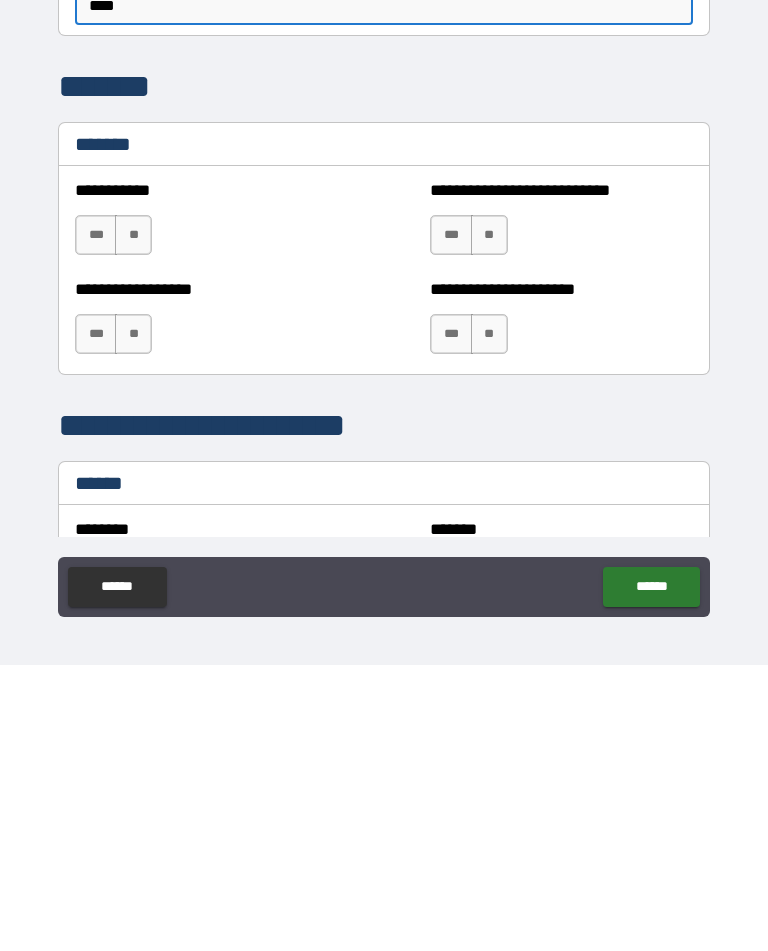 scroll, scrollTop: 980, scrollLeft: 0, axis: vertical 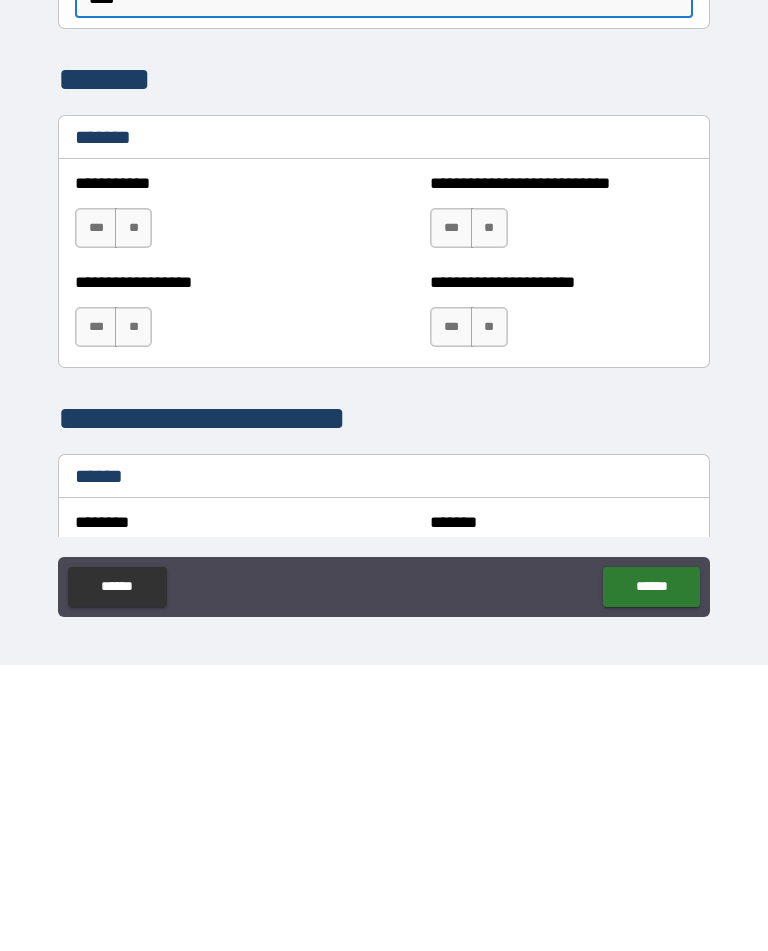 type on "****" 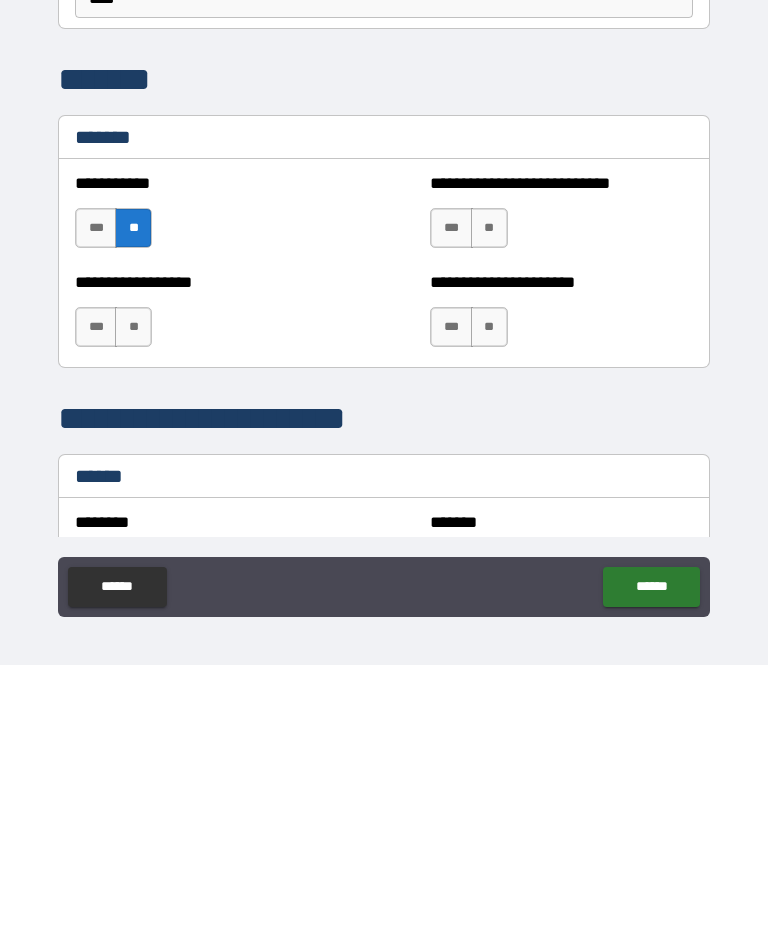 scroll, scrollTop: 33, scrollLeft: 0, axis: vertical 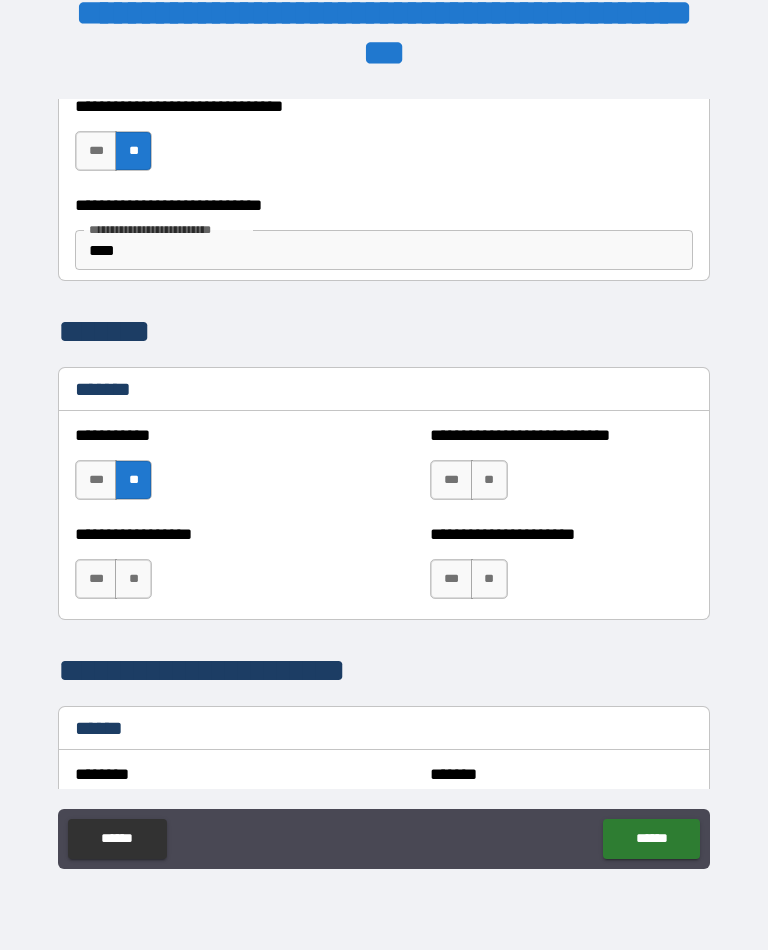 click on "**" at bounding box center (489, 481) 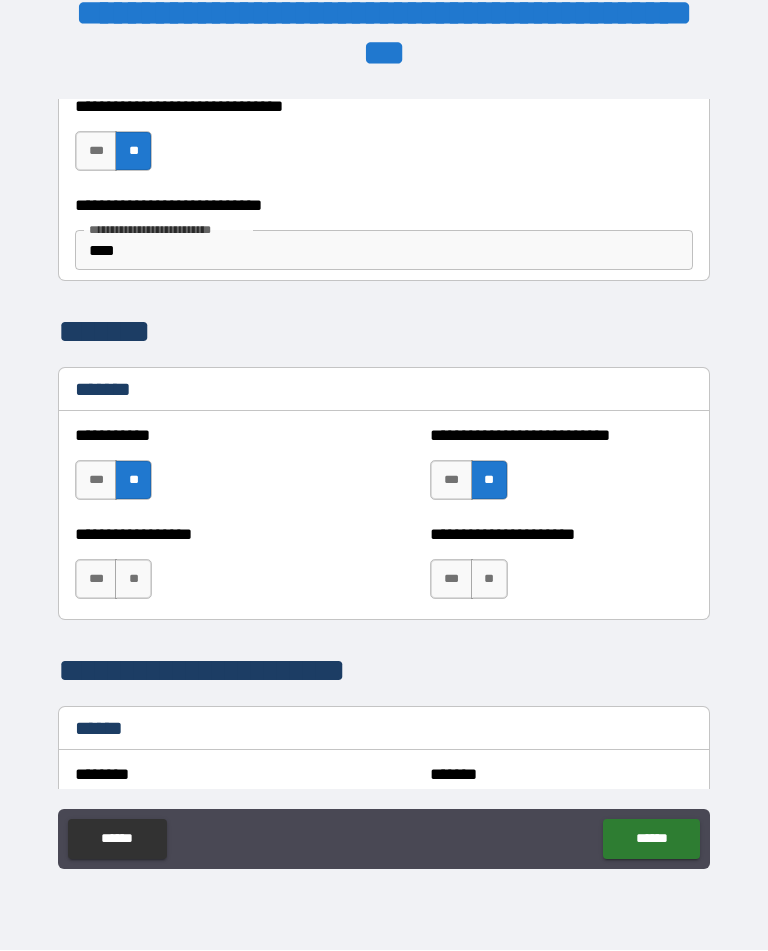click on "**" at bounding box center (133, 580) 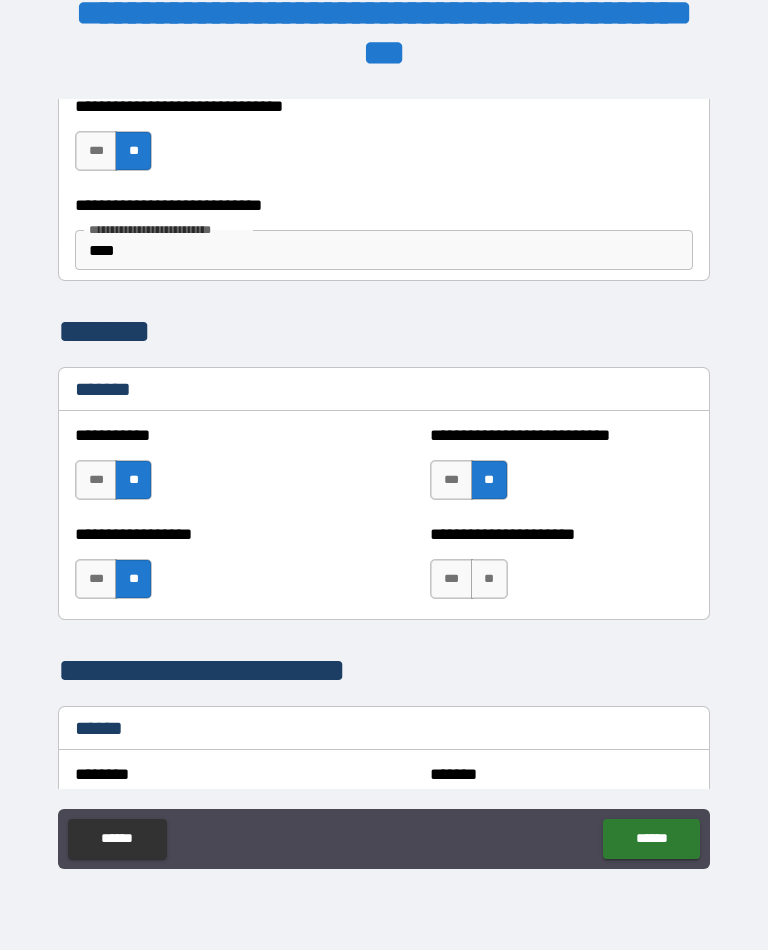click on "**" at bounding box center [489, 580] 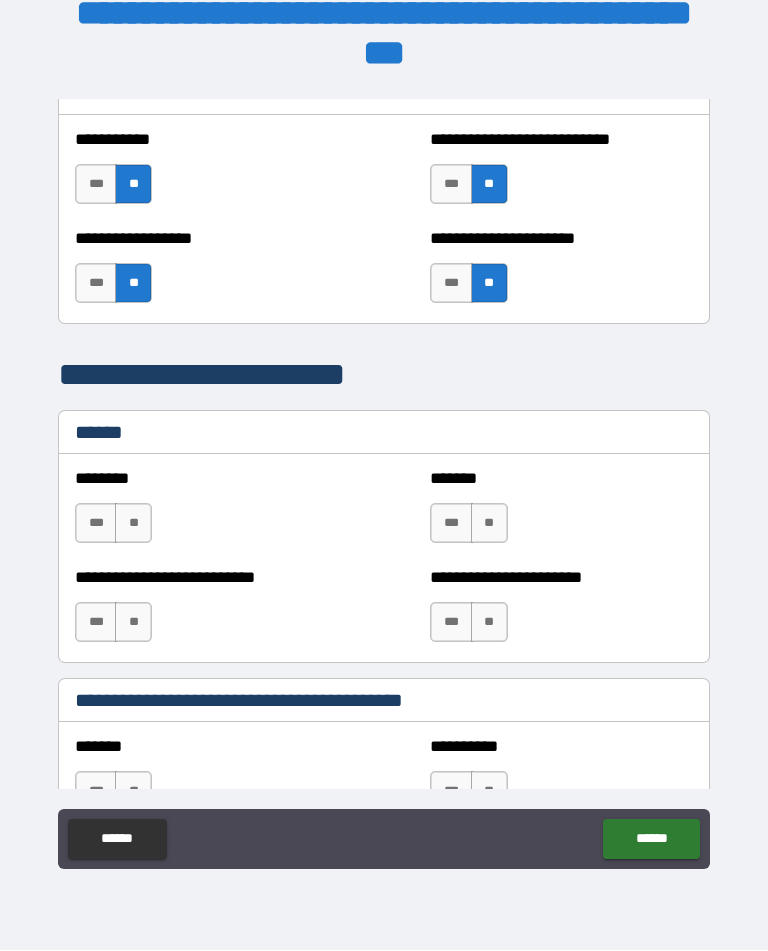 scroll, scrollTop: 1284, scrollLeft: 0, axis: vertical 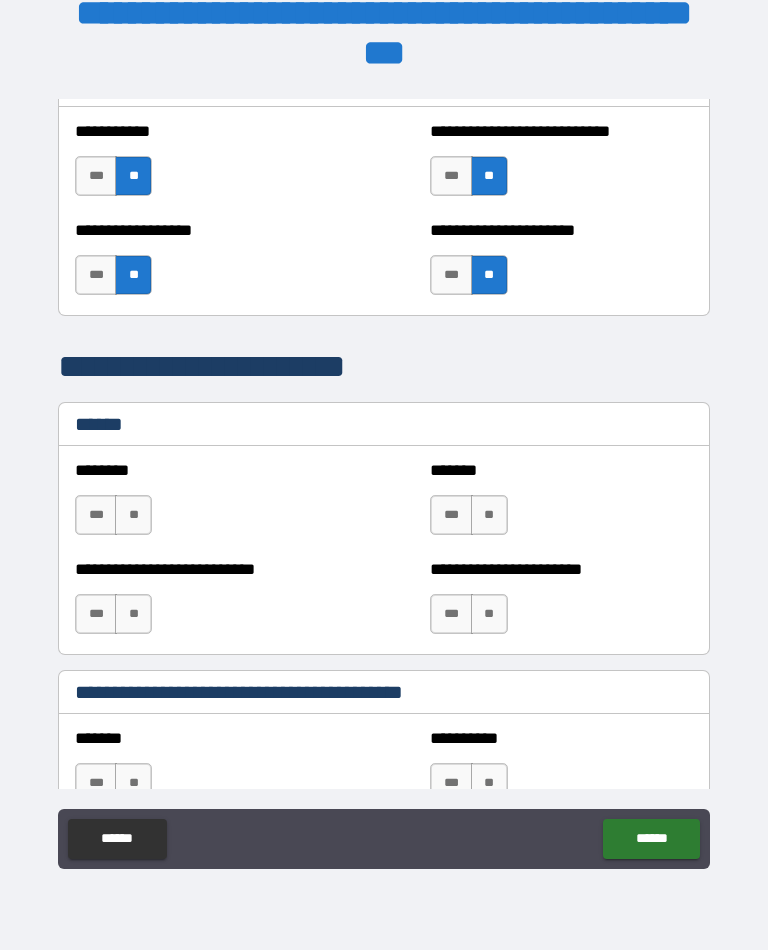 click on "**" at bounding box center (133, 516) 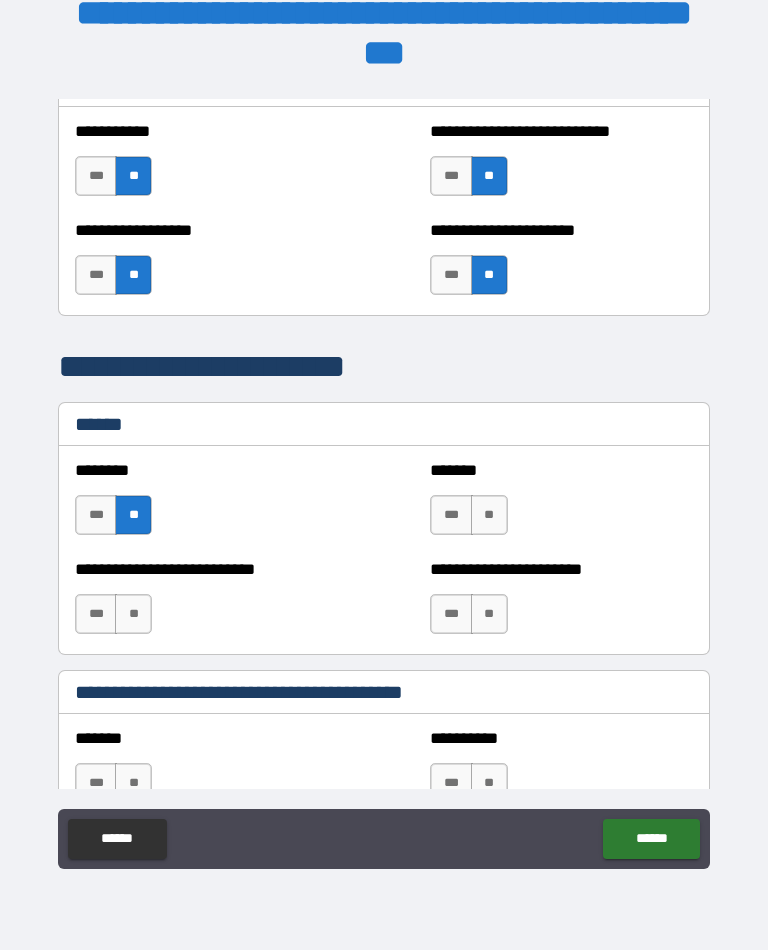 click on "**" at bounding box center (489, 516) 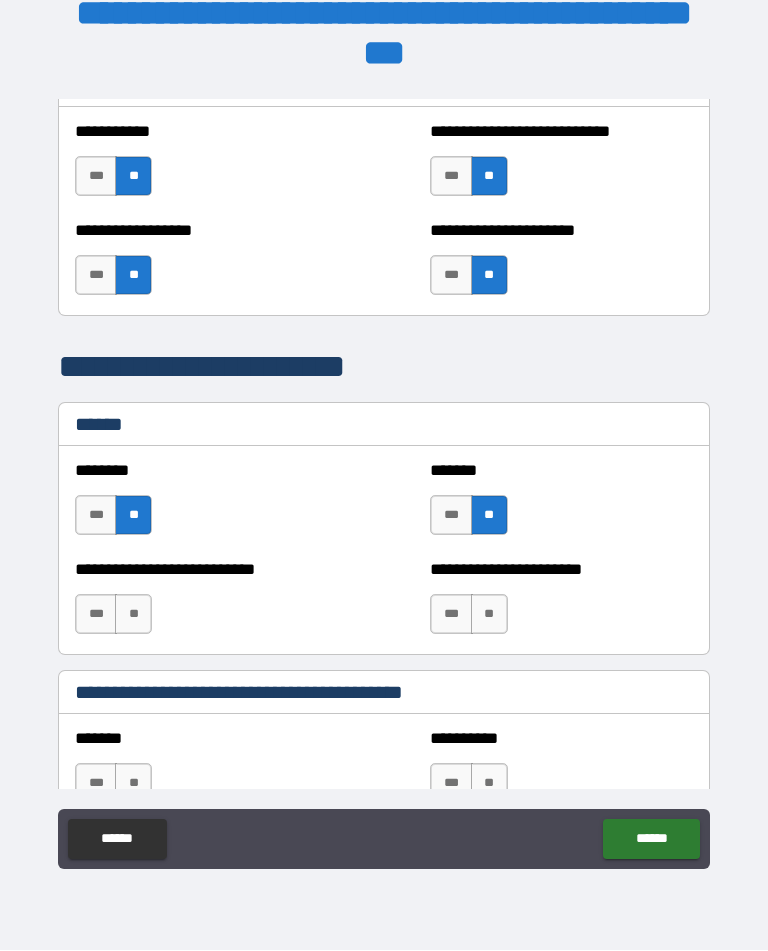 click on "**" at bounding box center (133, 615) 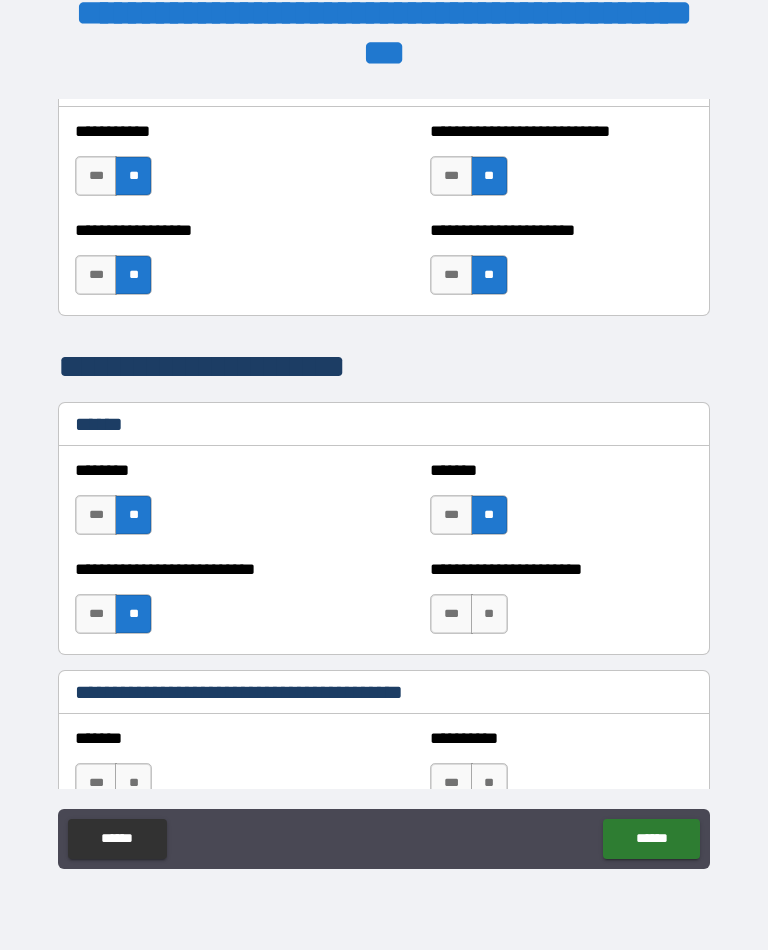 click on "**" at bounding box center (489, 615) 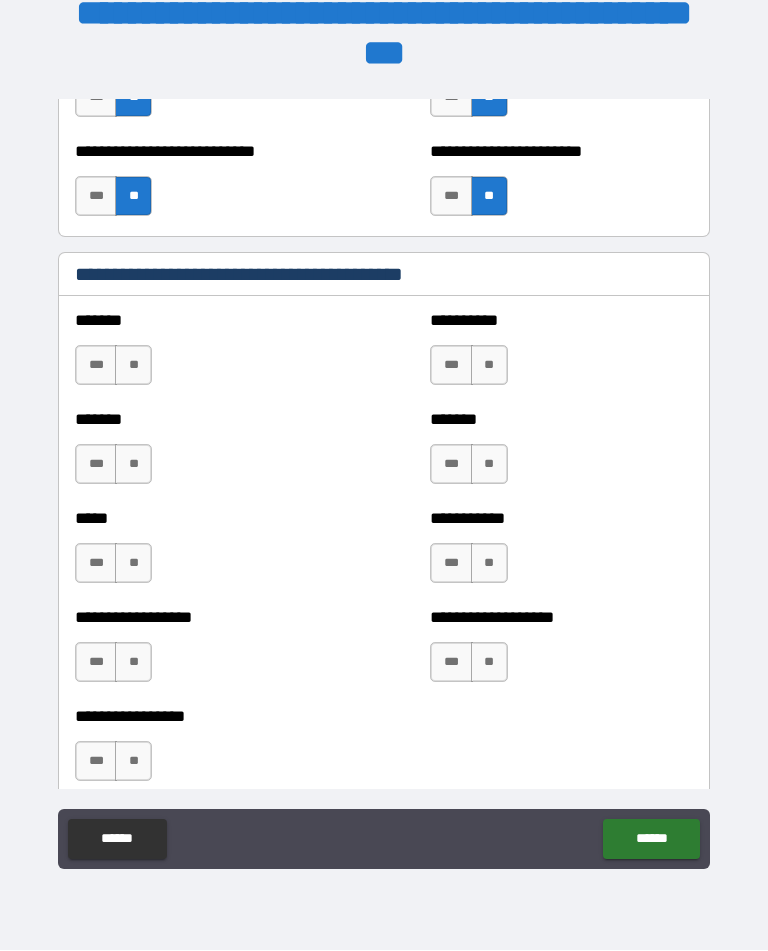 scroll, scrollTop: 1701, scrollLeft: 0, axis: vertical 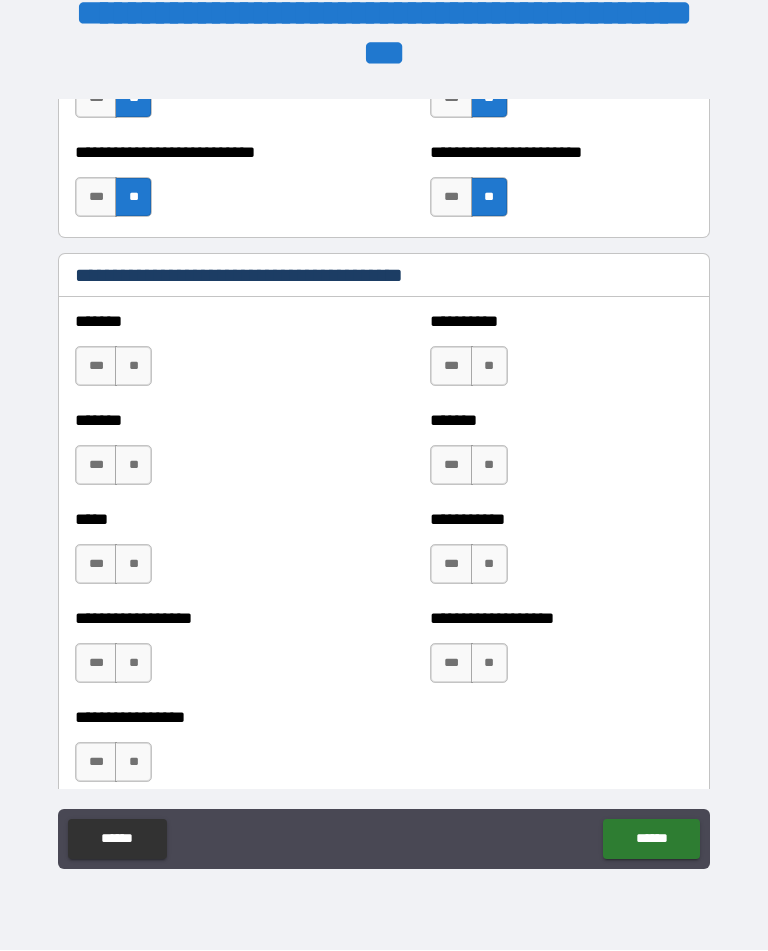 click on "**" at bounding box center (133, 367) 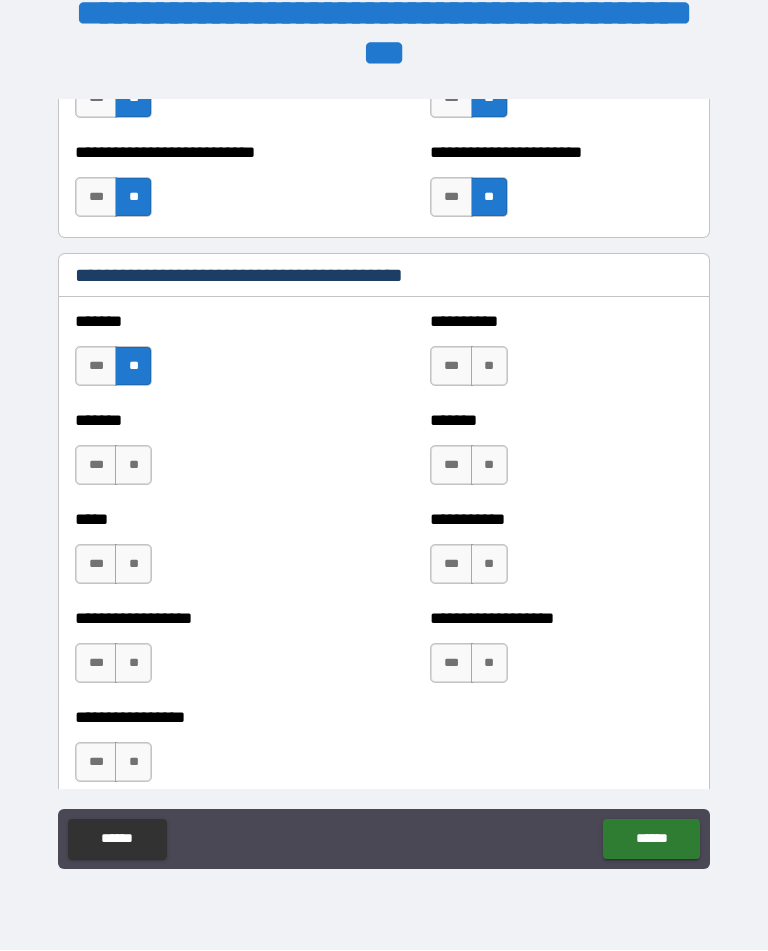 click on "**" at bounding box center (489, 367) 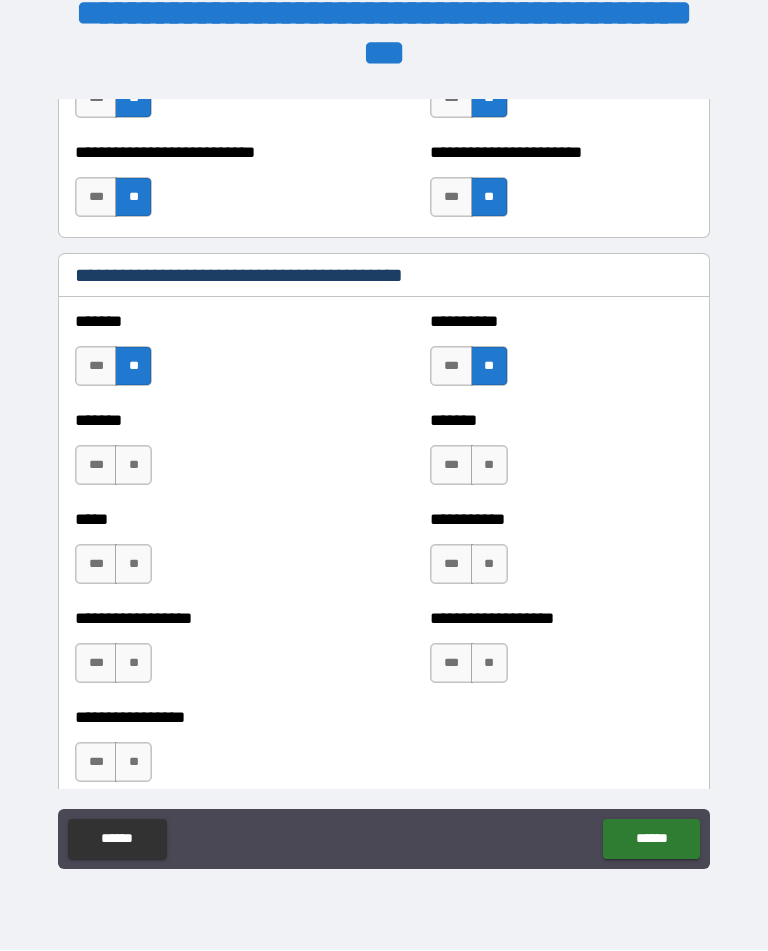 click on "**" at bounding box center (133, 466) 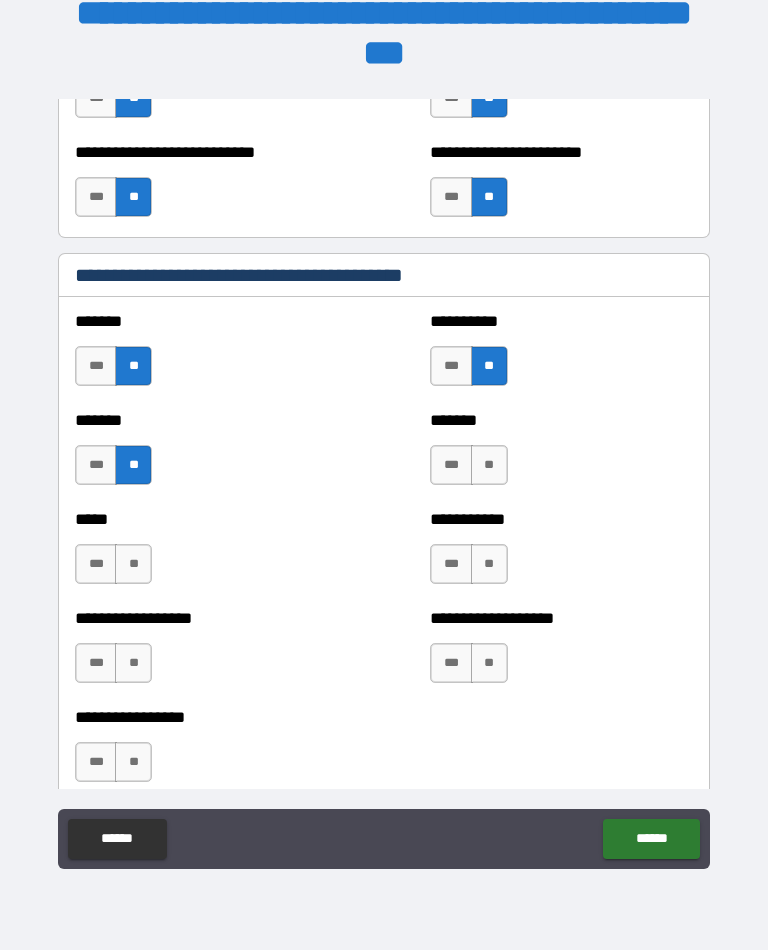 click on "**" at bounding box center [489, 466] 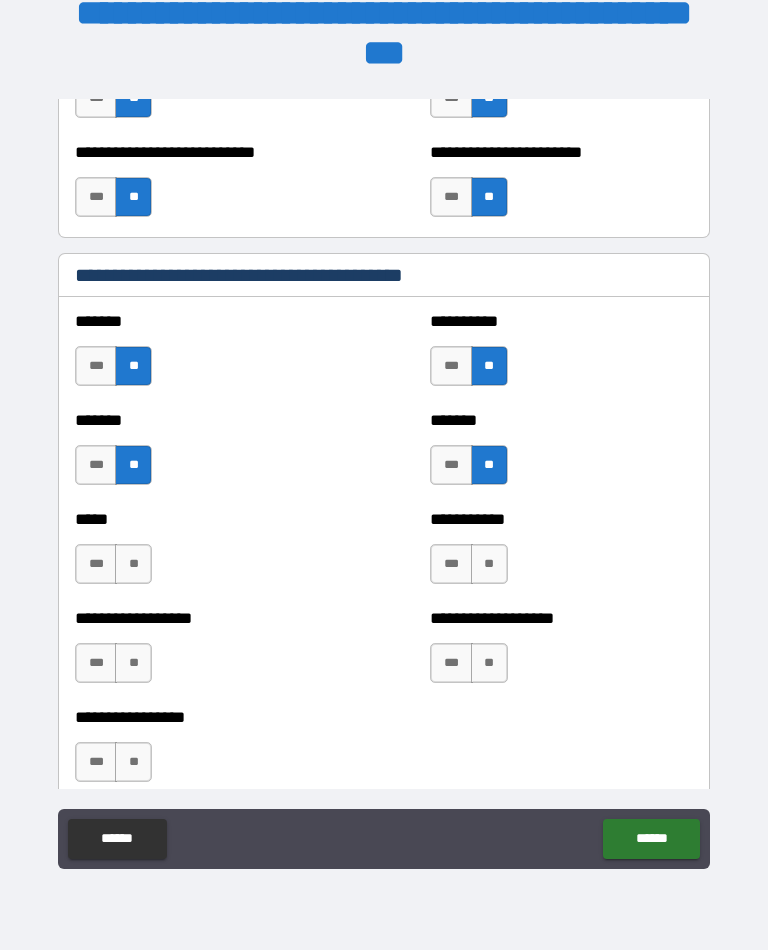 click on "**" at bounding box center [133, 565] 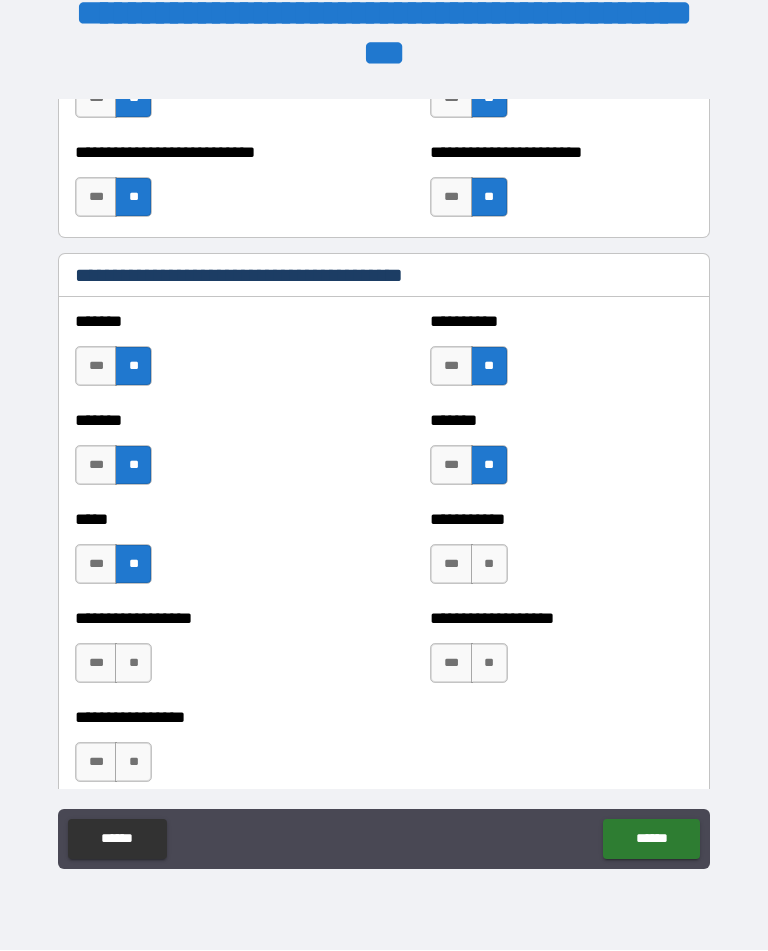 click on "**" at bounding box center (489, 565) 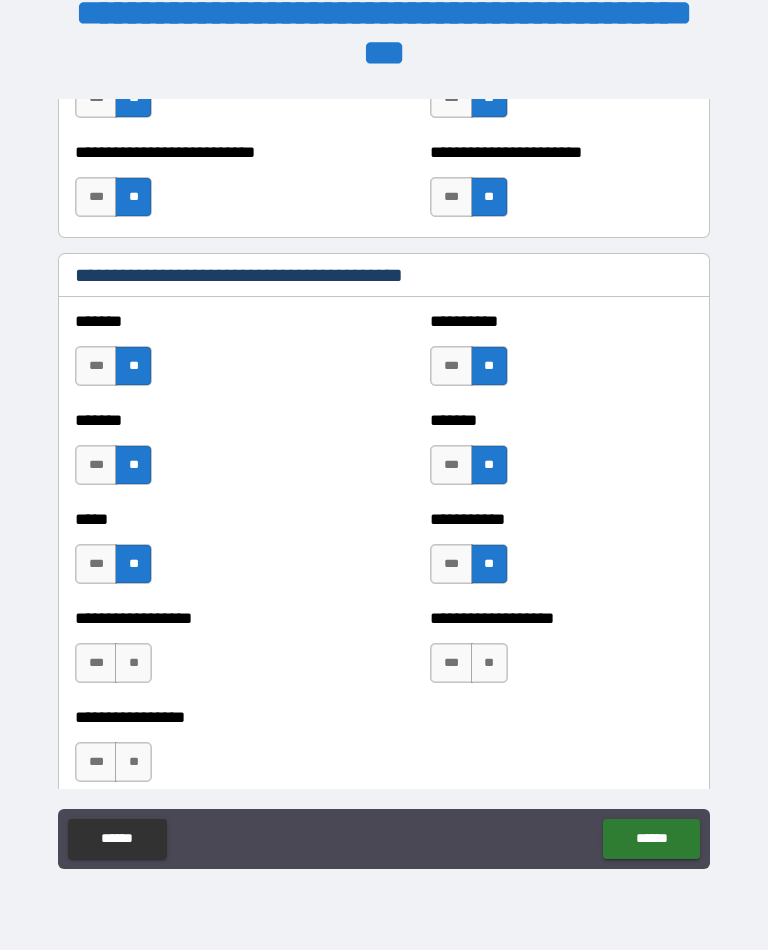 click on "**" at bounding box center [133, 664] 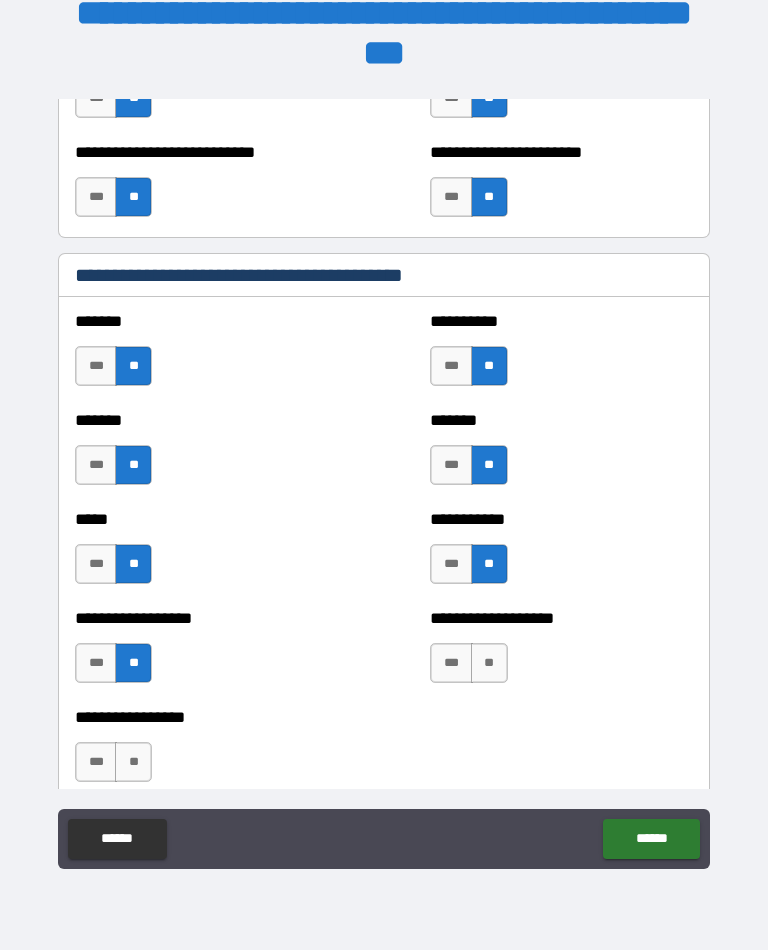 click on "**" at bounding box center [489, 664] 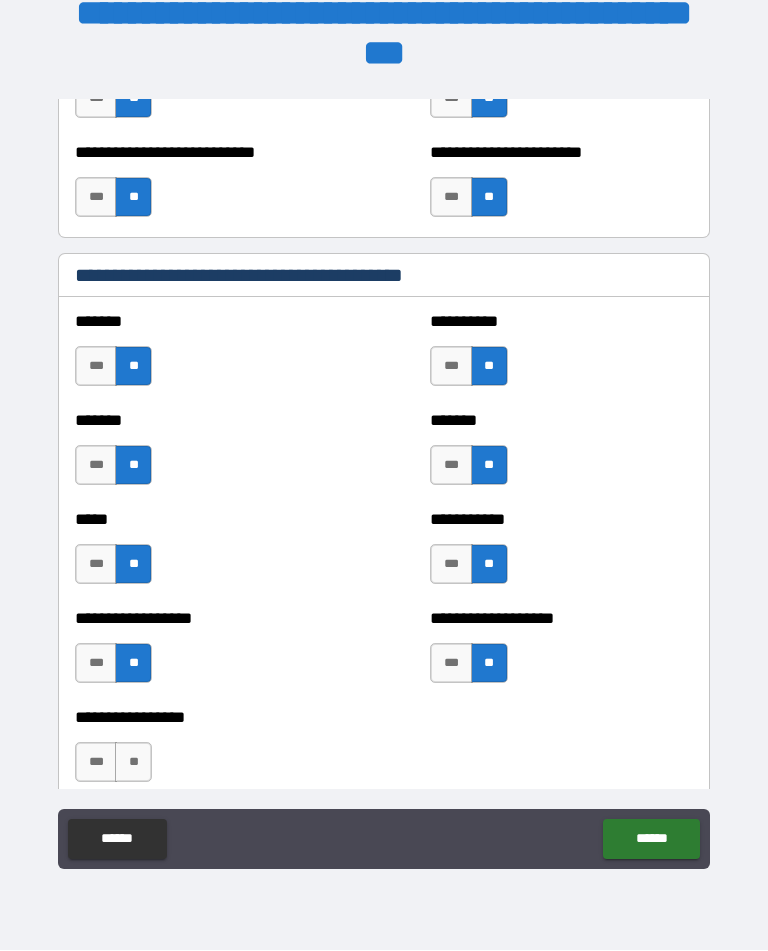click on "**" at bounding box center [133, 763] 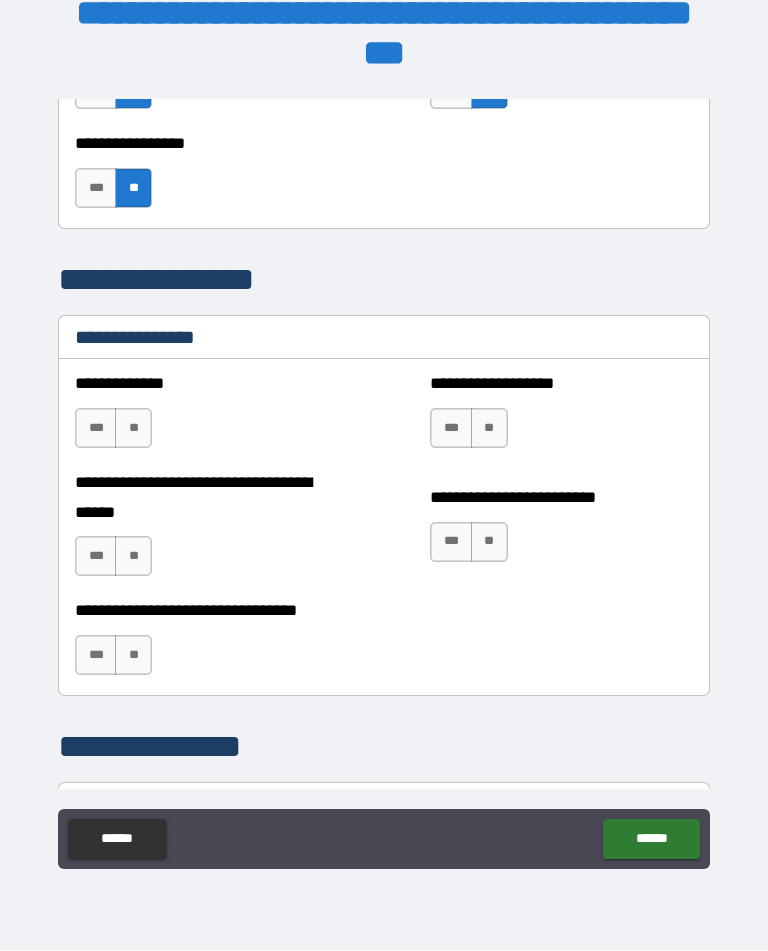 scroll, scrollTop: 2286, scrollLeft: 0, axis: vertical 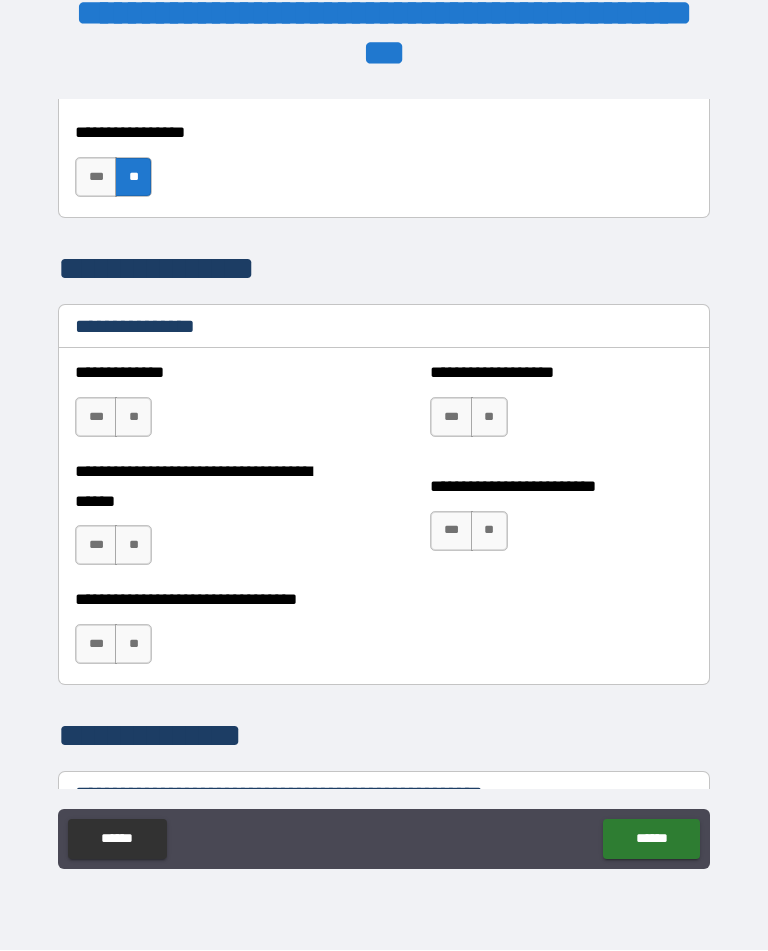click on "***" at bounding box center (96, 418) 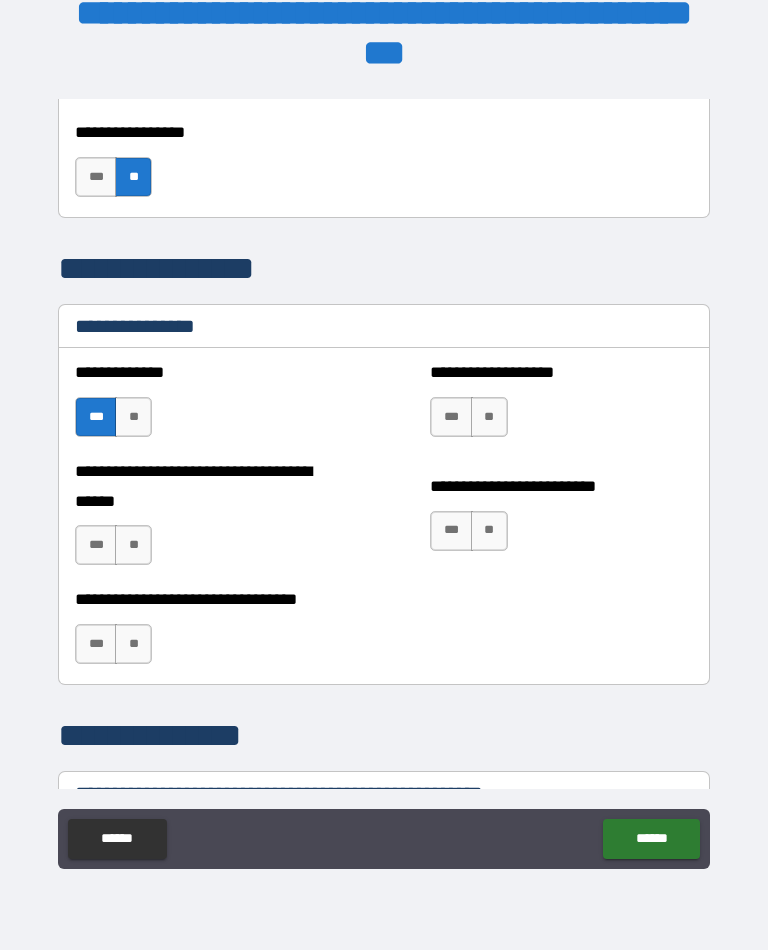 click on "**" at bounding box center (489, 418) 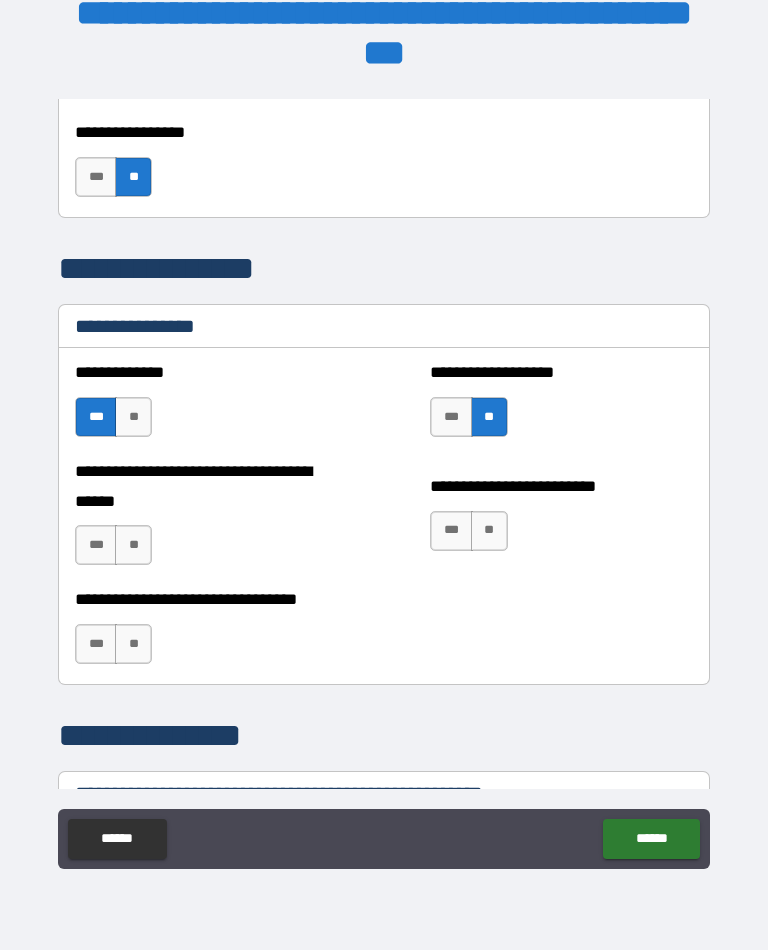 click on "**" at bounding box center (133, 546) 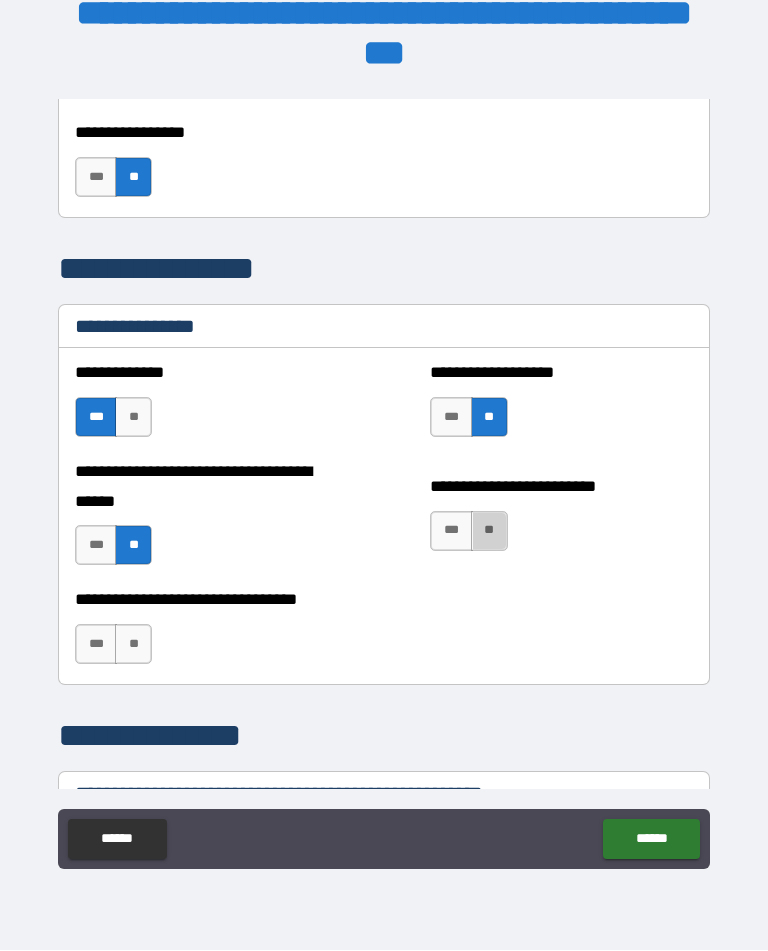 click on "**" at bounding box center (489, 532) 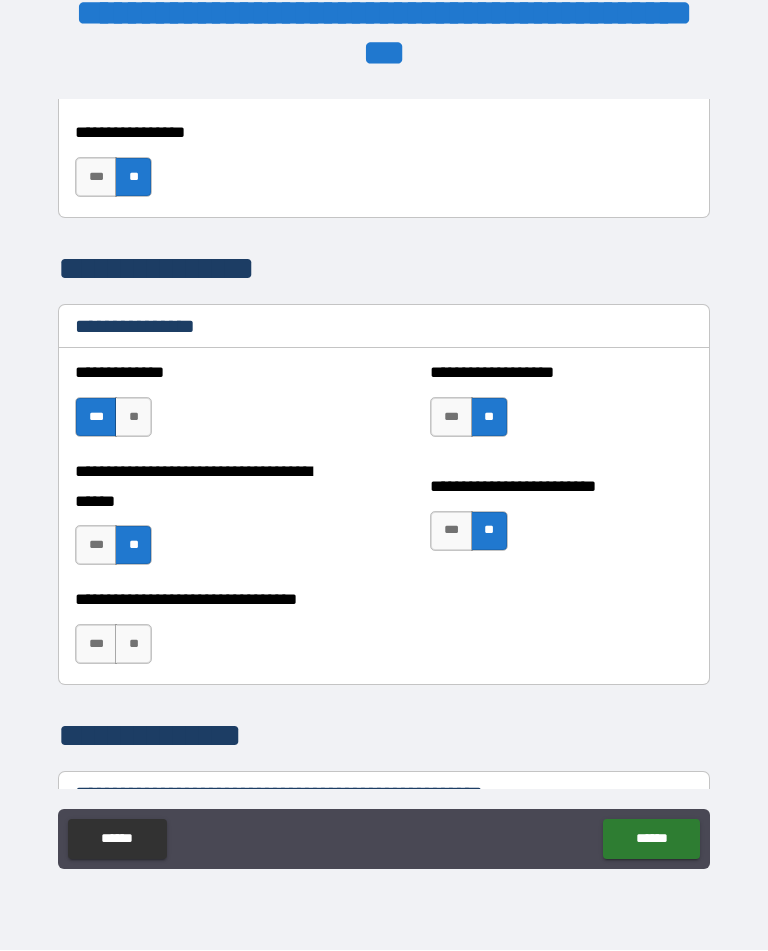 click on "**" at bounding box center (133, 645) 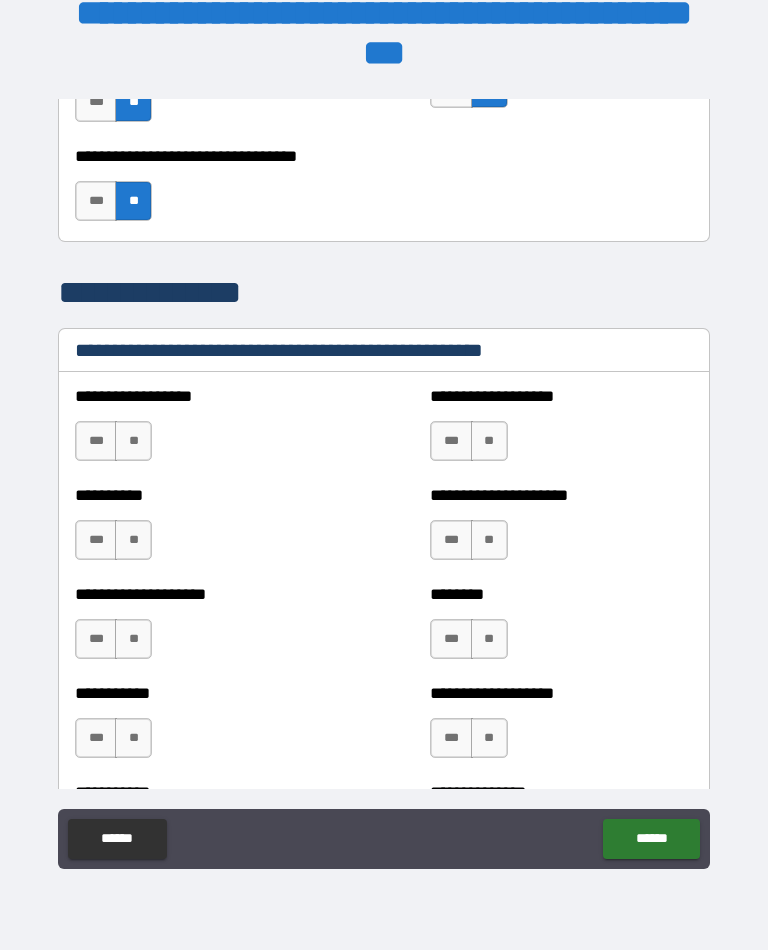 scroll, scrollTop: 2745, scrollLeft: 0, axis: vertical 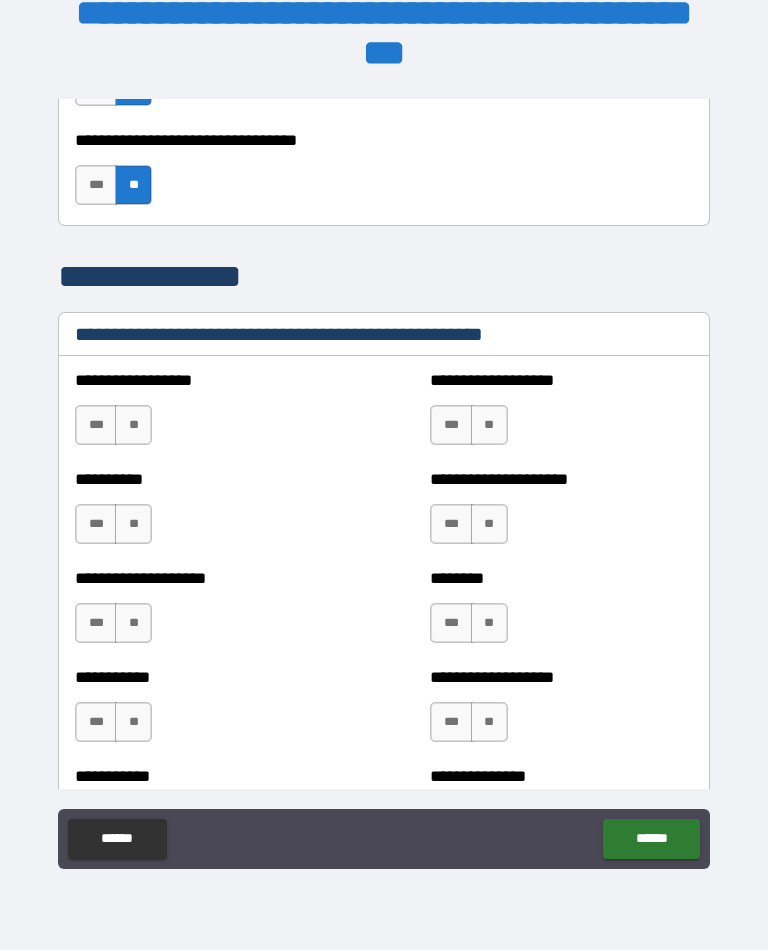 click on "**" at bounding box center (133, 426) 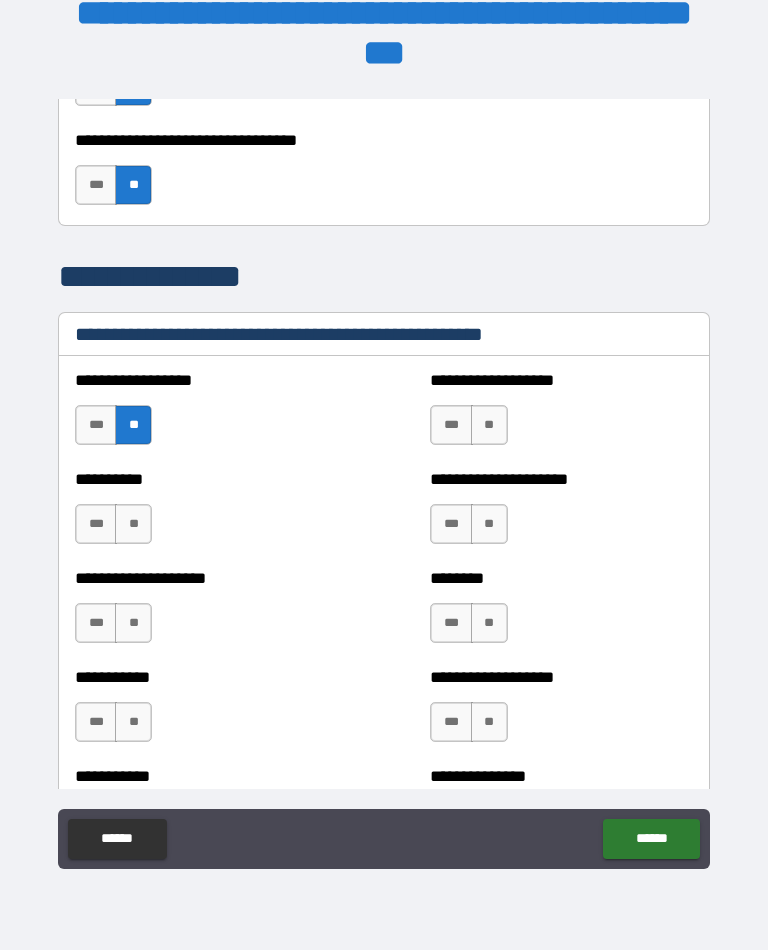 click on "**" at bounding box center [489, 426] 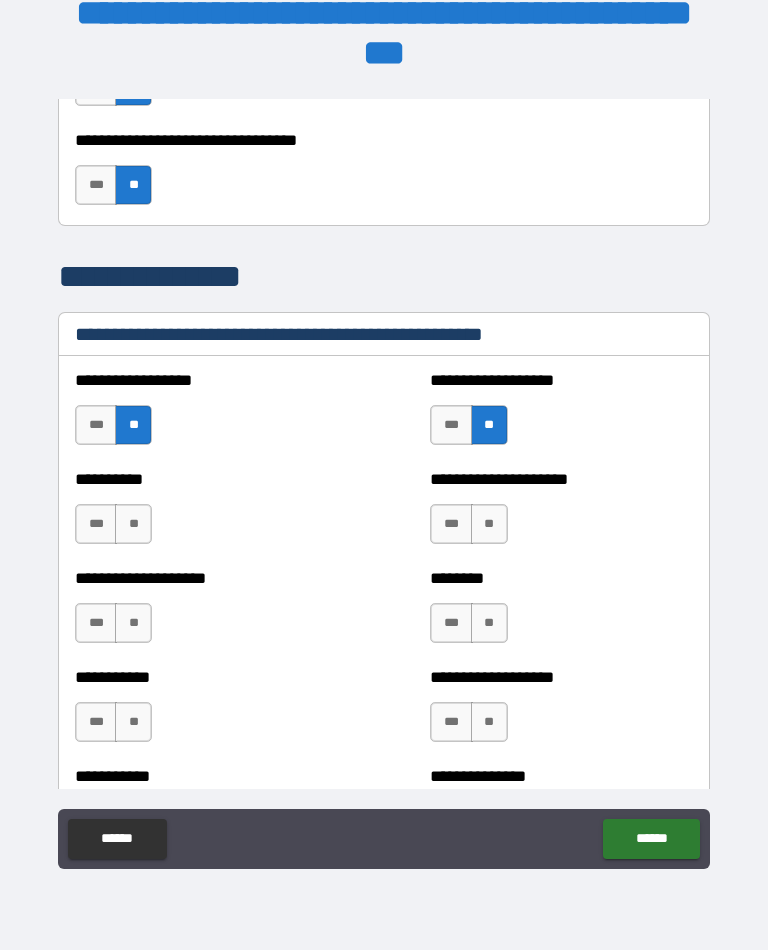 click on "**" at bounding box center [133, 525] 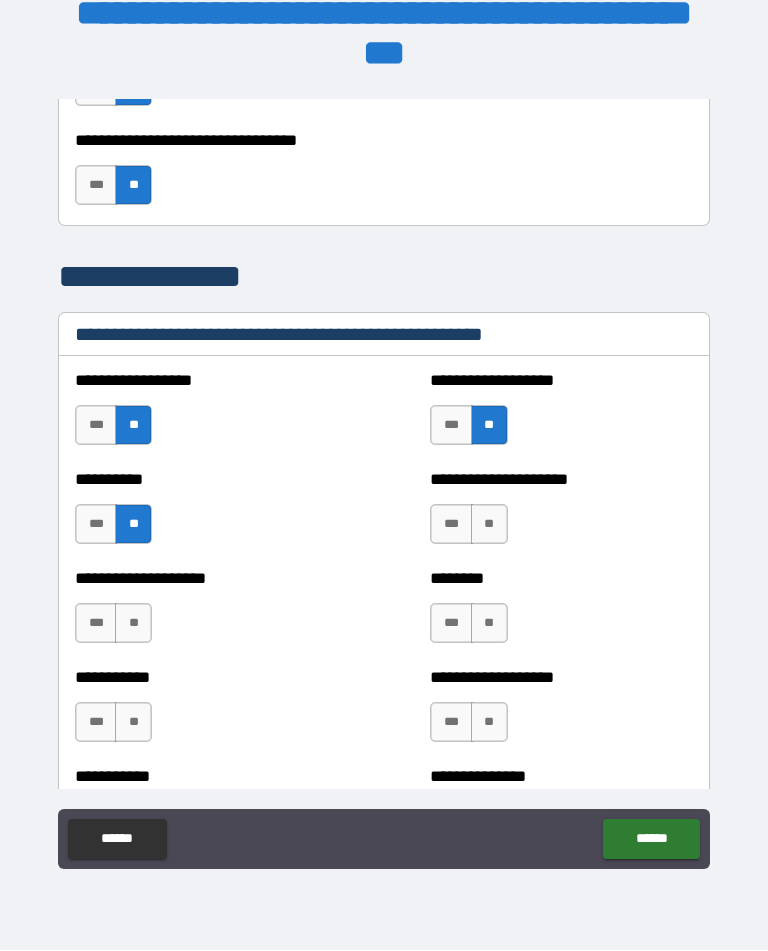 click on "**" at bounding box center [489, 525] 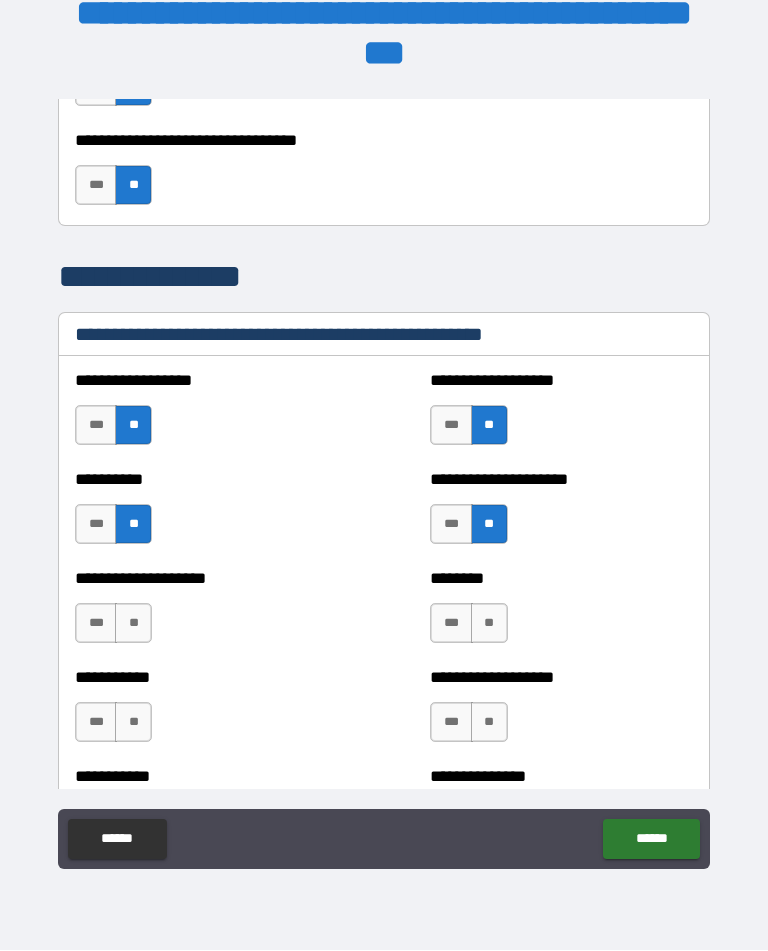 click on "**" at bounding box center (133, 624) 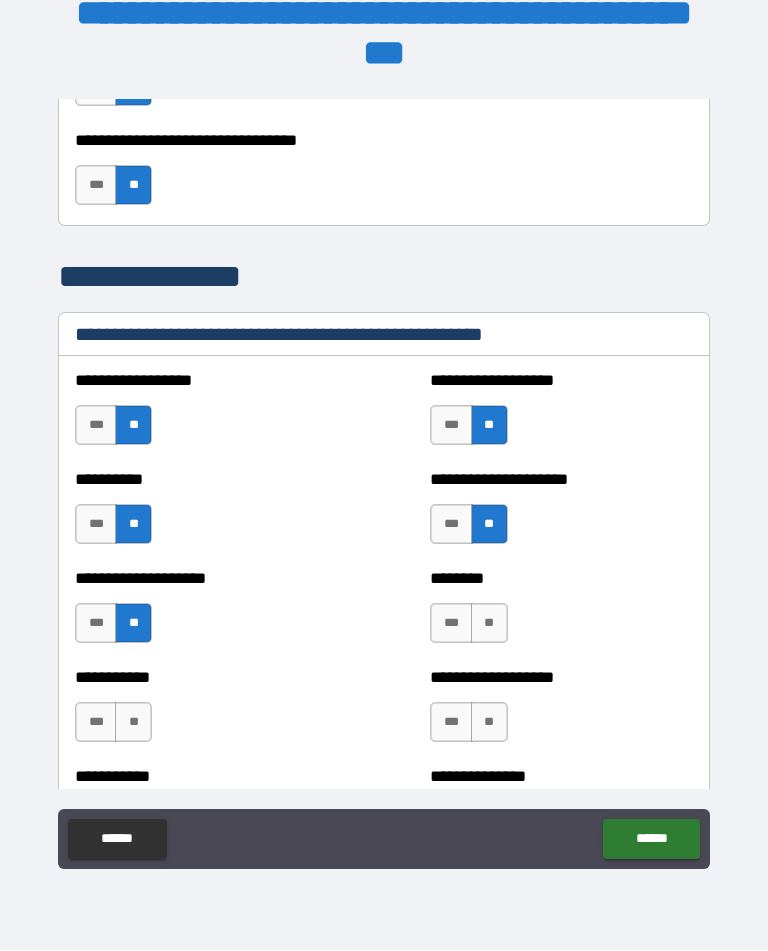 click on "**" at bounding box center [489, 624] 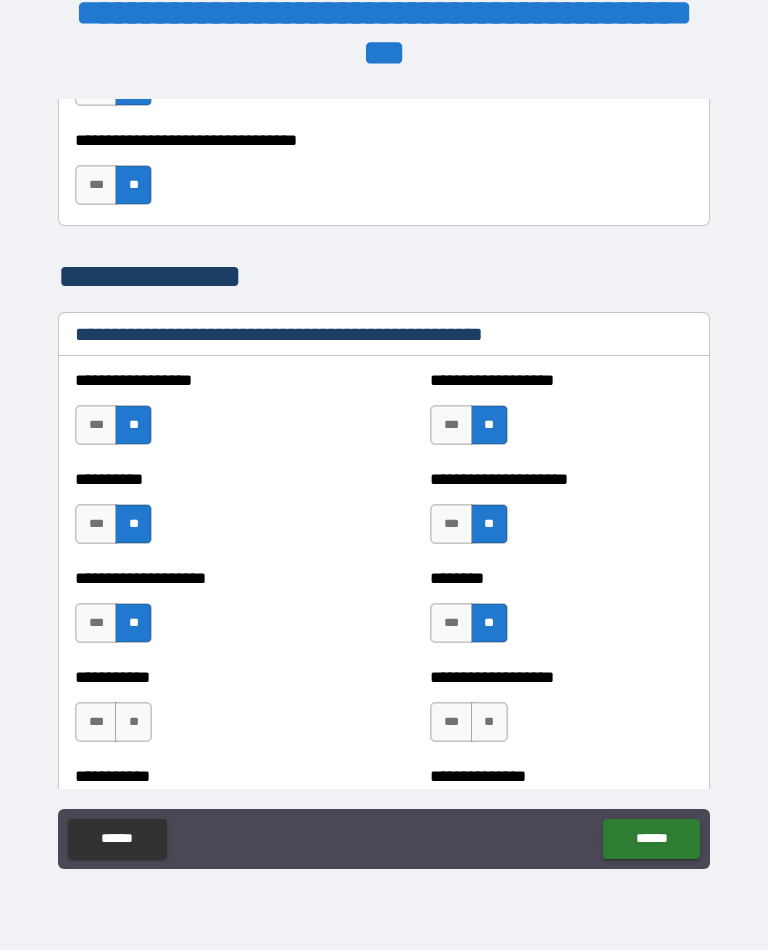 click on "**" at bounding box center (133, 723) 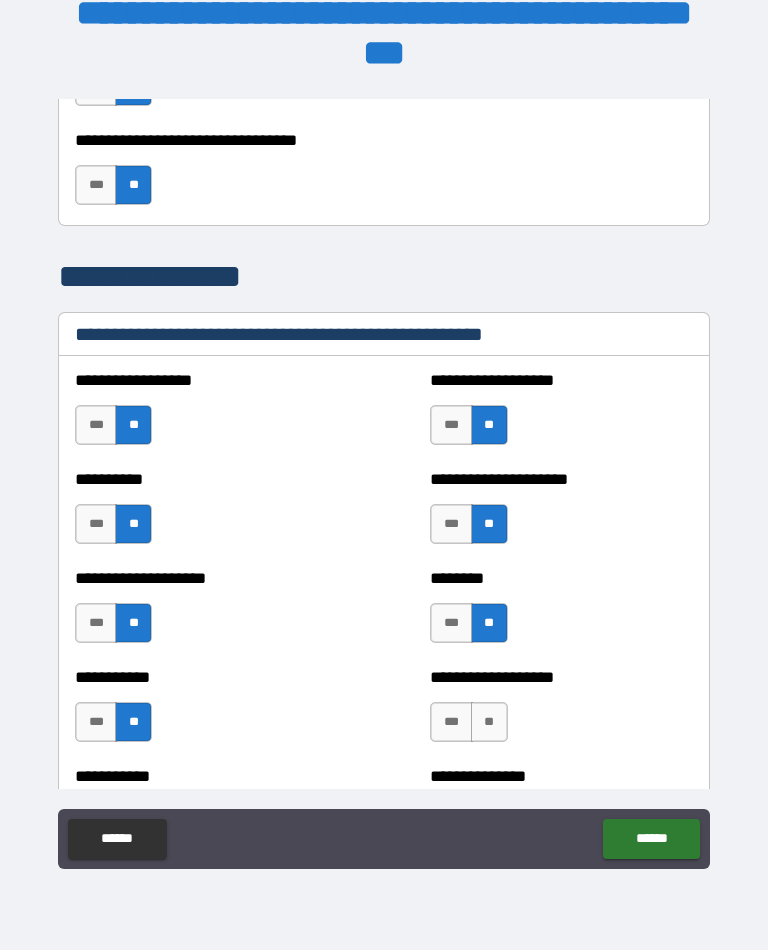 click on "**" at bounding box center (489, 723) 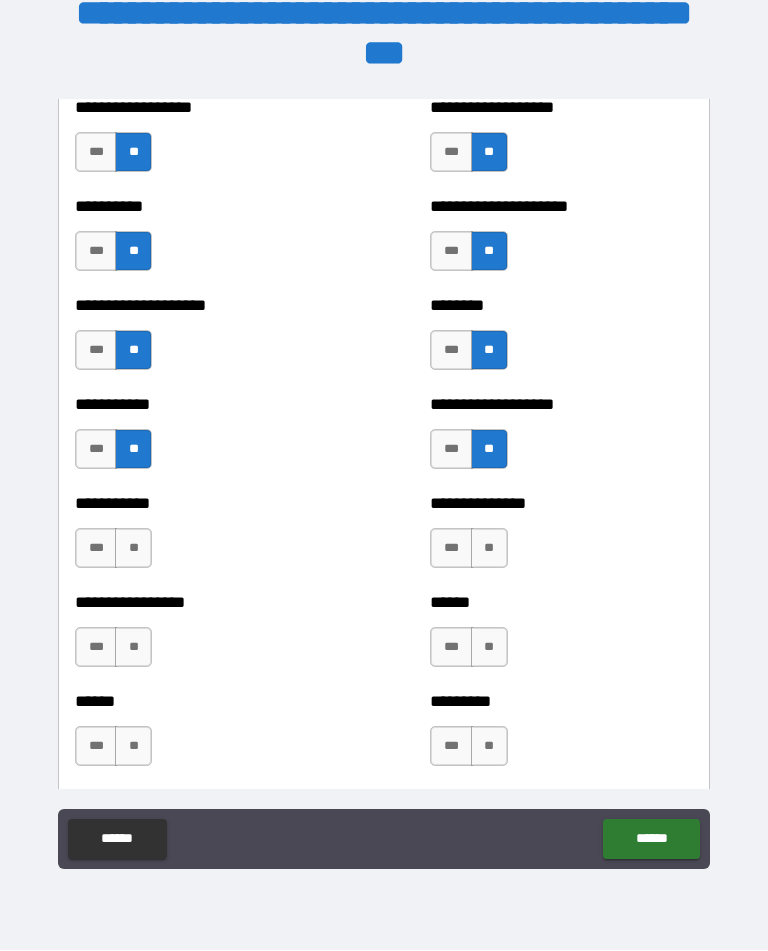 scroll, scrollTop: 3079, scrollLeft: 0, axis: vertical 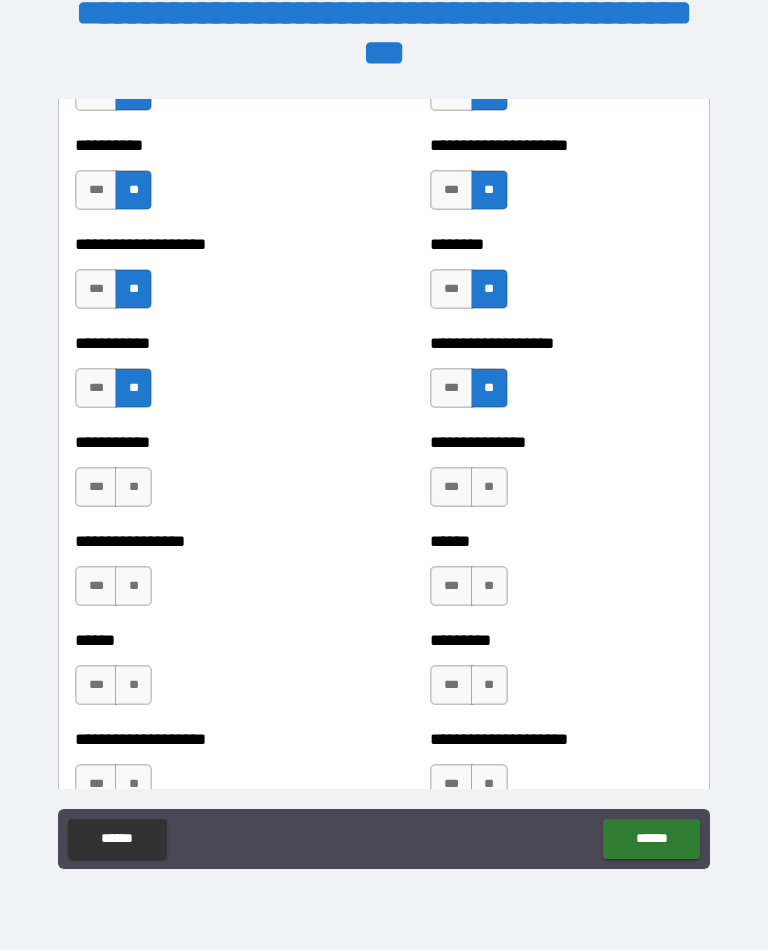 click on "**" at bounding box center [133, 488] 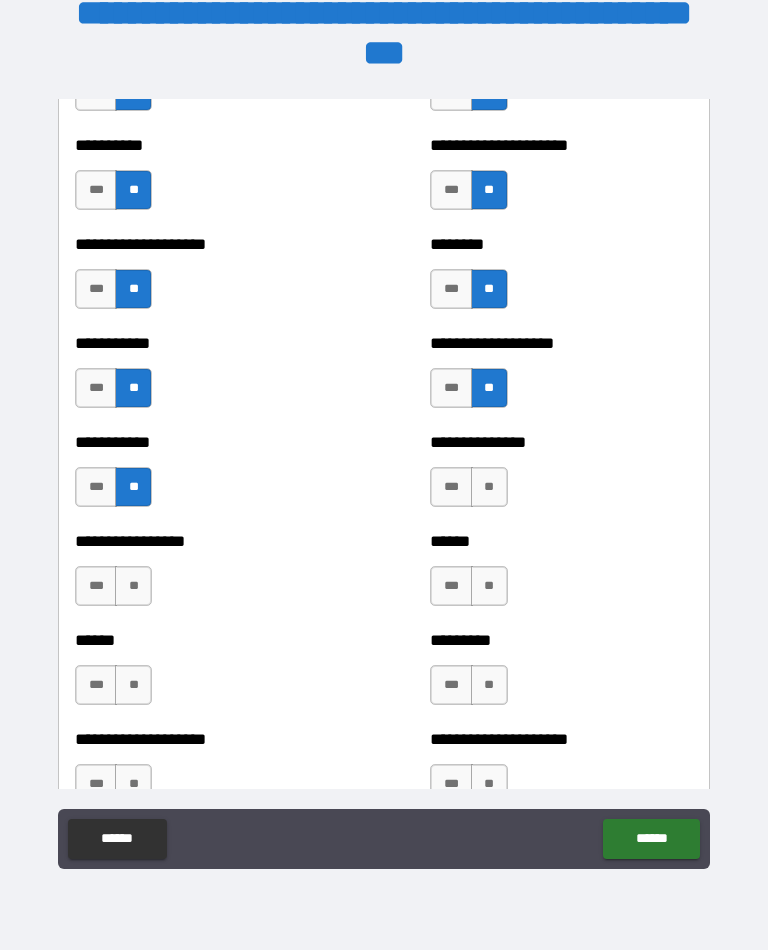 click on "**" at bounding box center (489, 488) 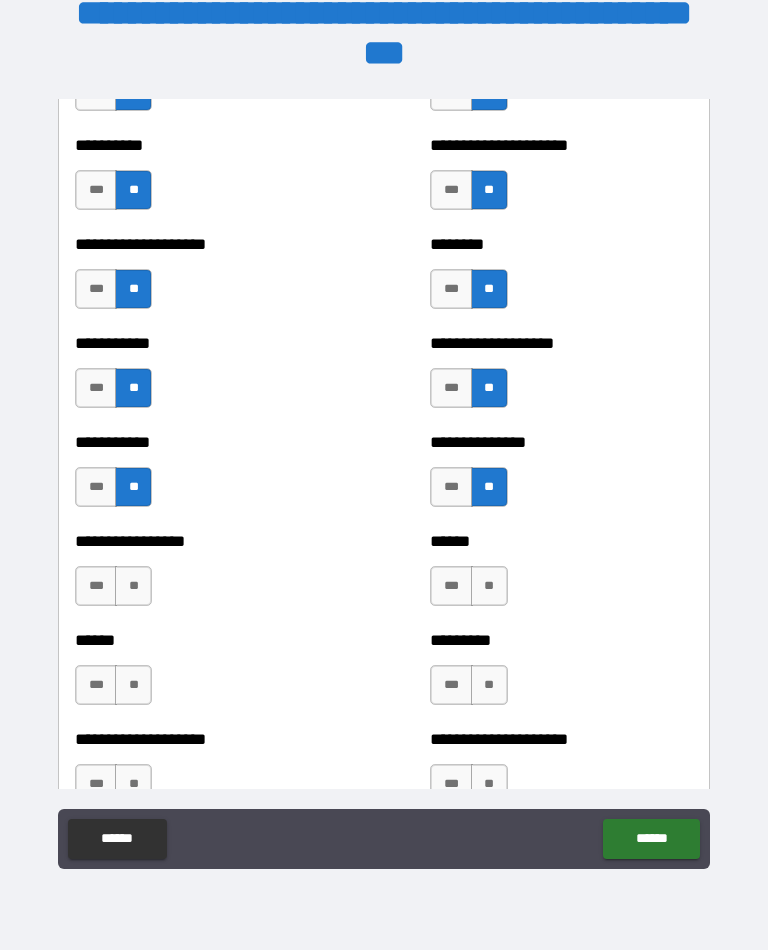 click on "**" at bounding box center [133, 587] 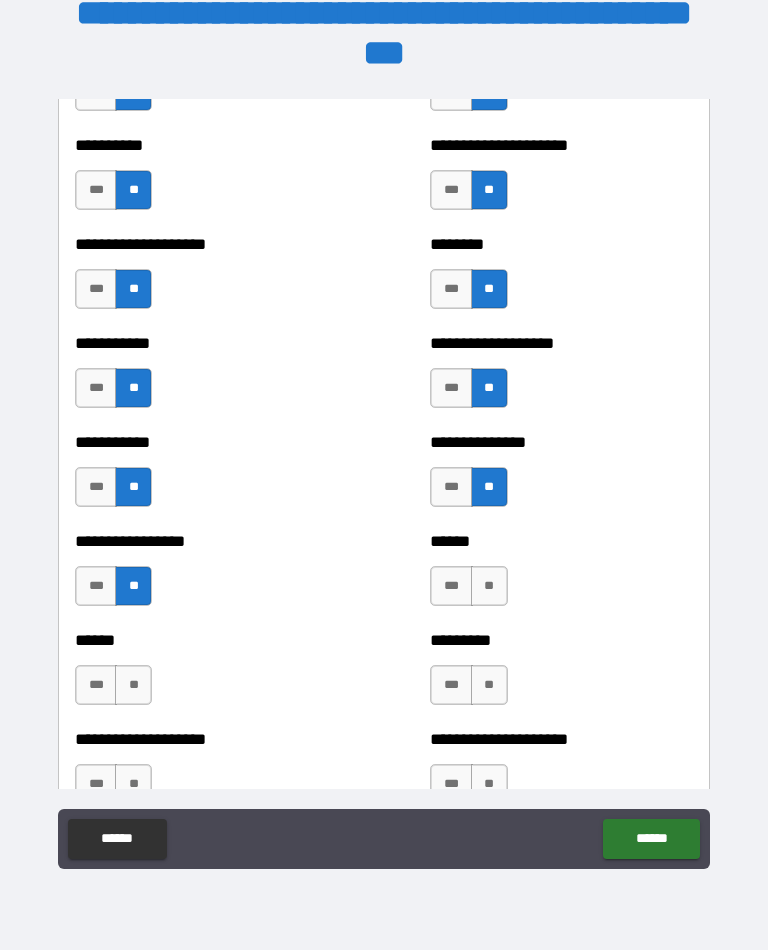 click on "**" at bounding box center [489, 587] 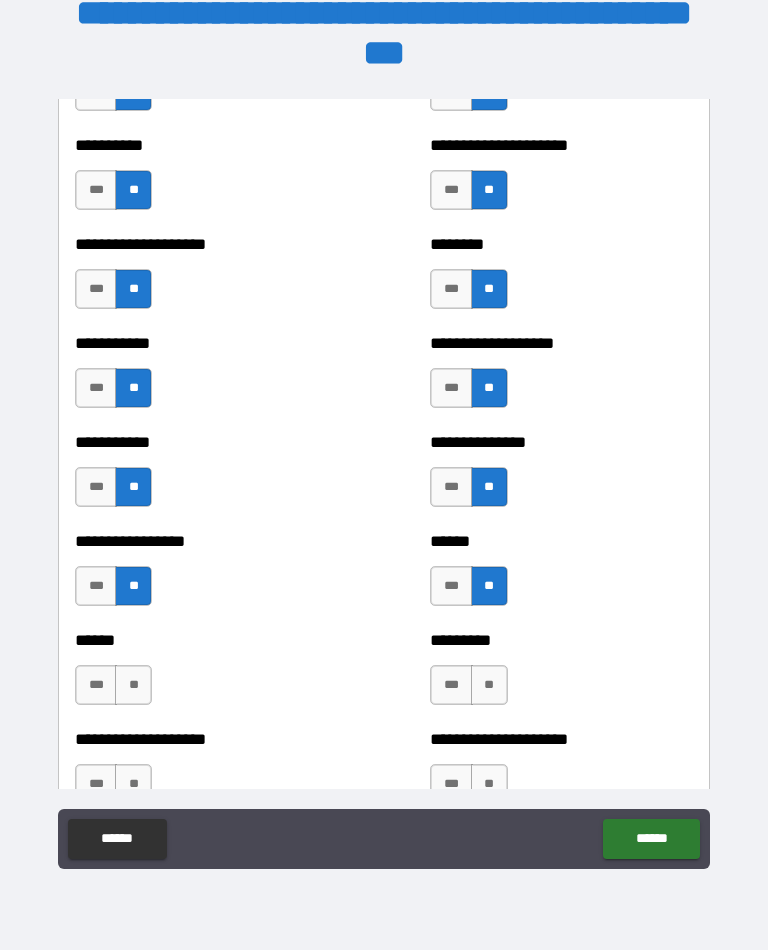 click on "**" at bounding box center [133, 686] 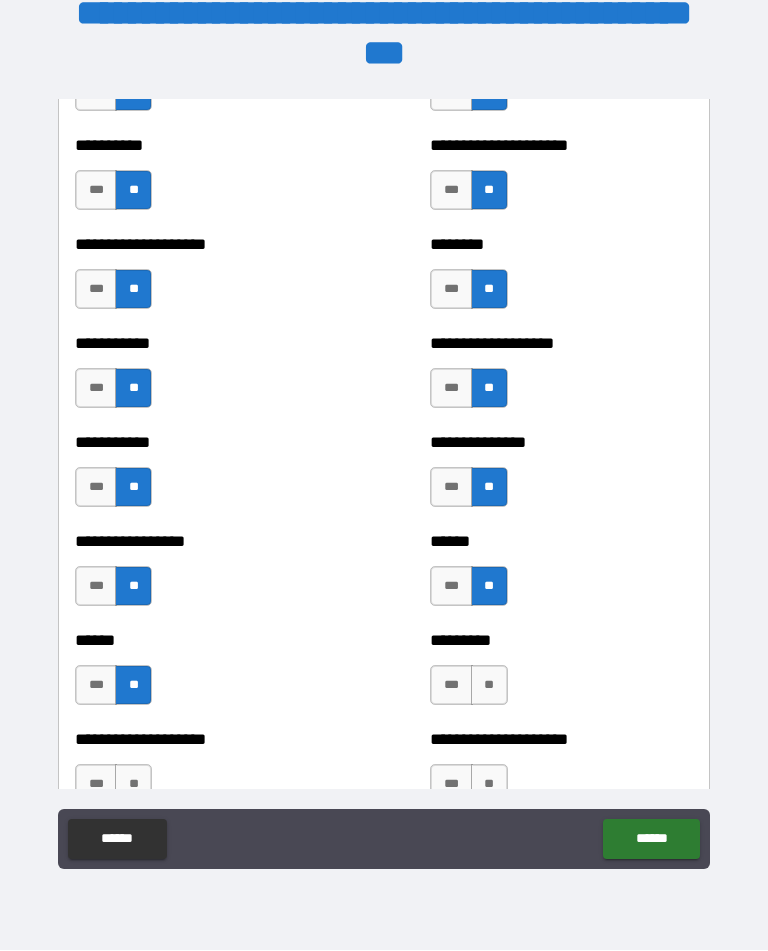 click on "**" at bounding box center (489, 686) 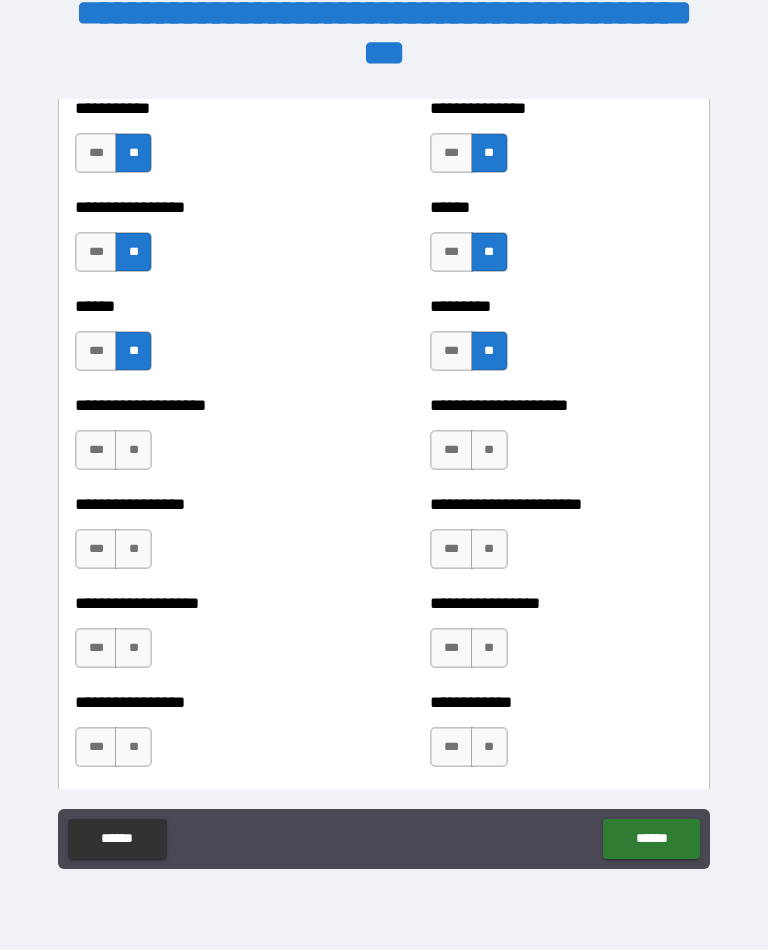 scroll, scrollTop: 3416, scrollLeft: 0, axis: vertical 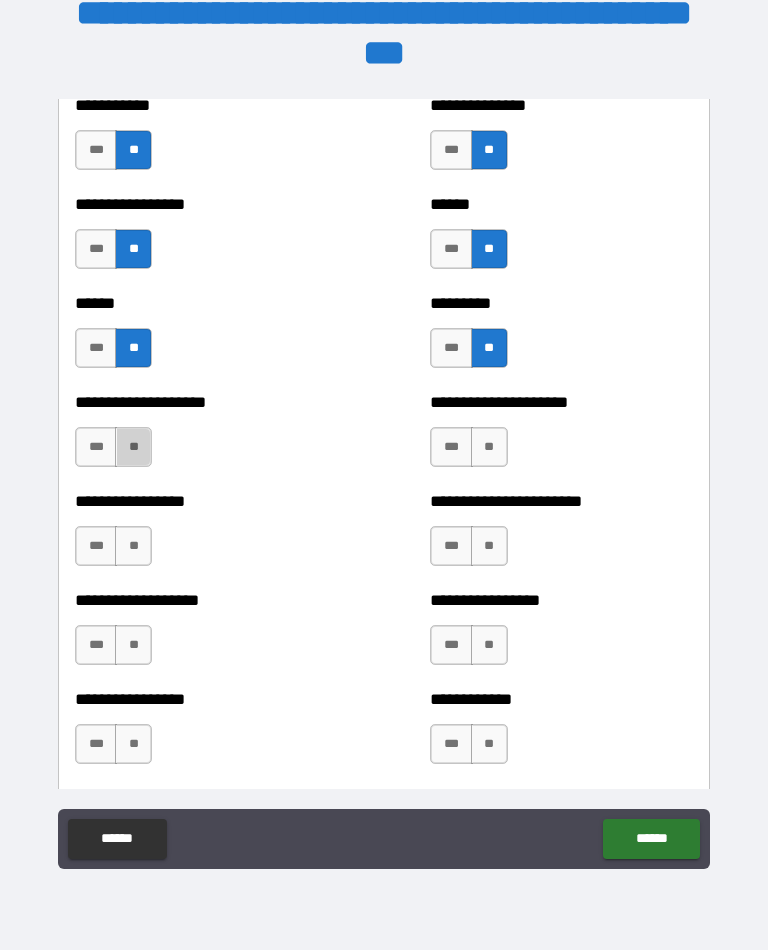click on "**" at bounding box center (133, 448) 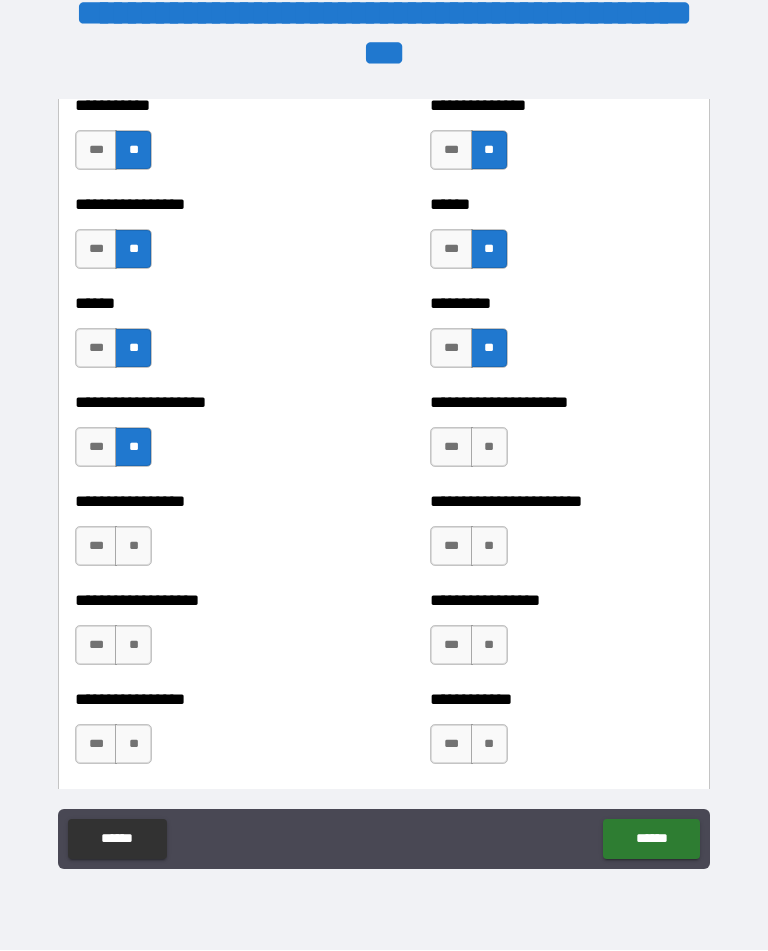 click on "**" at bounding box center [489, 448] 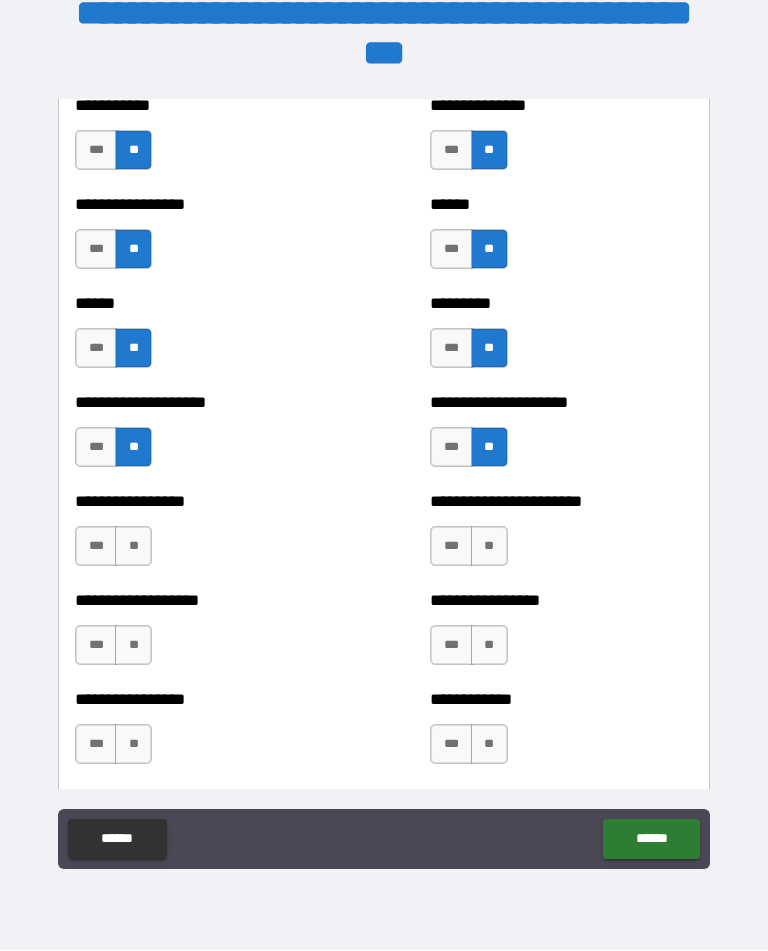 click on "**" at bounding box center (133, 547) 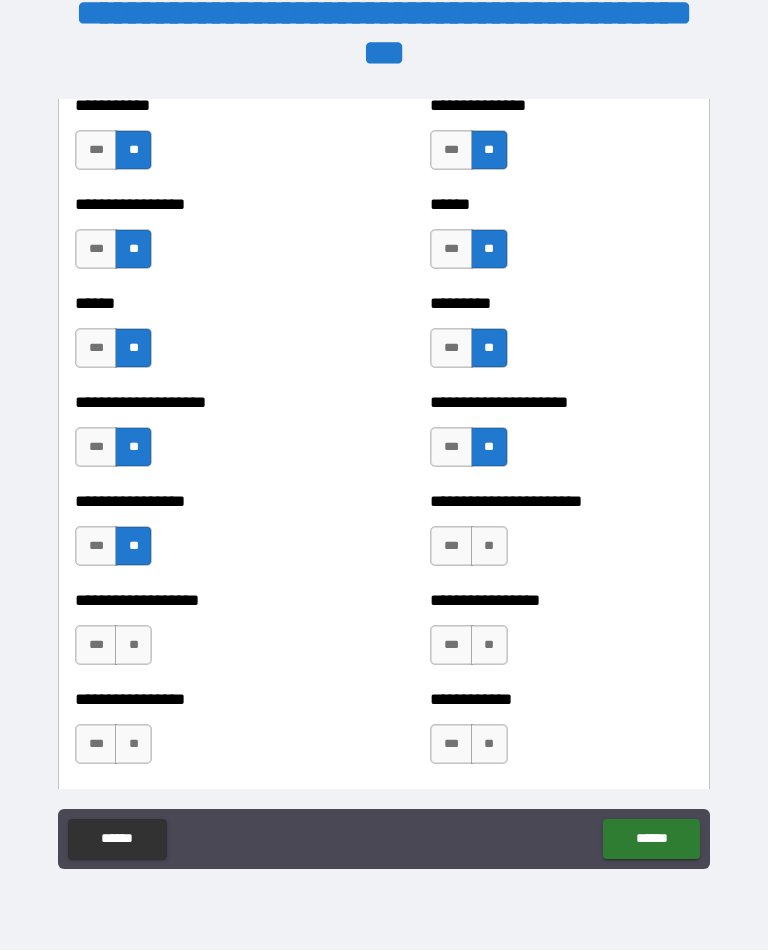 click on "**" at bounding box center [489, 547] 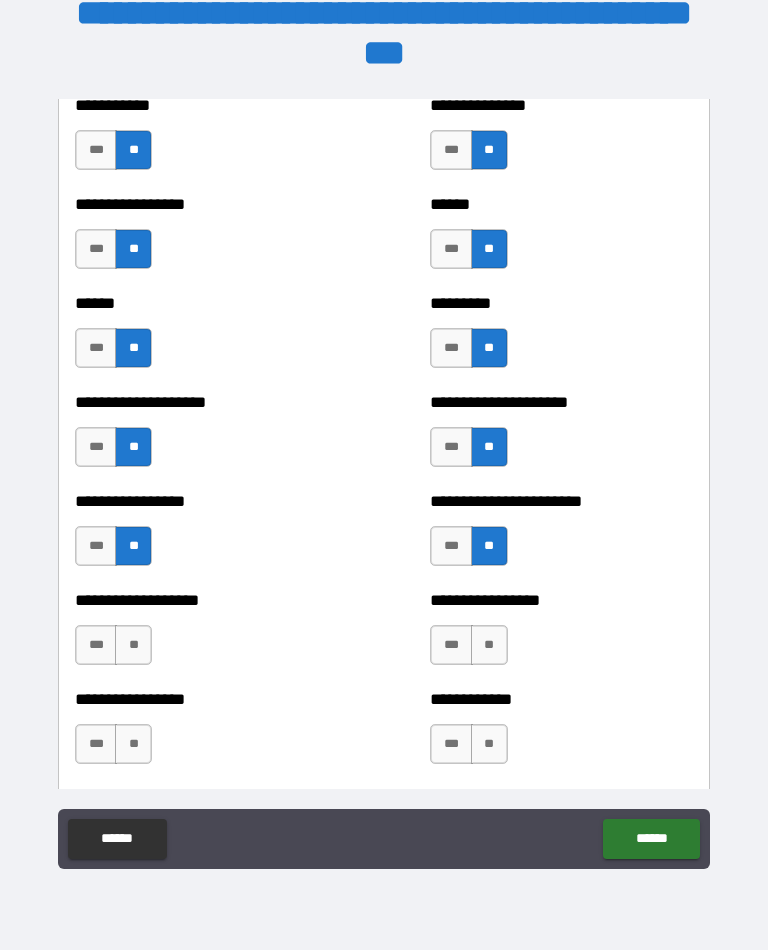click on "**" at bounding box center (133, 646) 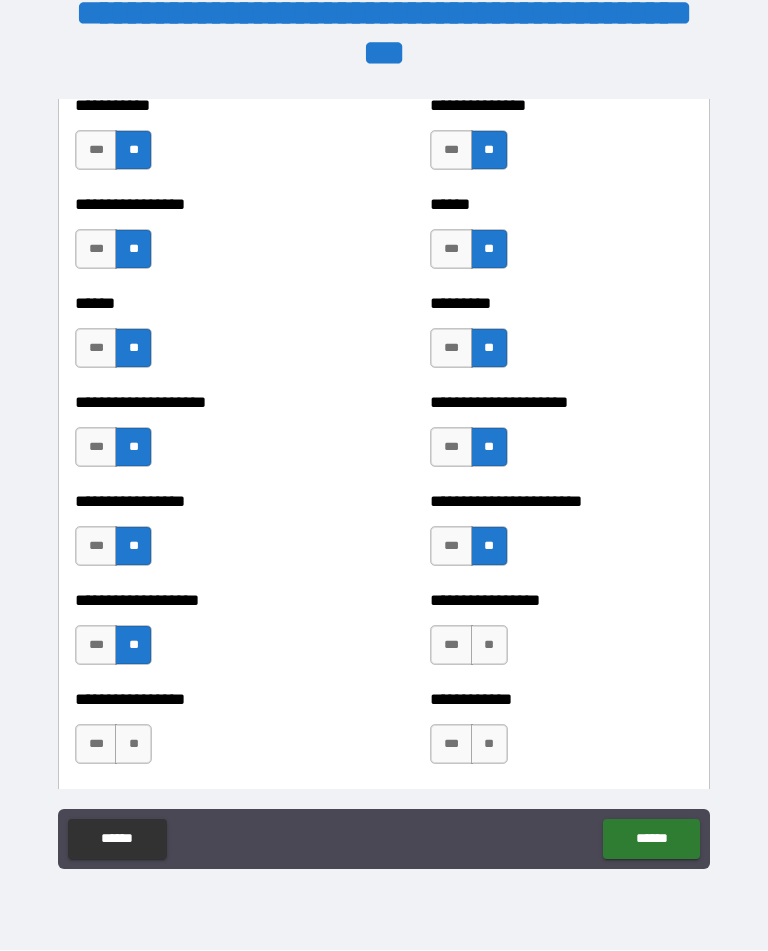 click on "**" at bounding box center (489, 646) 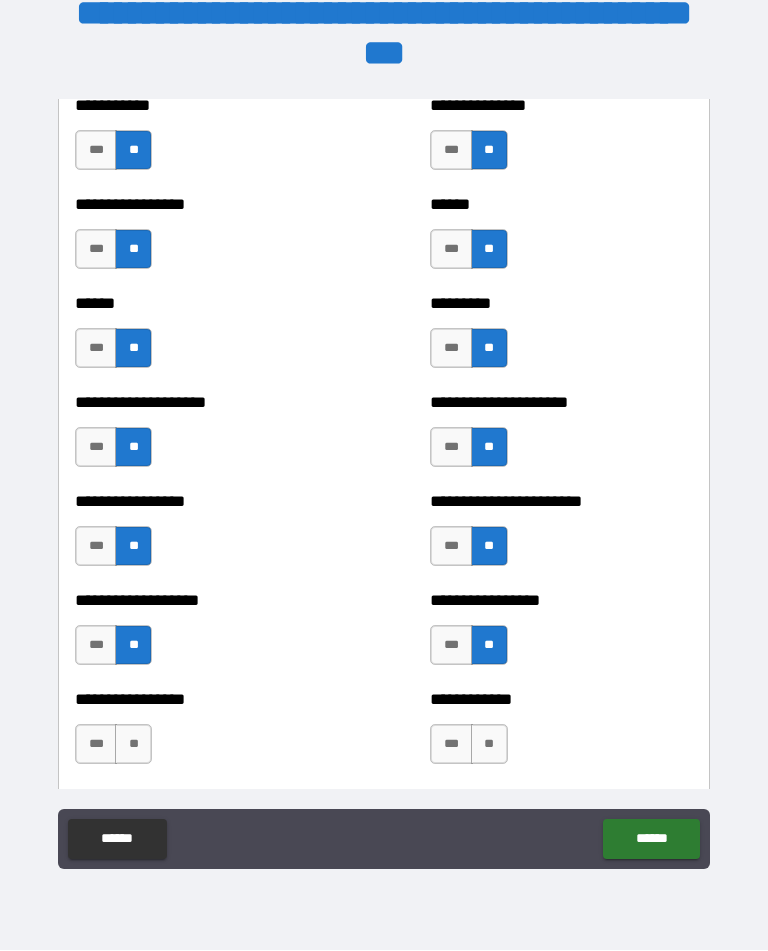 click on "**" at bounding box center [133, 745] 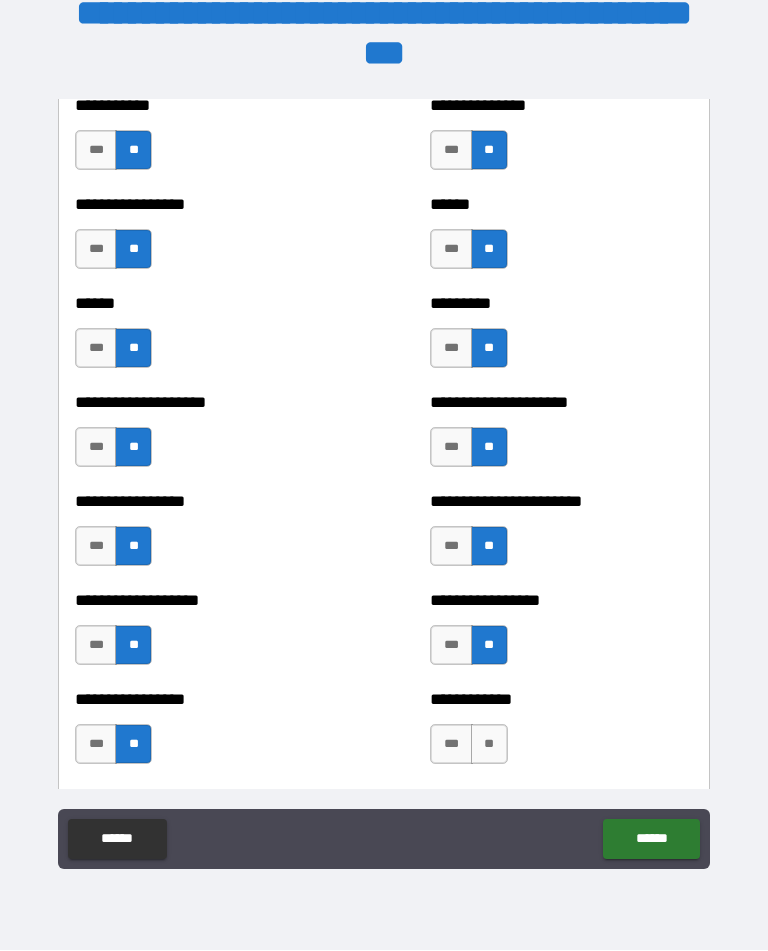 click on "**" at bounding box center [489, 745] 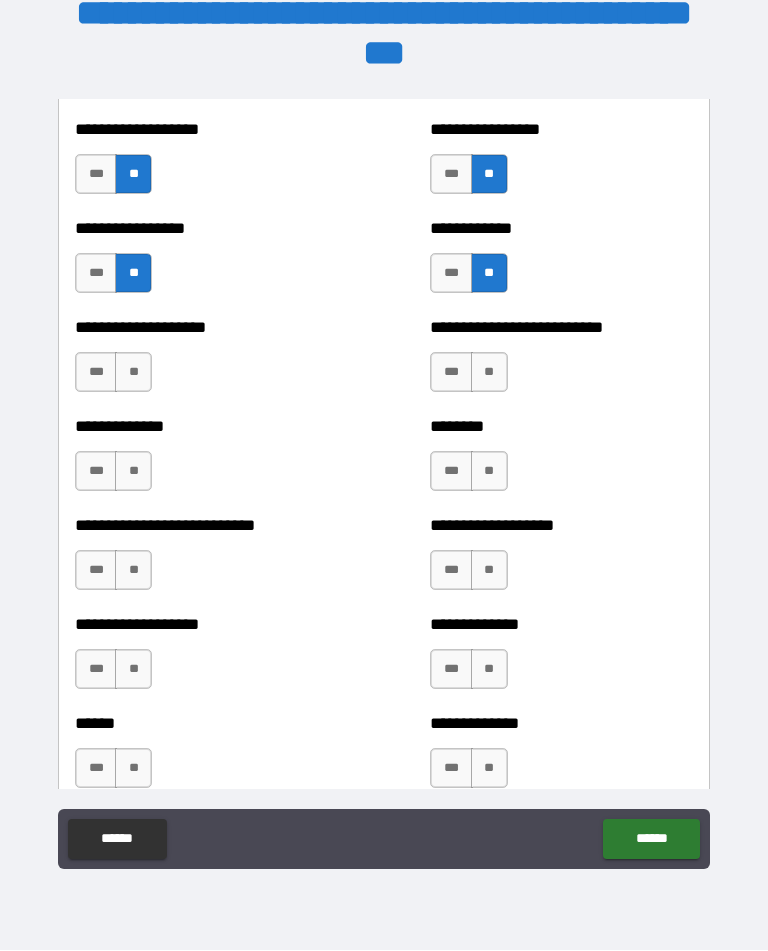 scroll, scrollTop: 3908, scrollLeft: 0, axis: vertical 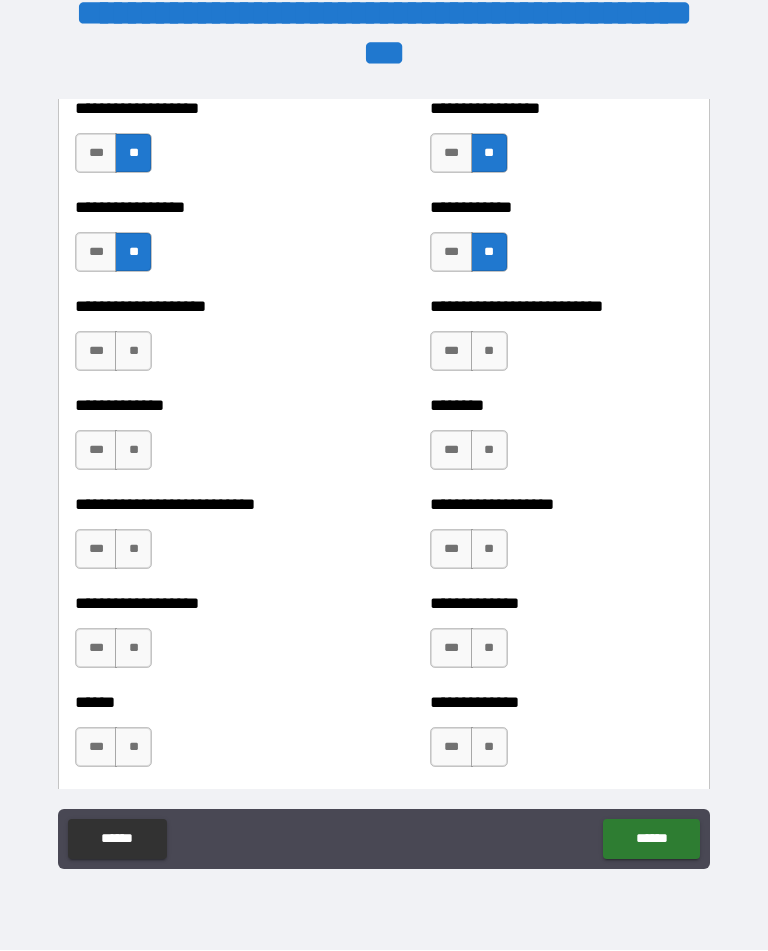 click on "**" at bounding box center (133, 352) 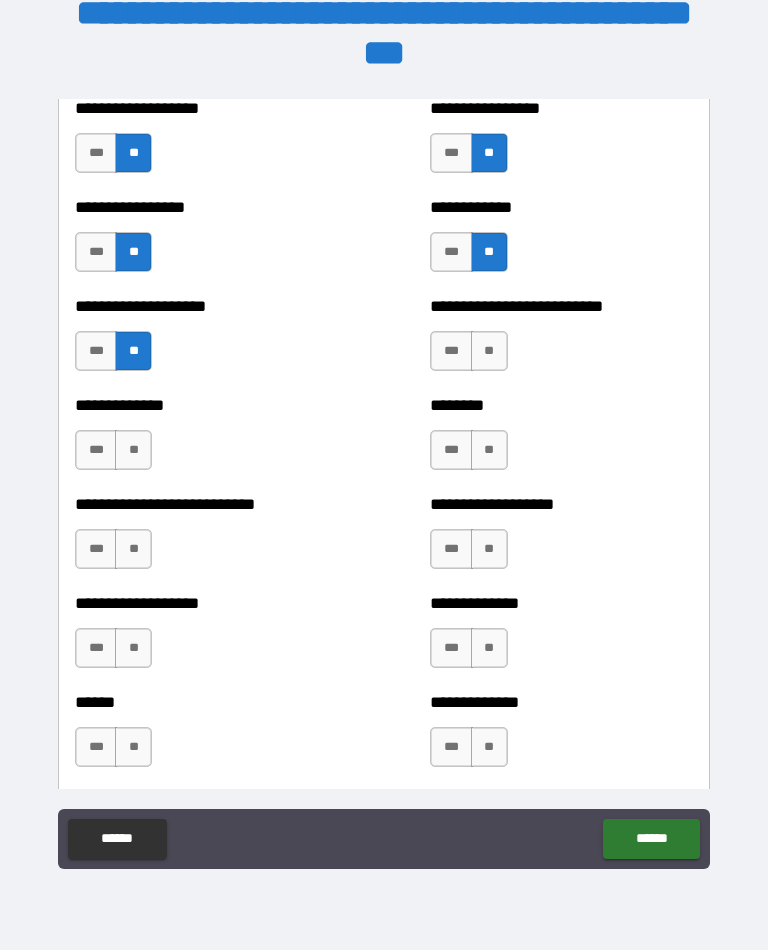 click on "**" at bounding box center [489, 352] 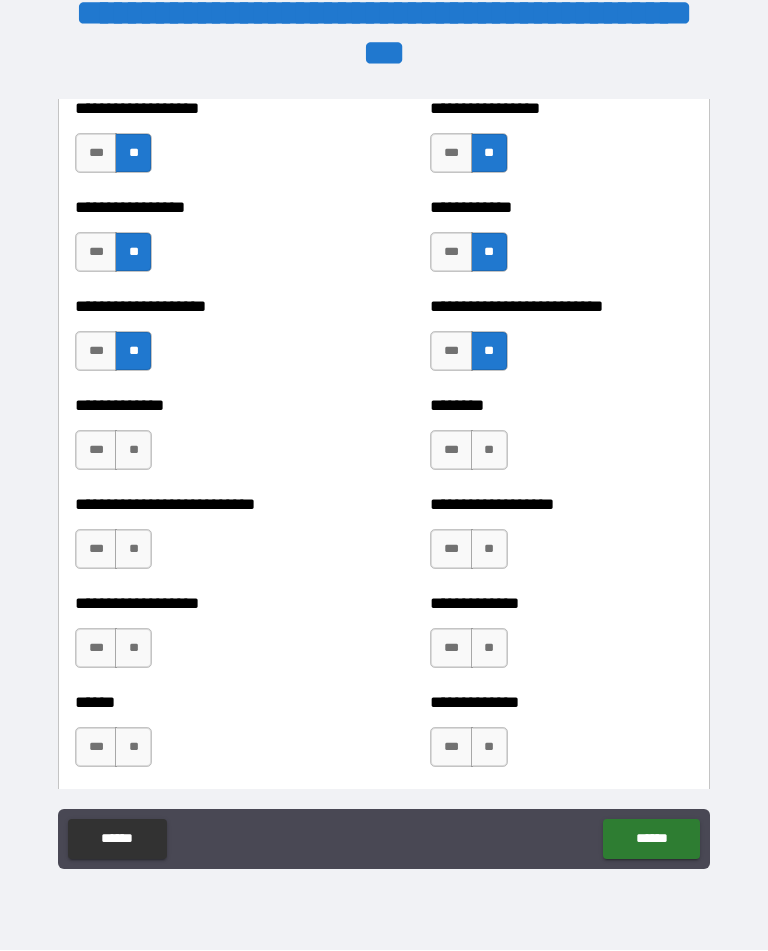 click on "**" at bounding box center (133, 451) 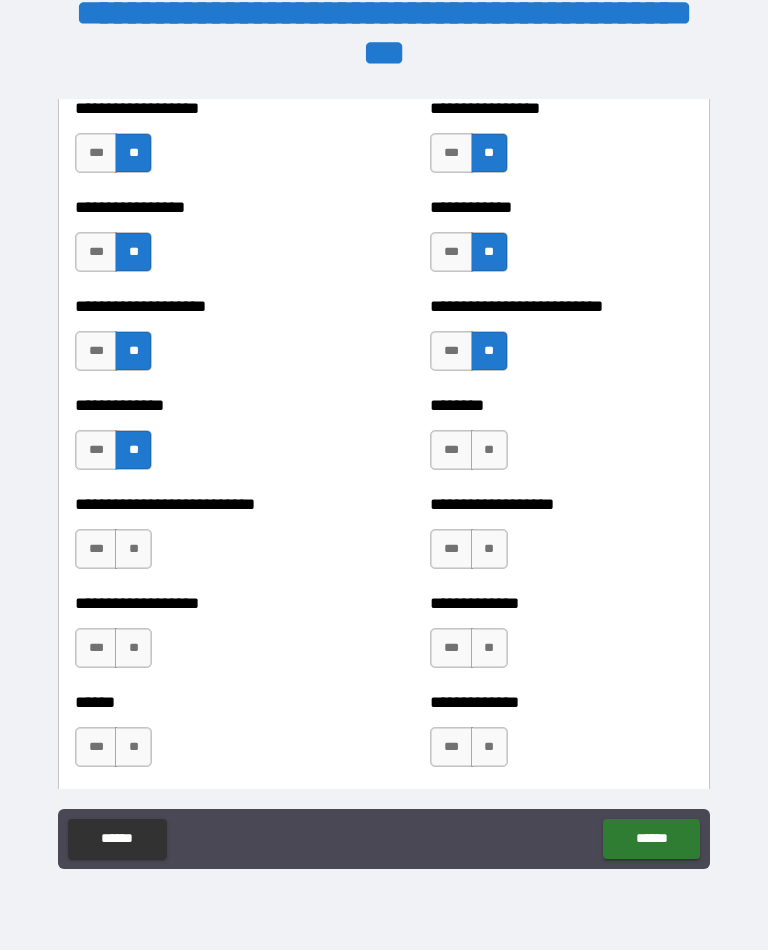 click on "**" at bounding box center [489, 451] 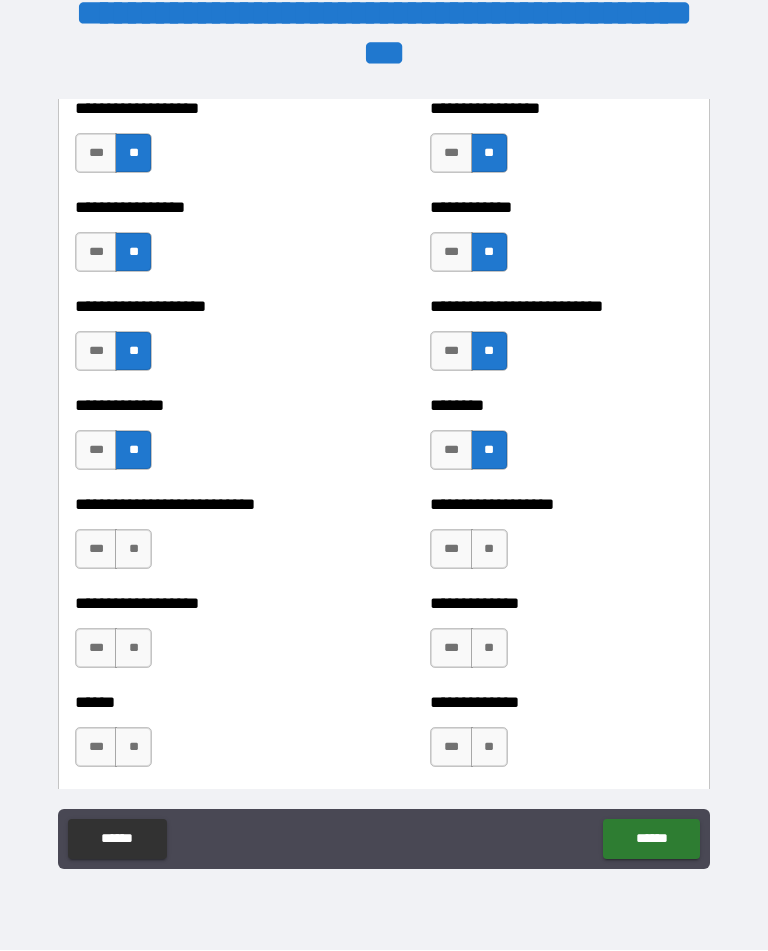 click on "**" at bounding box center (133, 550) 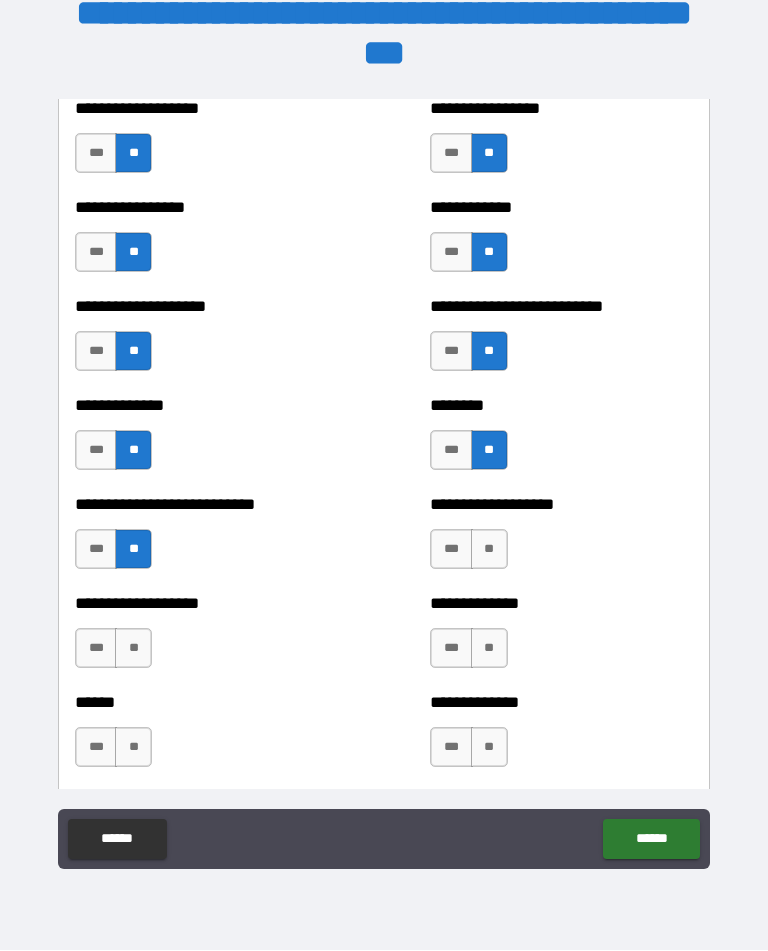 click on "**" at bounding box center [489, 550] 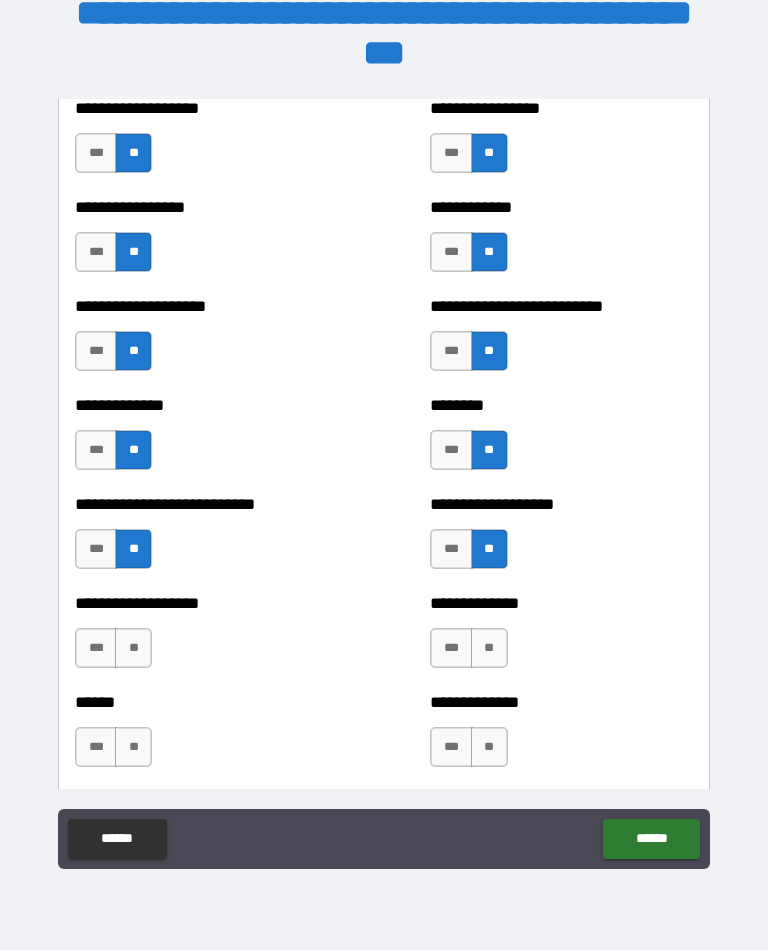 click on "**" at bounding box center [133, 649] 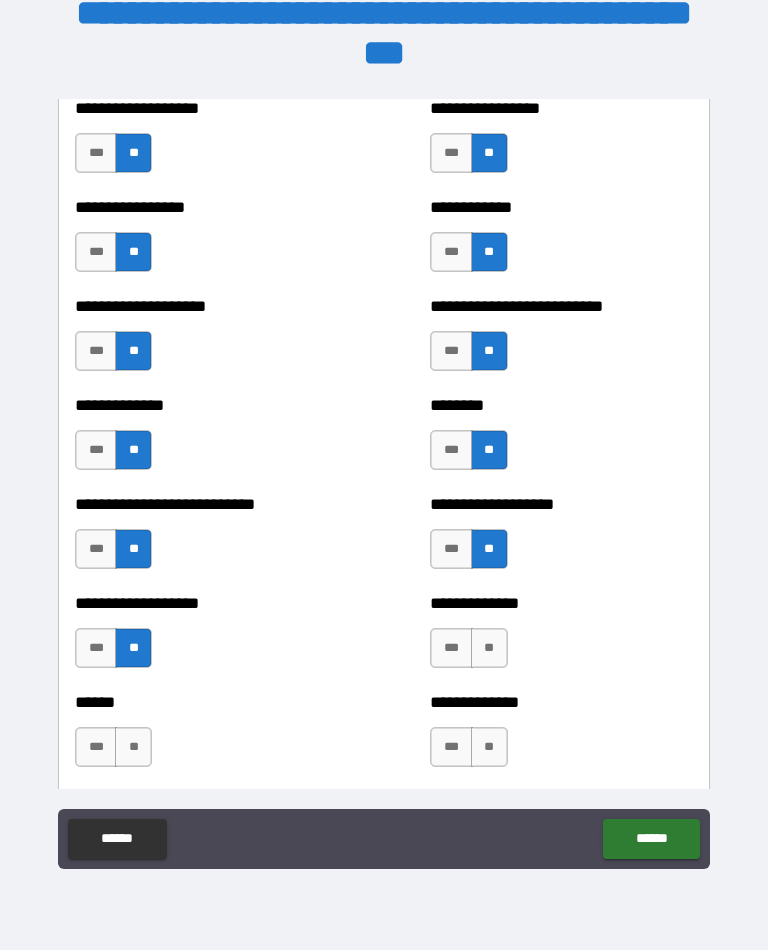 click on "**" at bounding box center (489, 649) 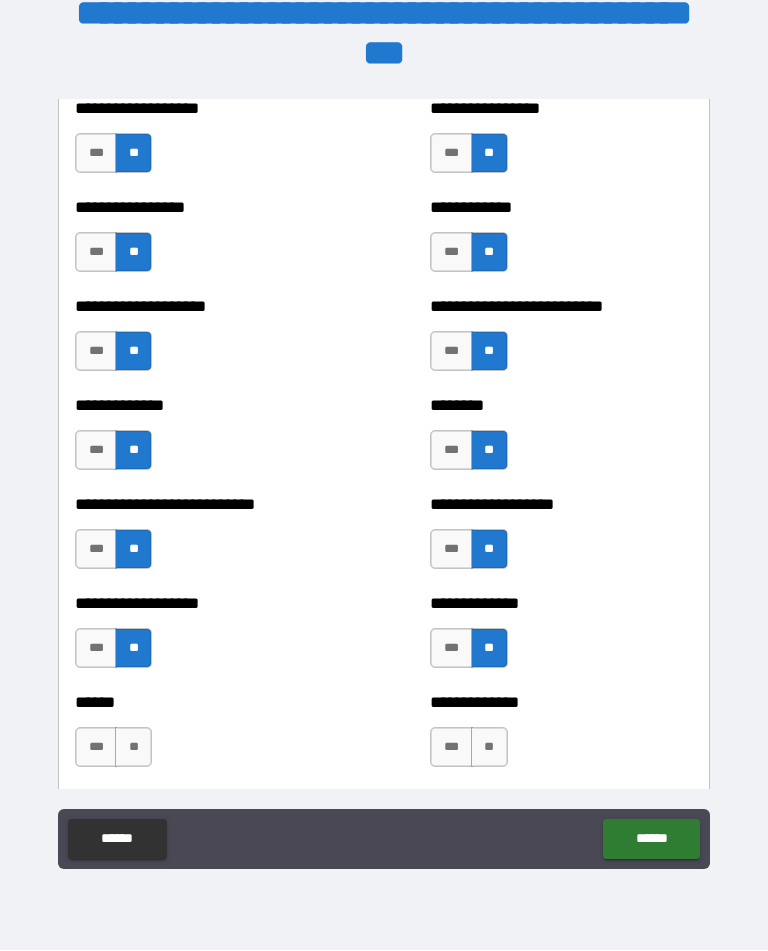 click on "**" at bounding box center [133, 748] 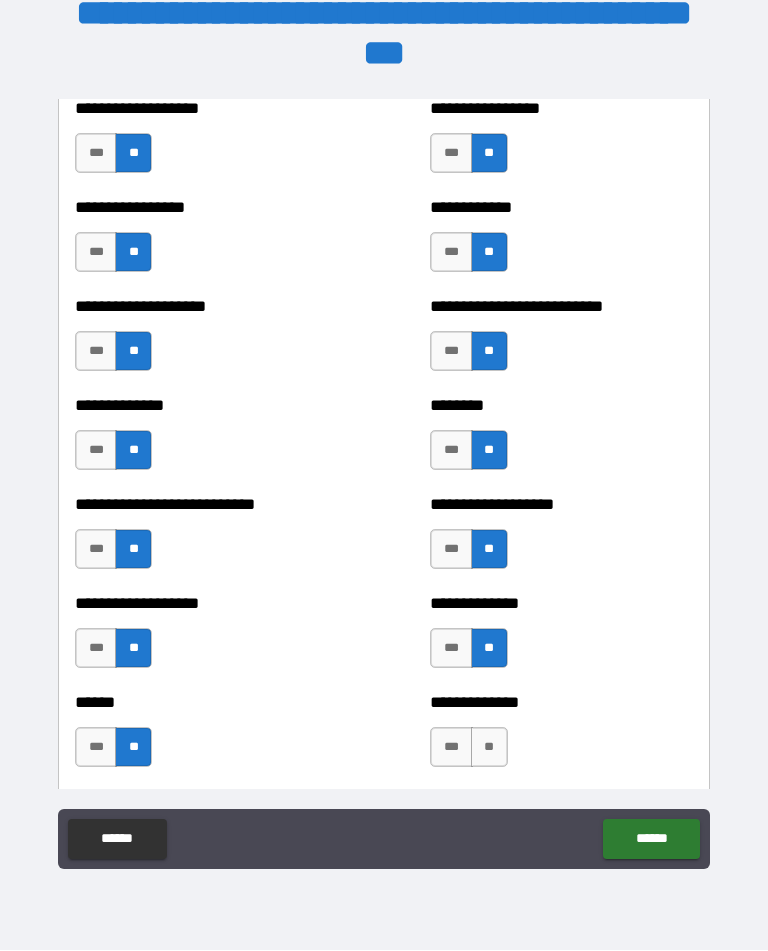 click on "**" at bounding box center [489, 748] 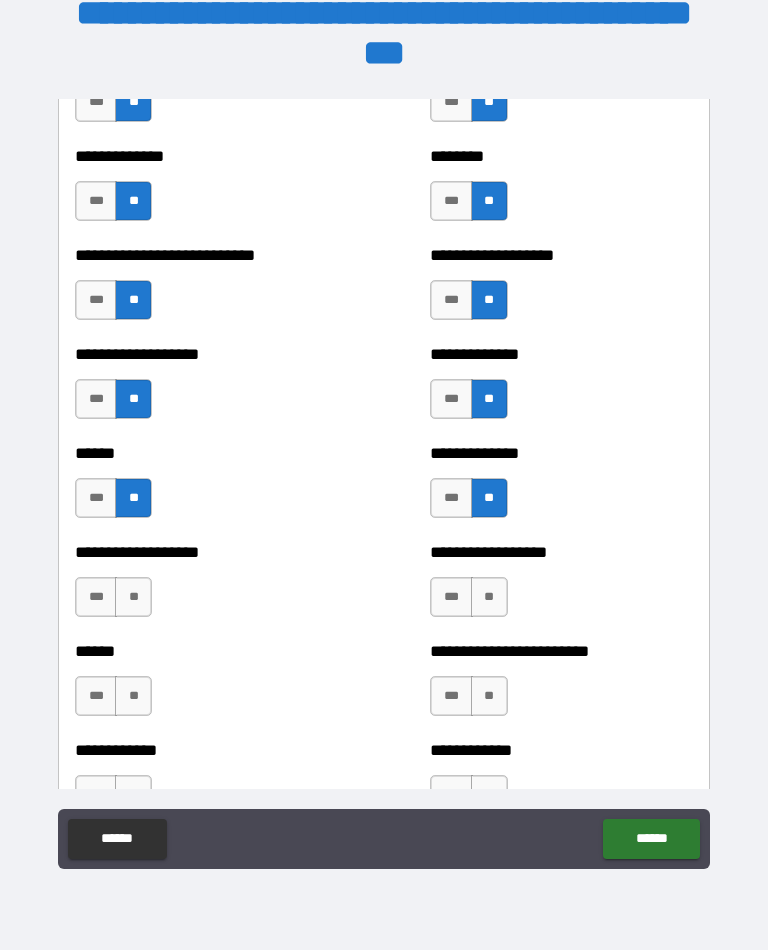 scroll, scrollTop: 4159, scrollLeft: 0, axis: vertical 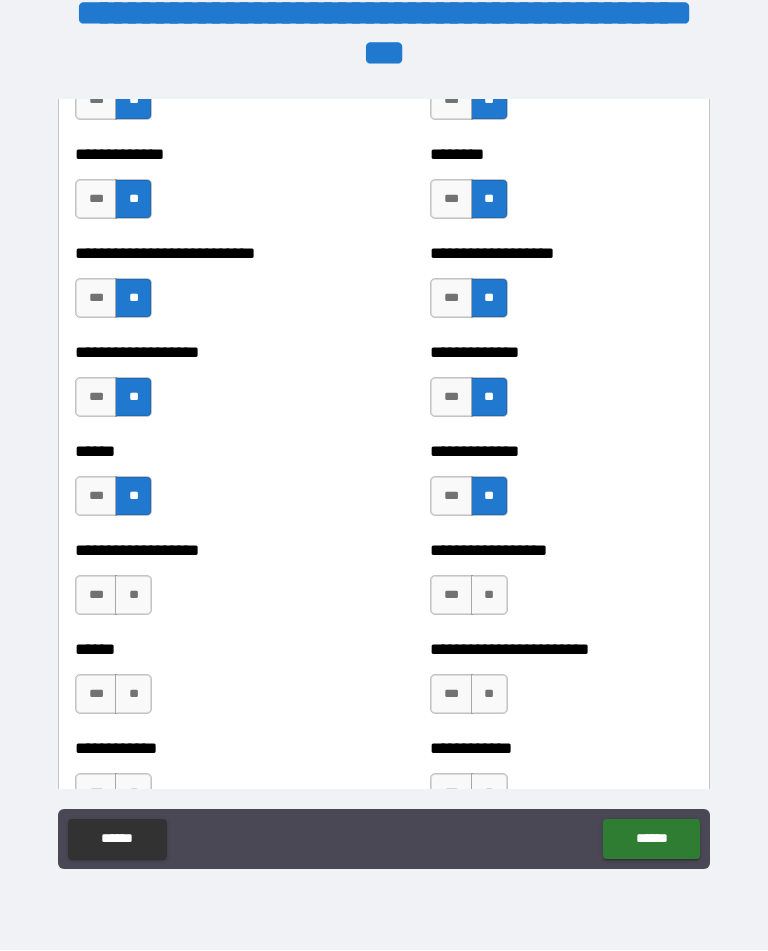 click on "**" at bounding box center [133, 596] 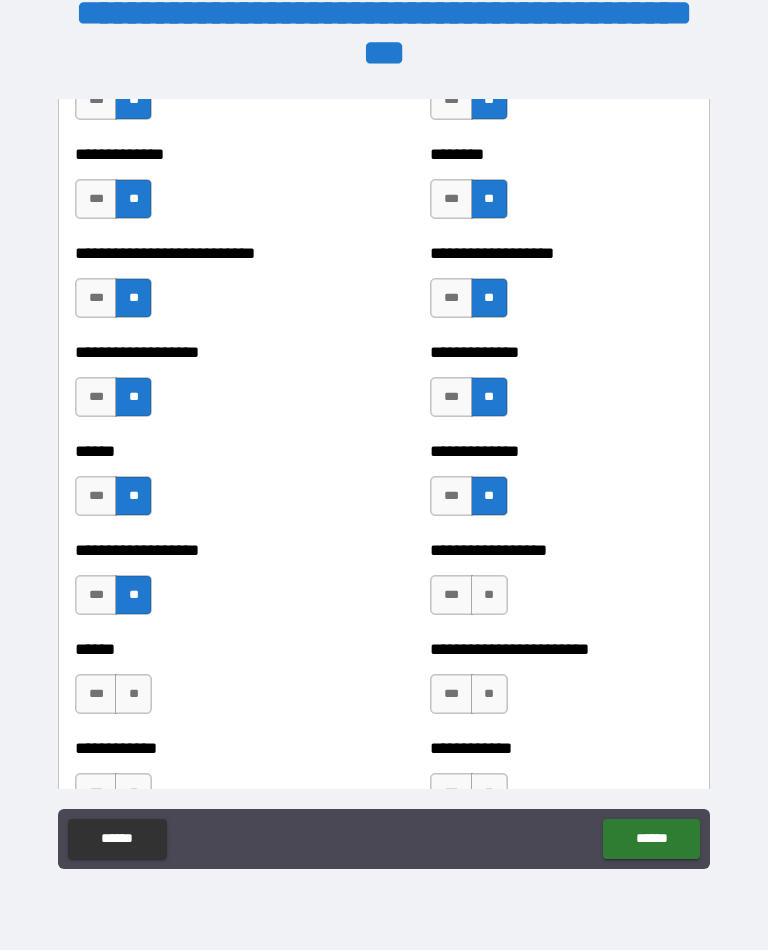 click on "**" at bounding box center [489, 596] 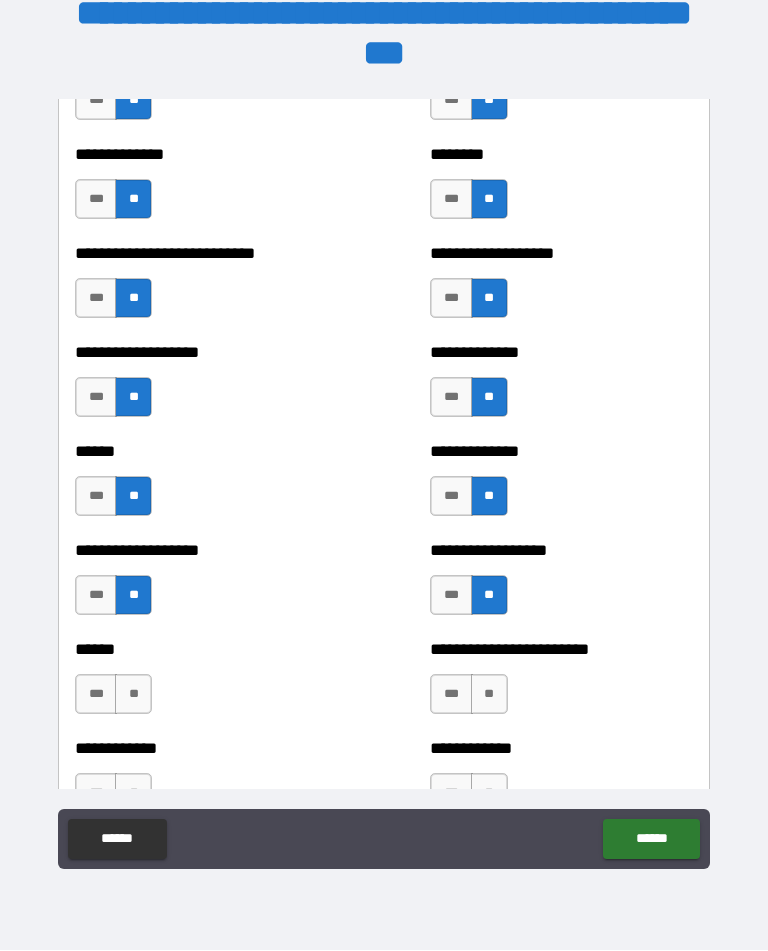 click on "**" at bounding box center (133, 695) 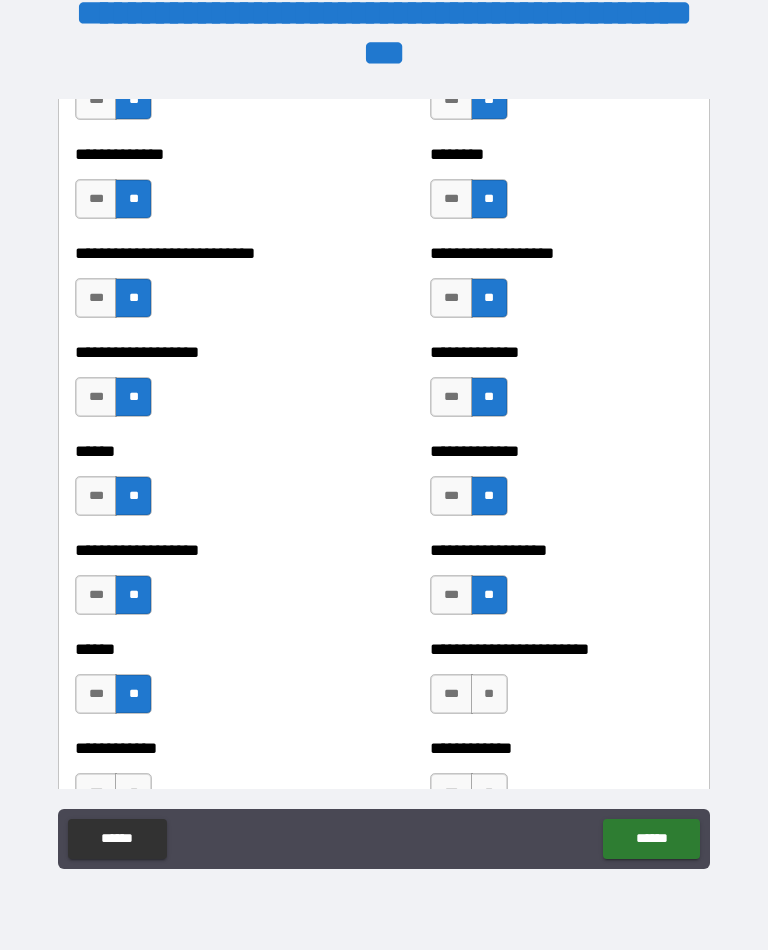 click on "**" at bounding box center [489, 695] 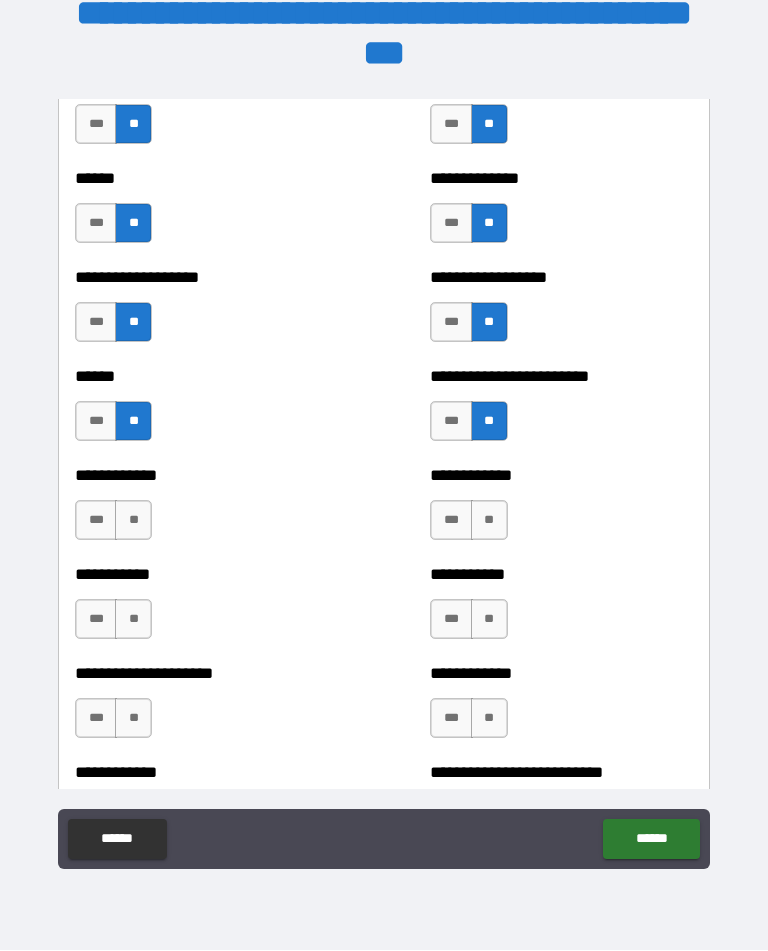 scroll, scrollTop: 4441, scrollLeft: 0, axis: vertical 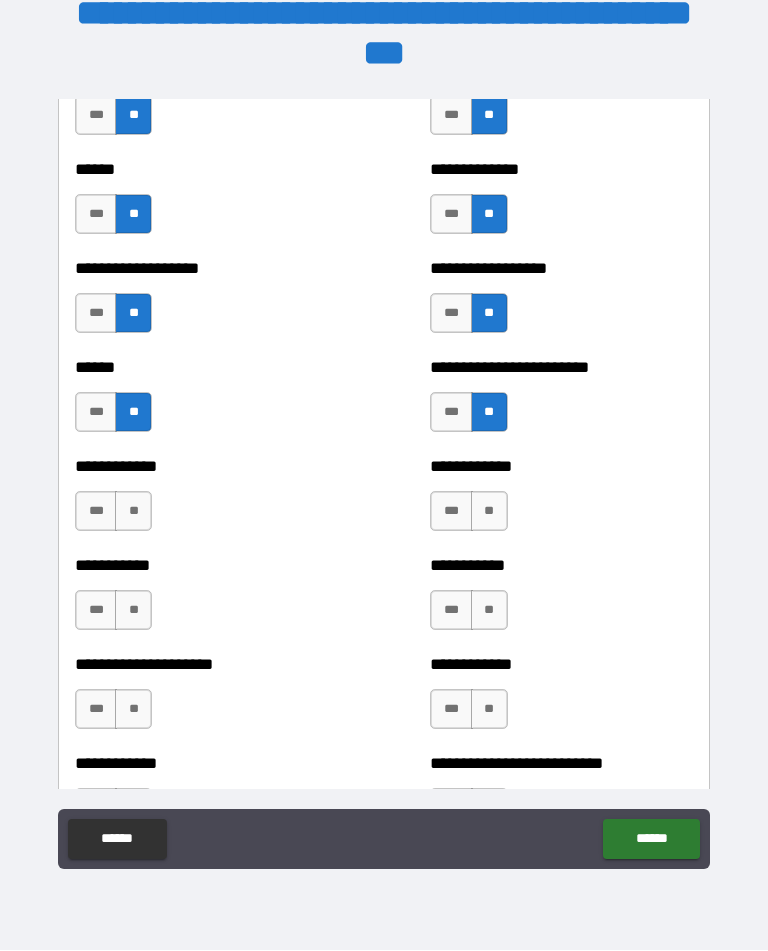click on "**" at bounding box center [133, 512] 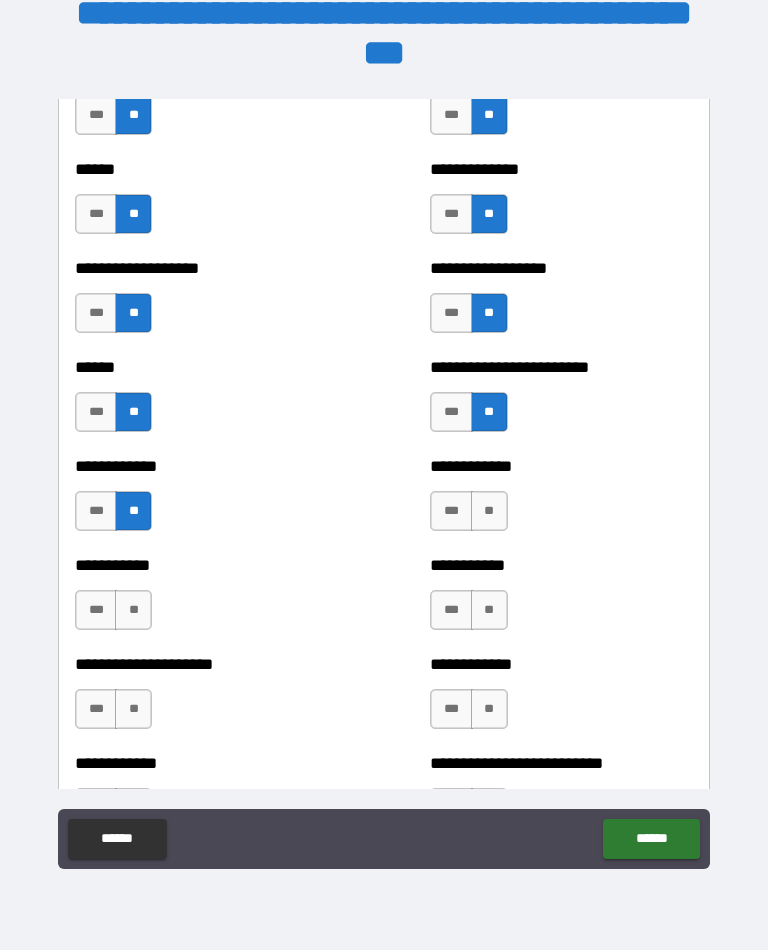 click on "**" at bounding box center [489, 512] 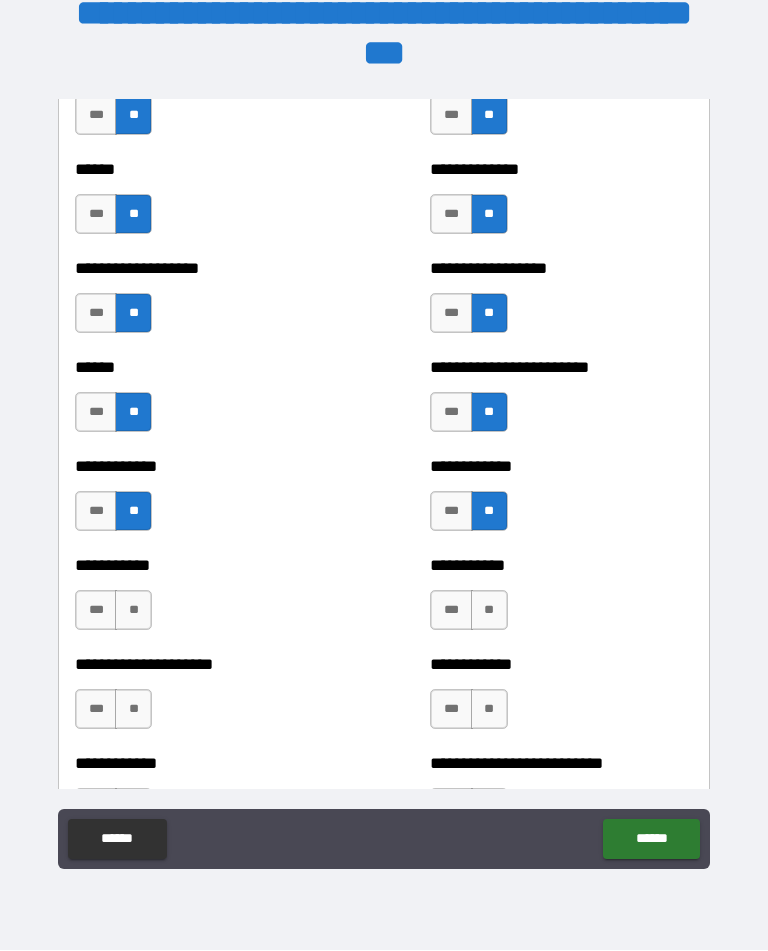 click on "**" at bounding box center [133, 611] 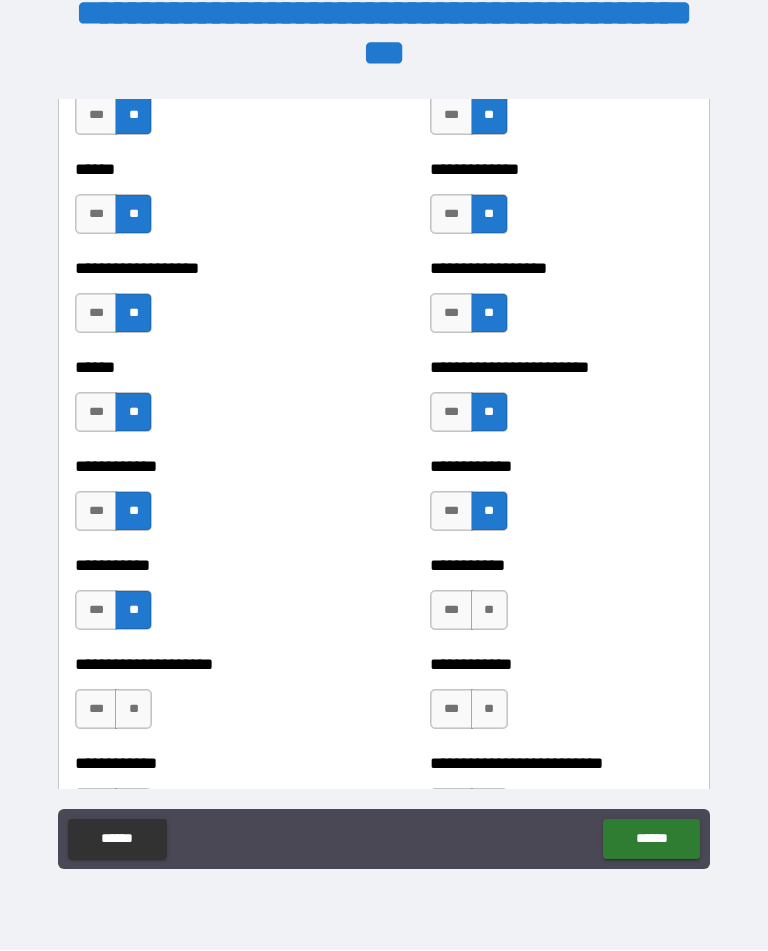 click on "**" at bounding box center (489, 611) 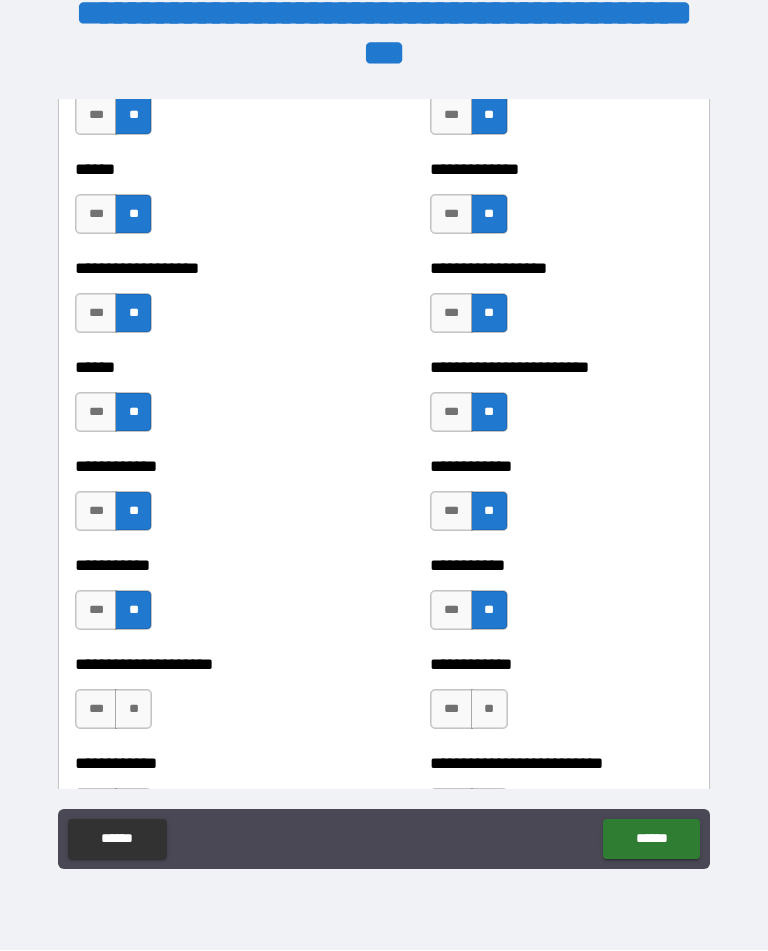 click on "**" at bounding box center [133, 710] 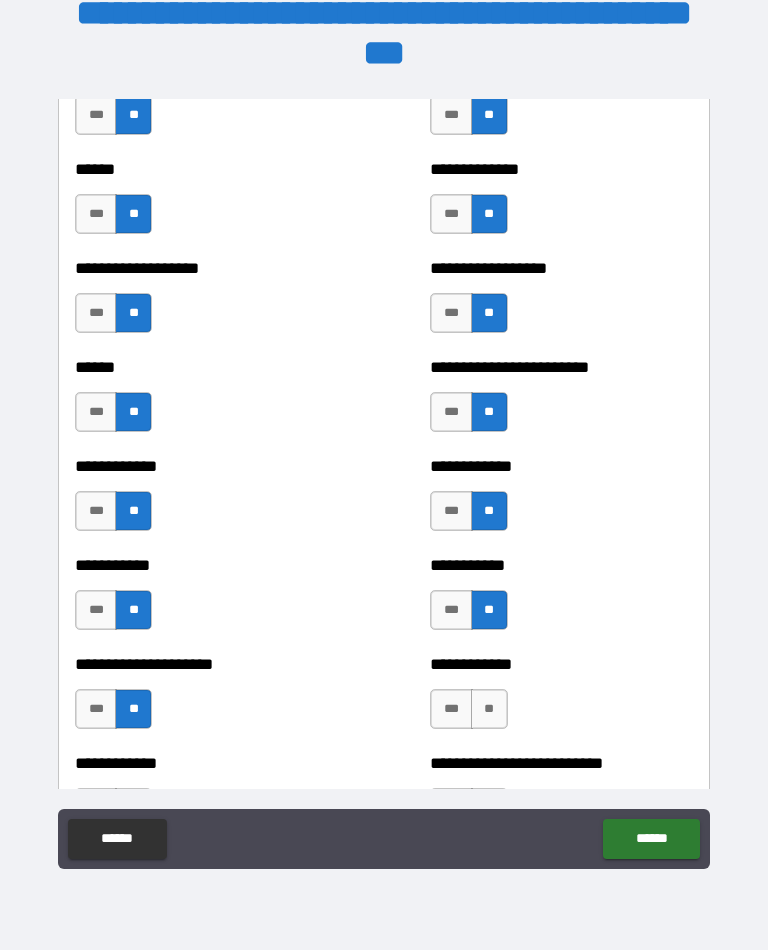 click on "**" at bounding box center (489, 710) 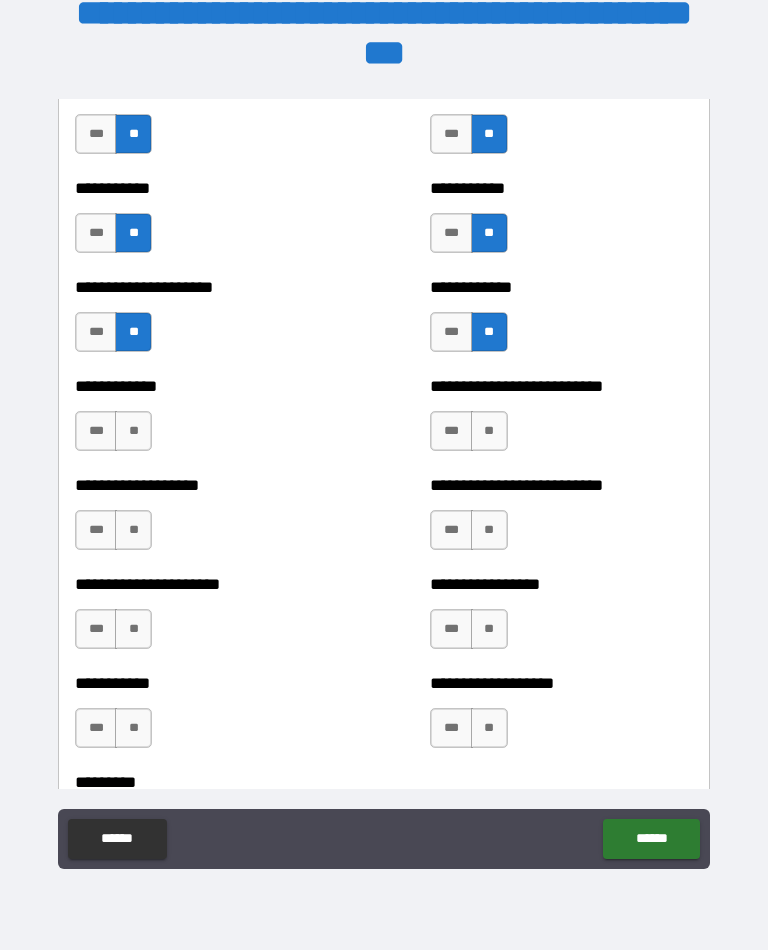 scroll, scrollTop: 4816, scrollLeft: 0, axis: vertical 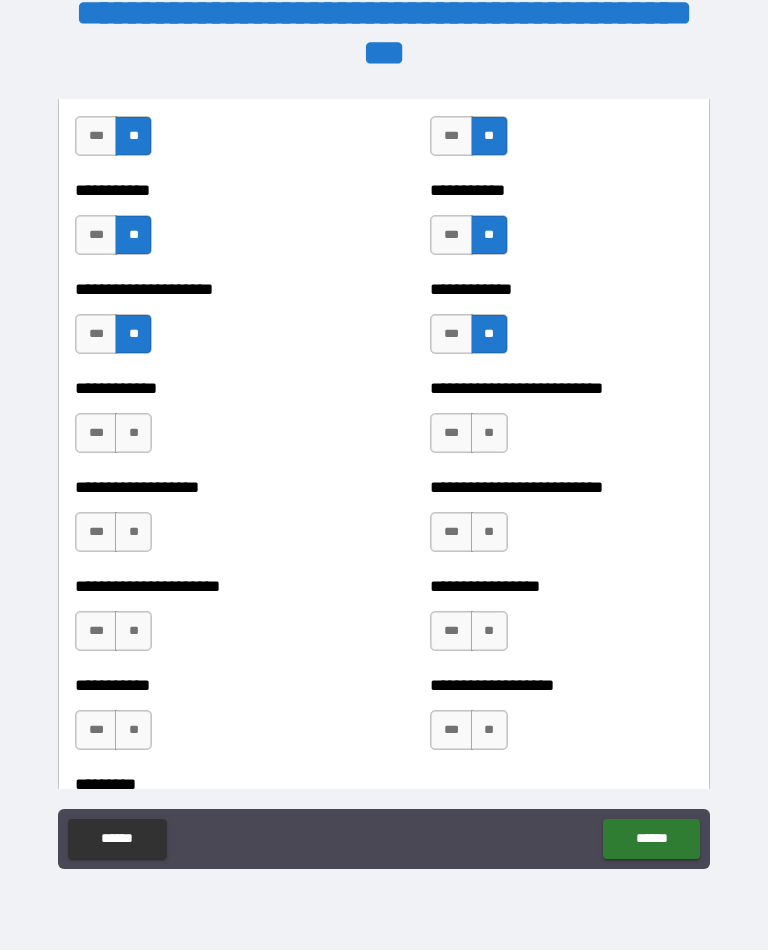 click on "**" at bounding box center (133, 434) 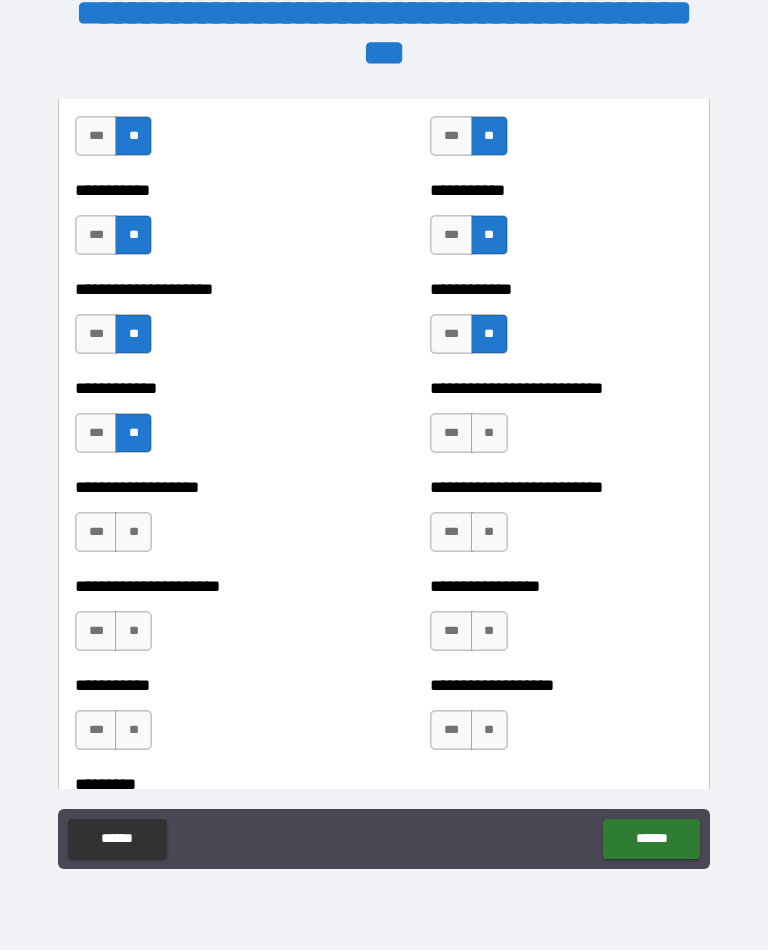 click on "**" at bounding box center [489, 434] 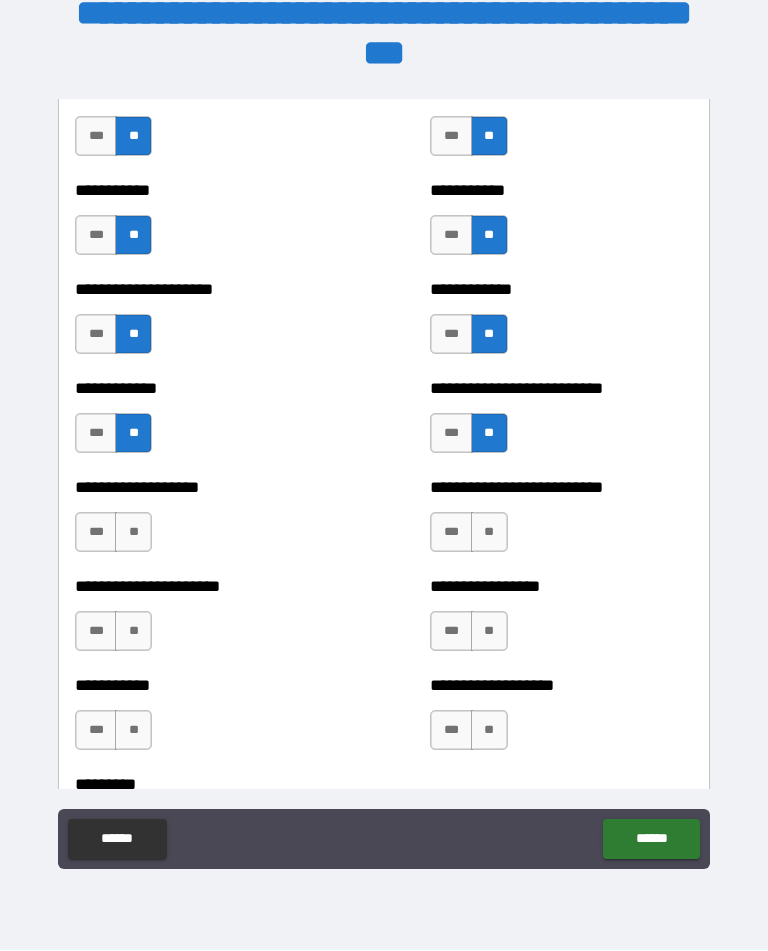 click on "*** **" at bounding box center [116, 538] 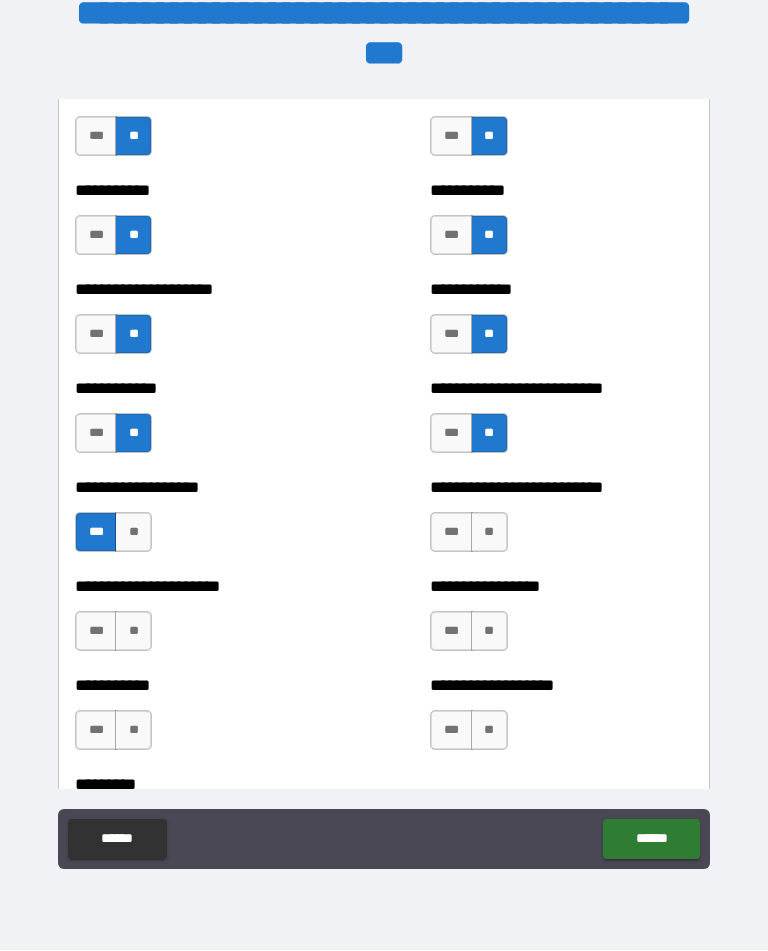 click on "**" at bounding box center [489, 533] 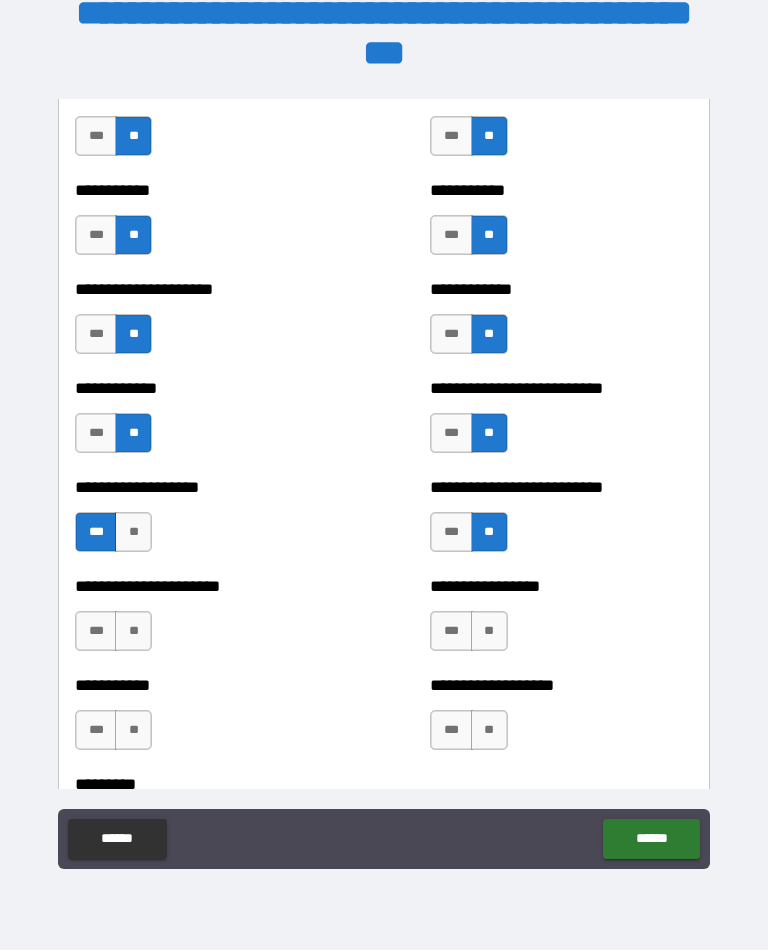 click on "**" at bounding box center [133, 632] 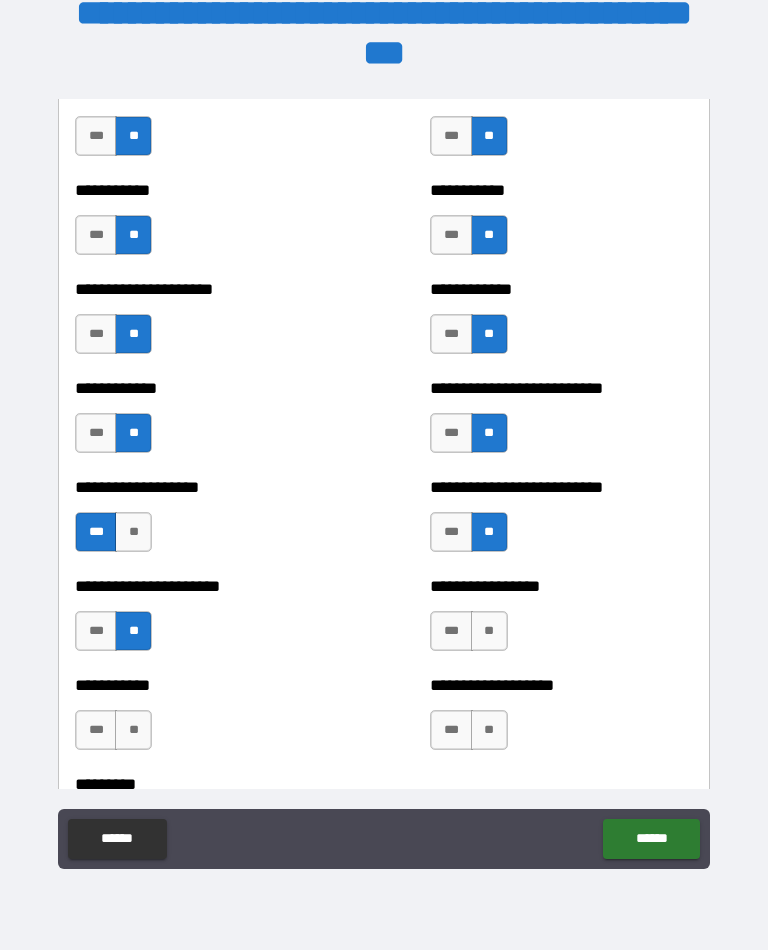 click on "**" at bounding box center [489, 632] 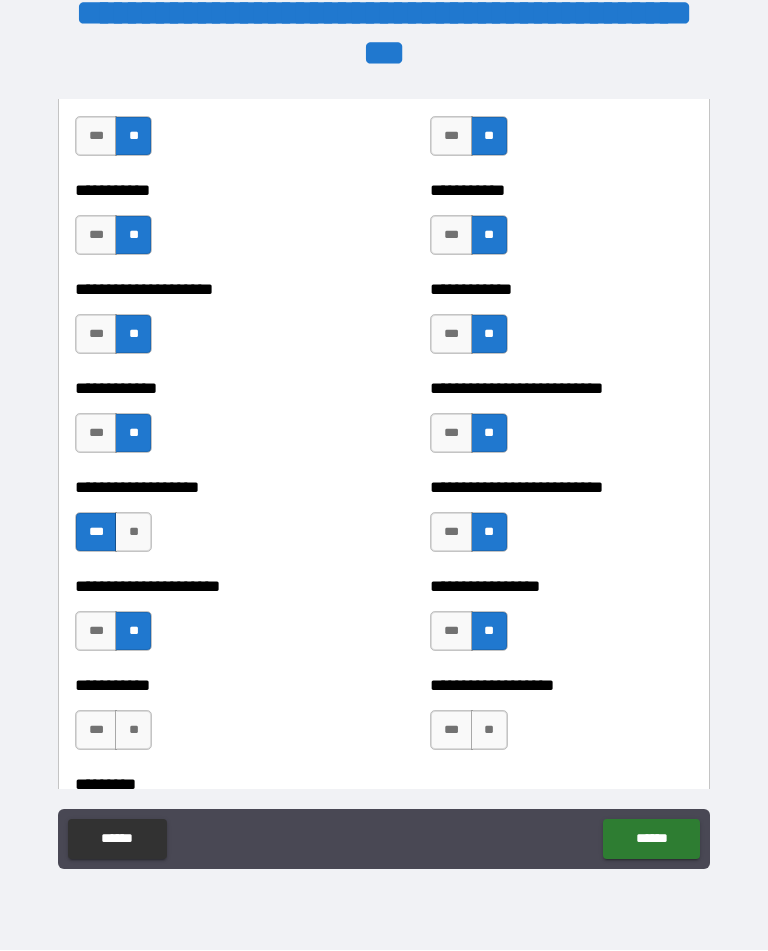 click on "**" at bounding box center (133, 731) 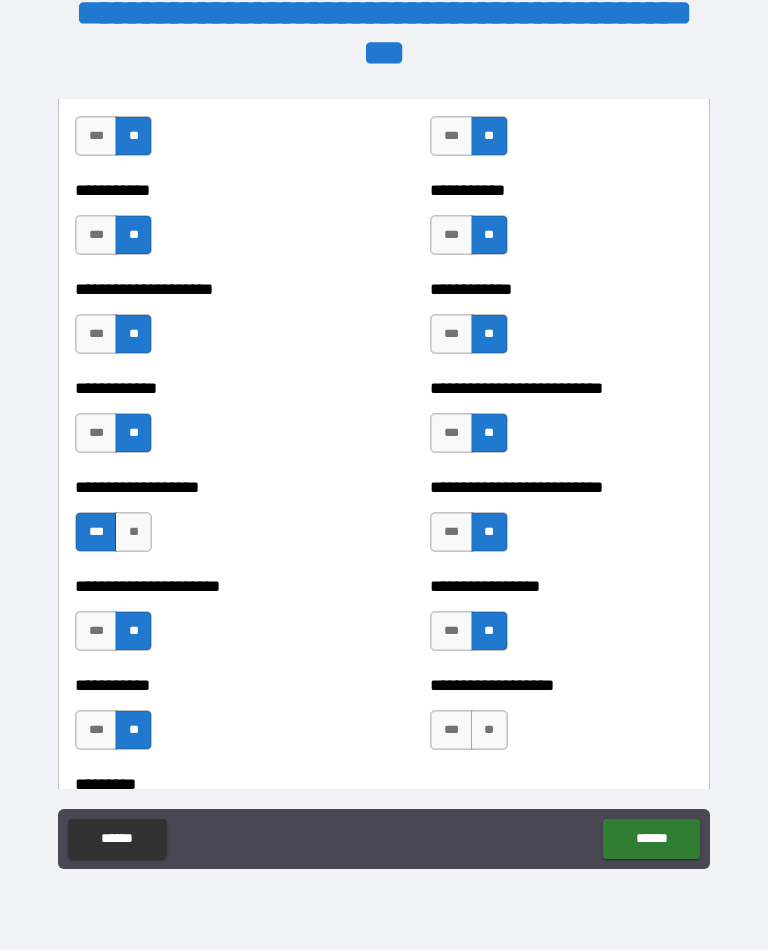 click on "**" at bounding box center (489, 731) 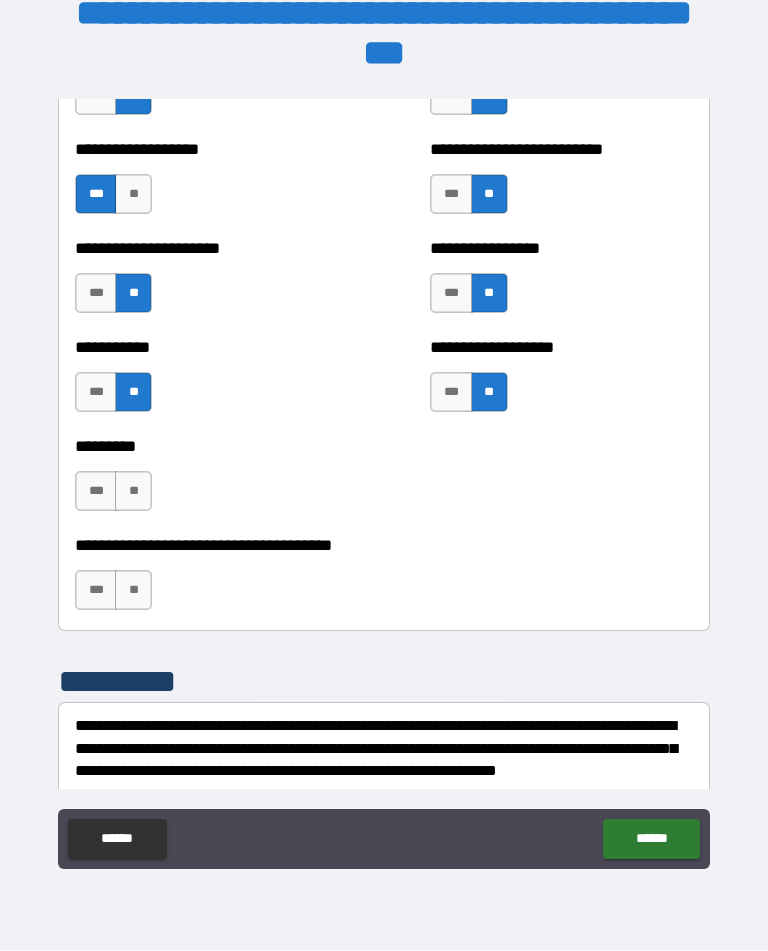 scroll, scrollTop: 5179, scrollLeft: 0, axis: vertical 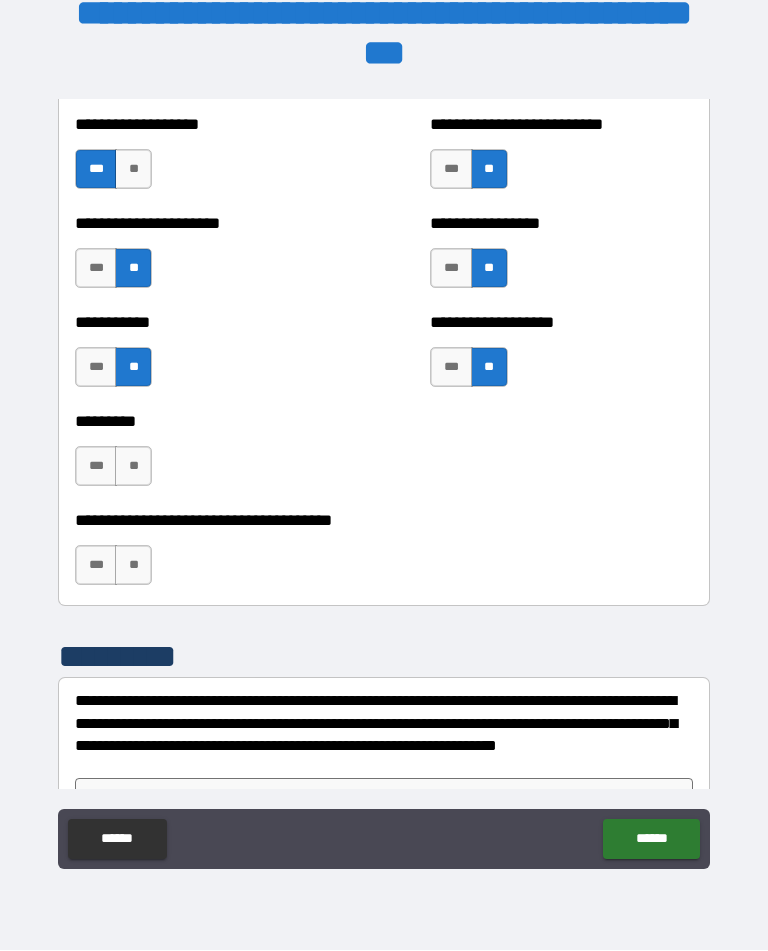click on "**" at bounding box center (133, 467) 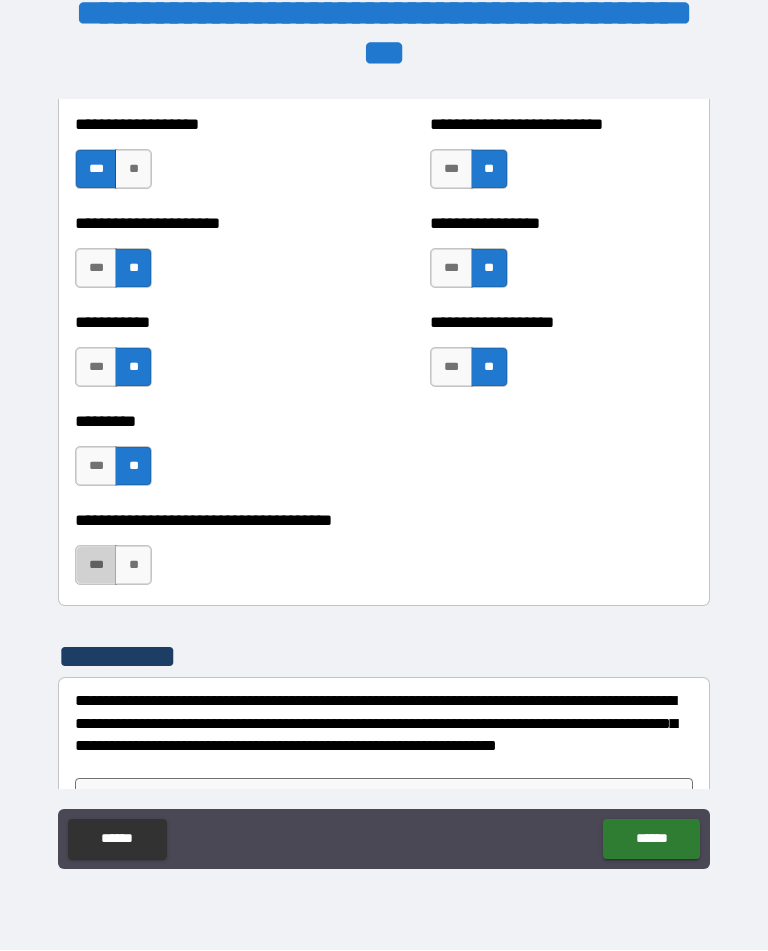click on "***" at bounding box center [96, 566] 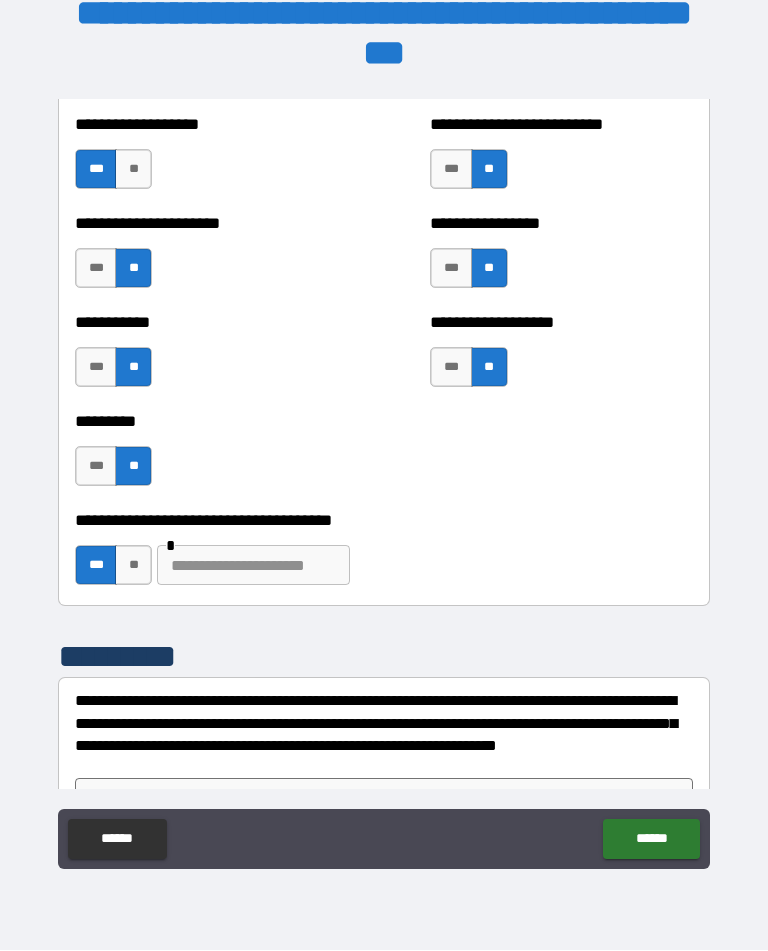 click at bounding box center (253, 566) 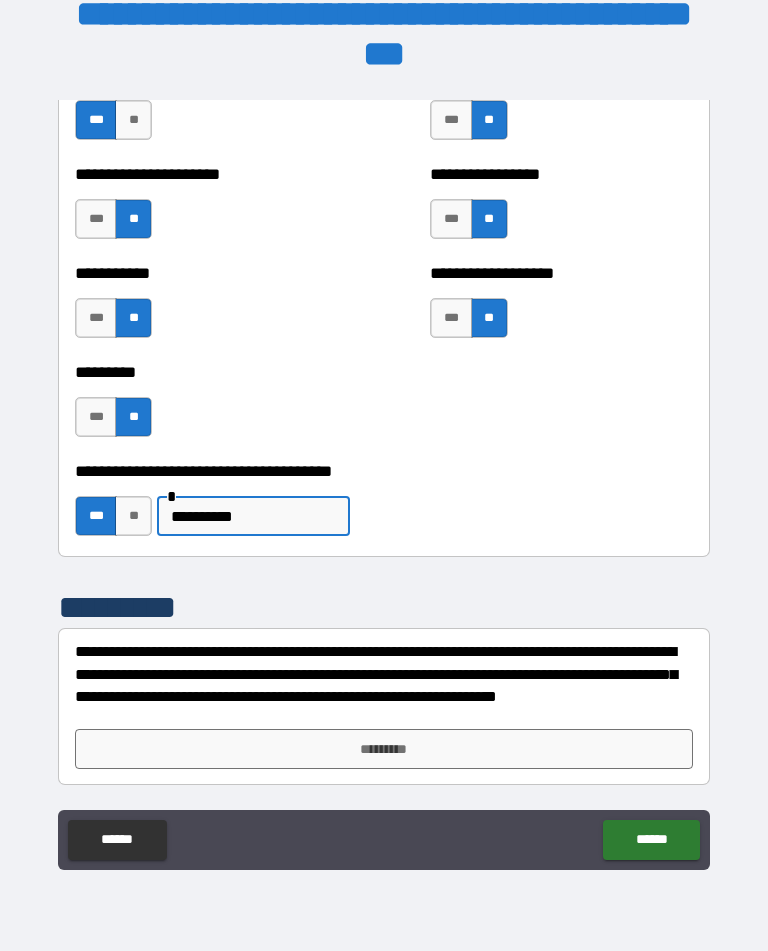 scroll, scrollTop: 5229, scrollLeft: 0, axis: vertical 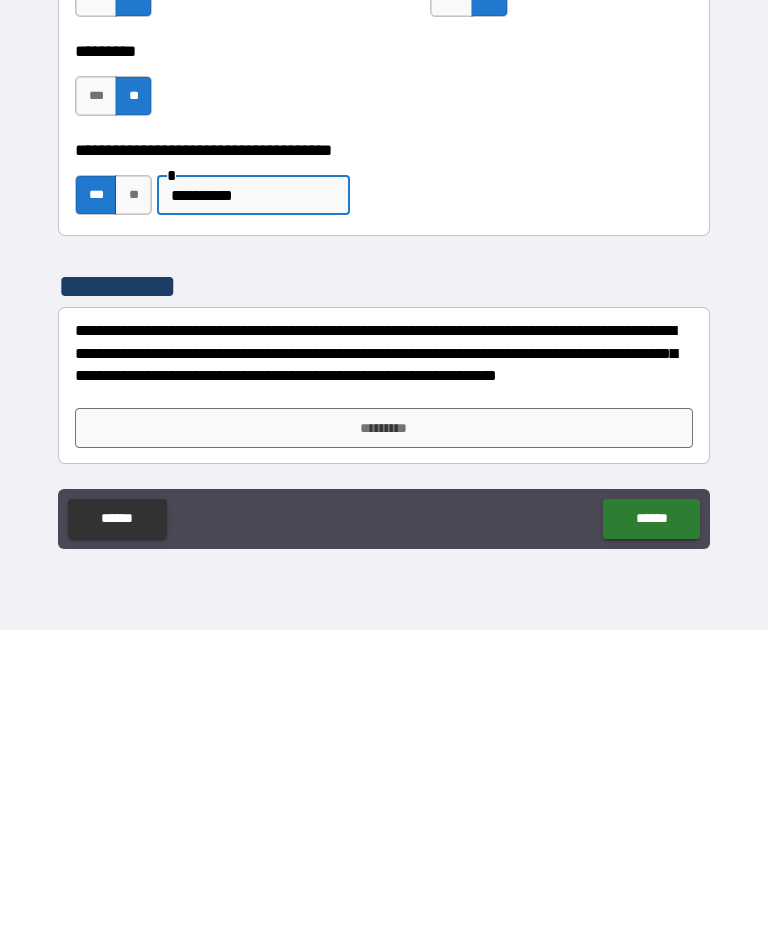 type on "*********" 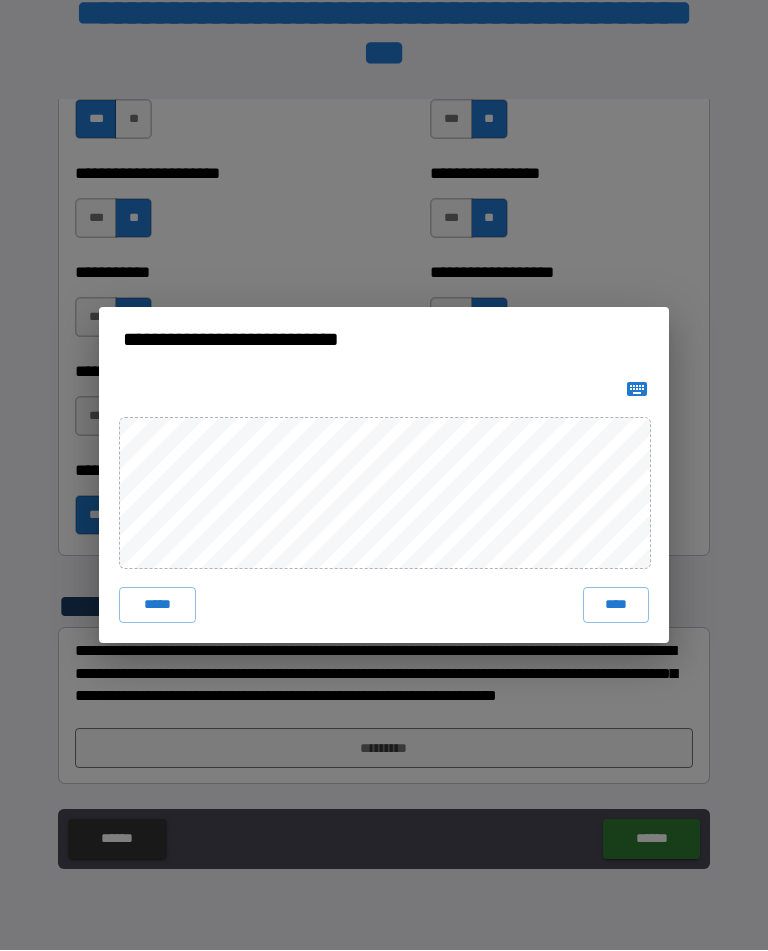 click on "****" at bounding box center [616, 606] 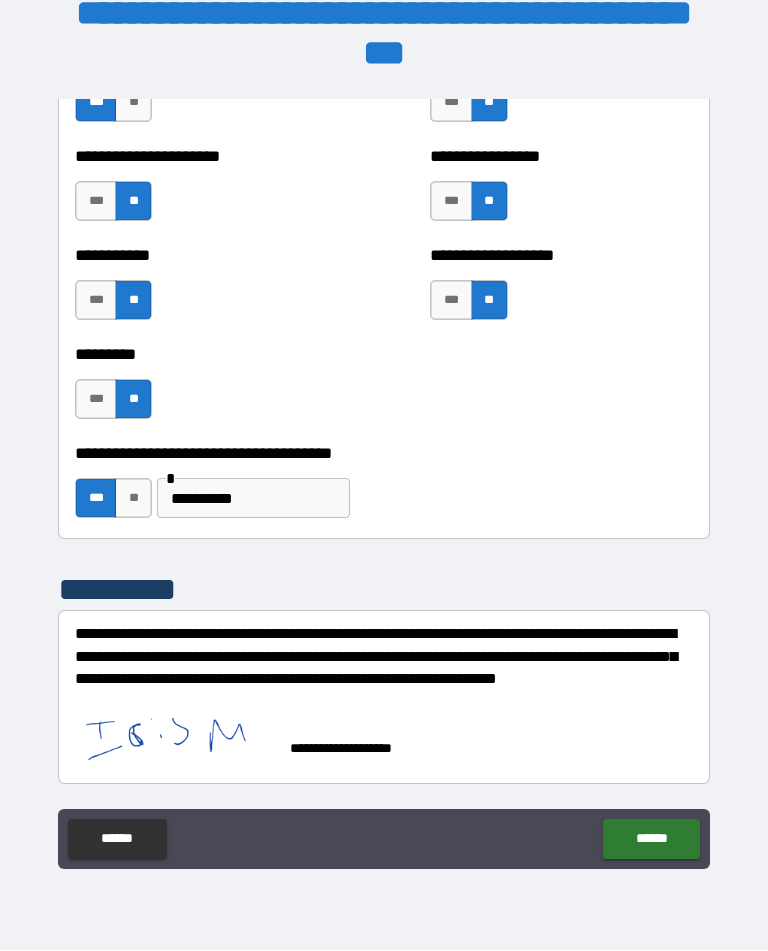 scroll, scrollTop: 5252, scrollLeft: 0, axis: vertical 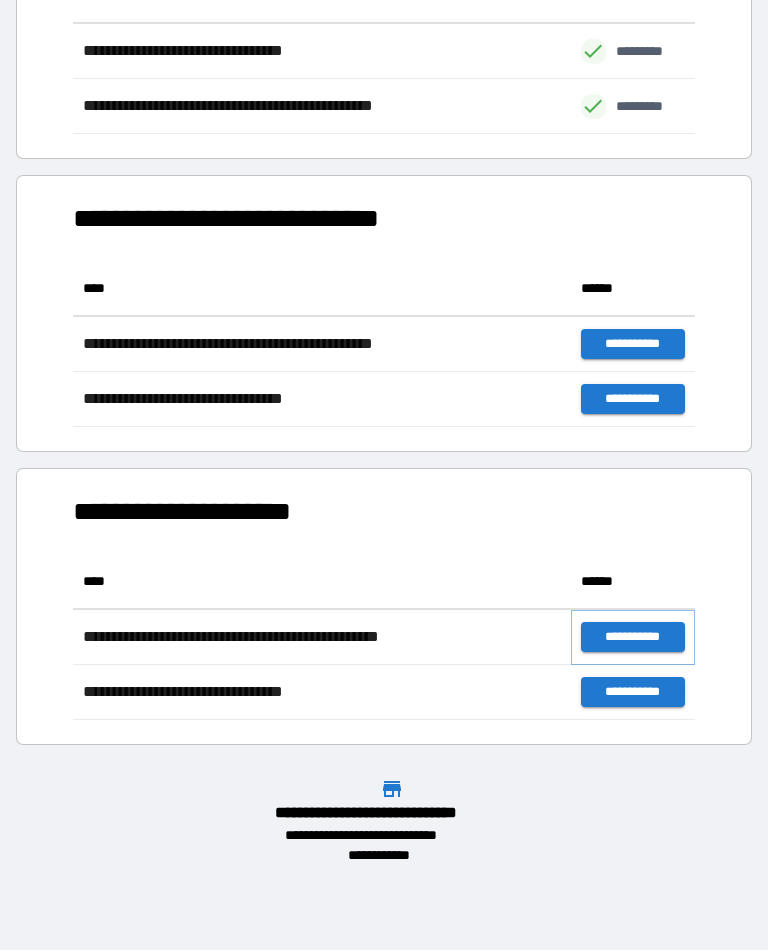 click on "**********" at bounding box center [633, 638] 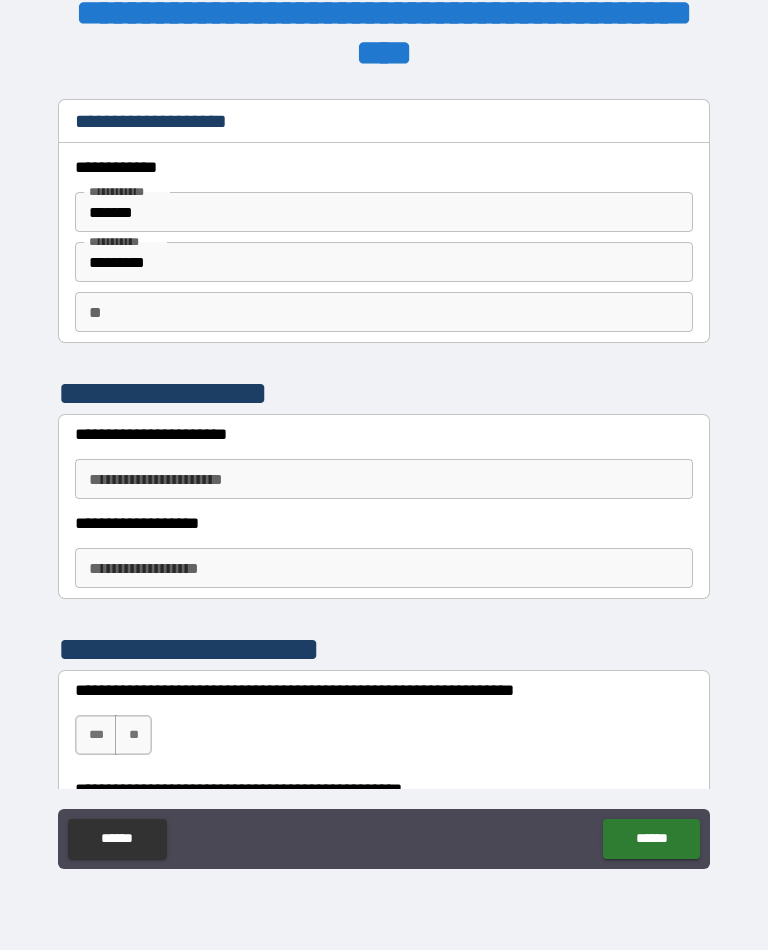 click on "**" at bounding box center [384, 313] 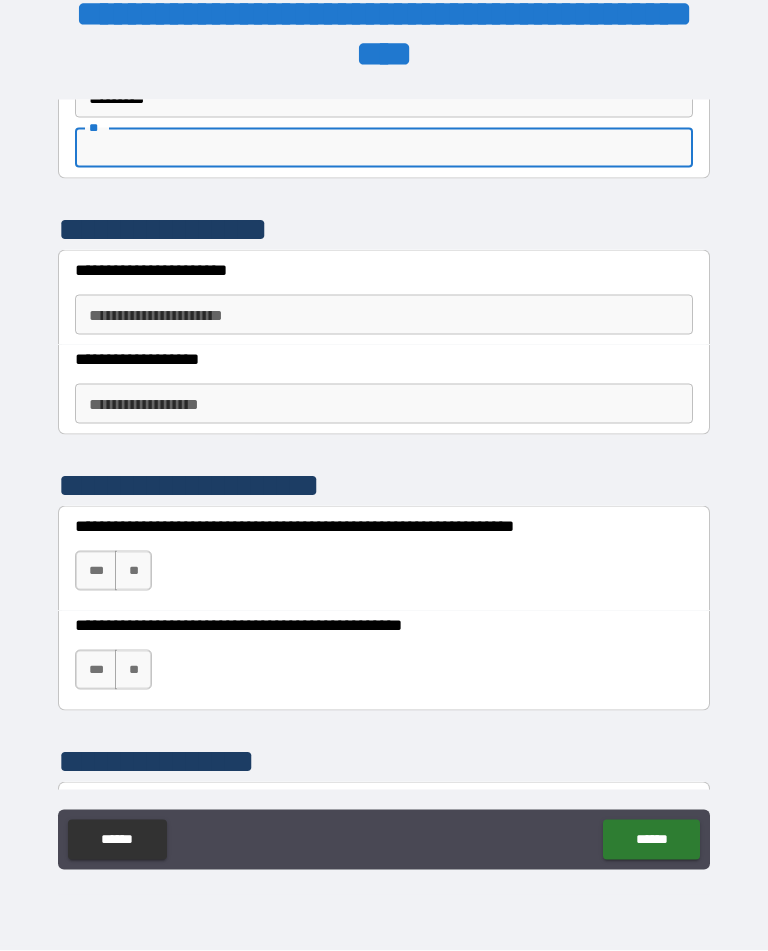 scroll, scrollTop: 173, scrollLeft: 0, axis: vertical 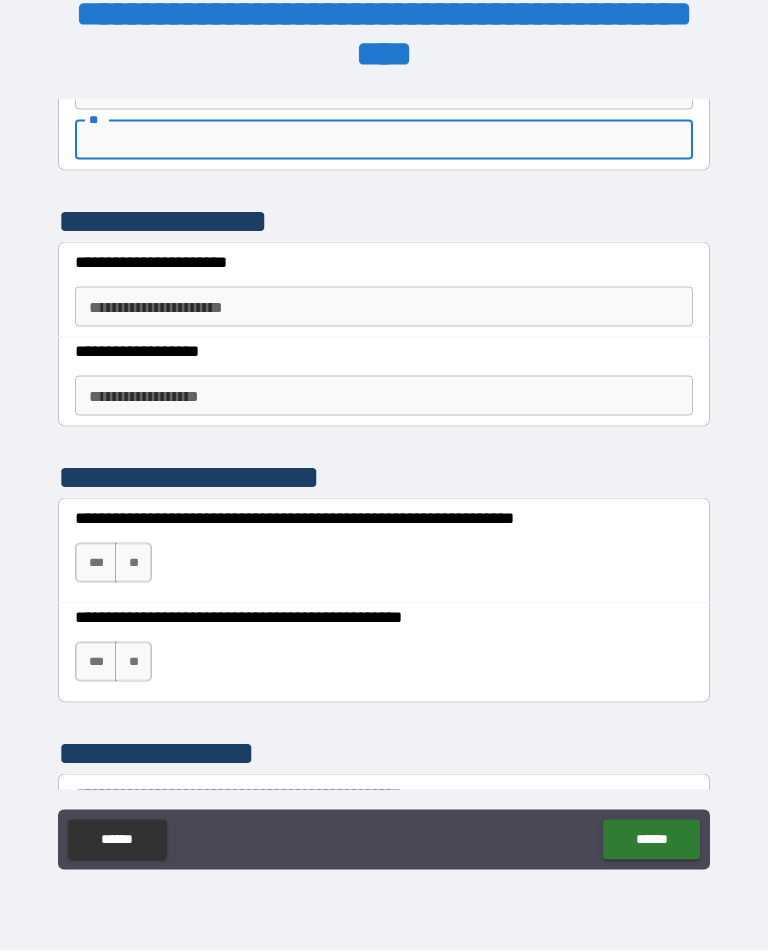 click on "**********" at bounding box center (384, 307) 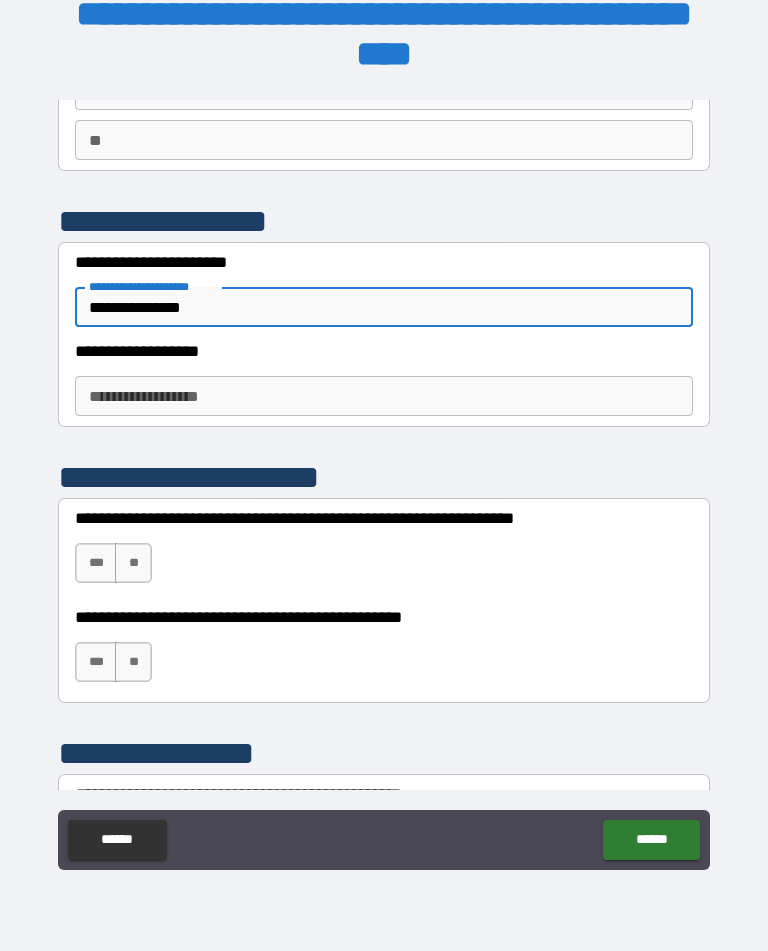 type on "**********" 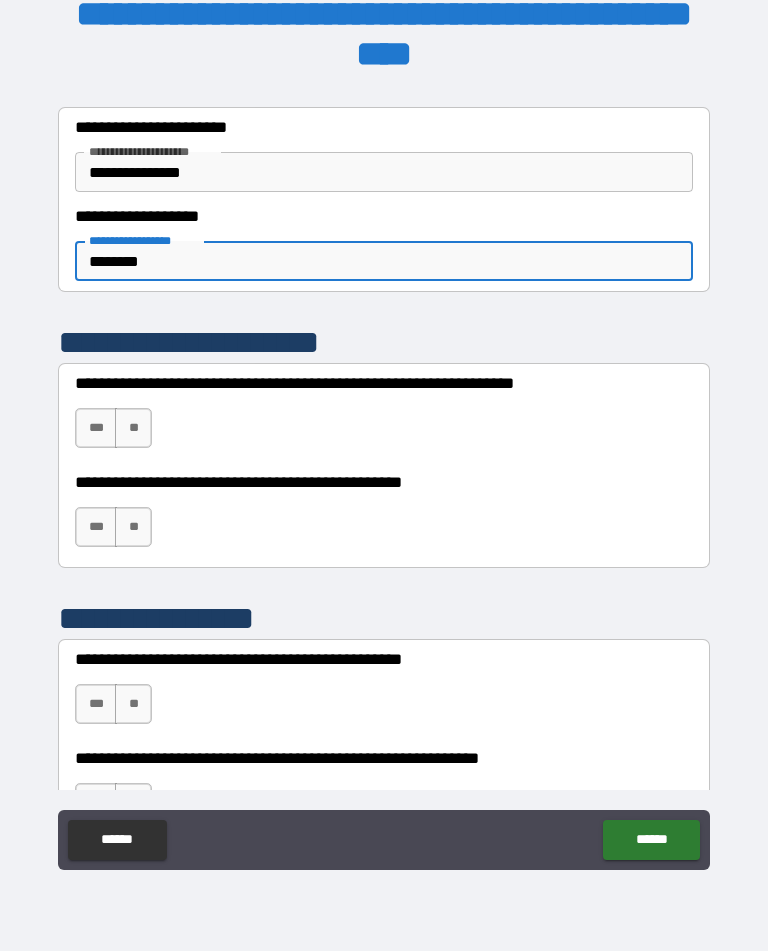 scroll, scrollTop: 323, scrollLeft: 0, axis: vertical 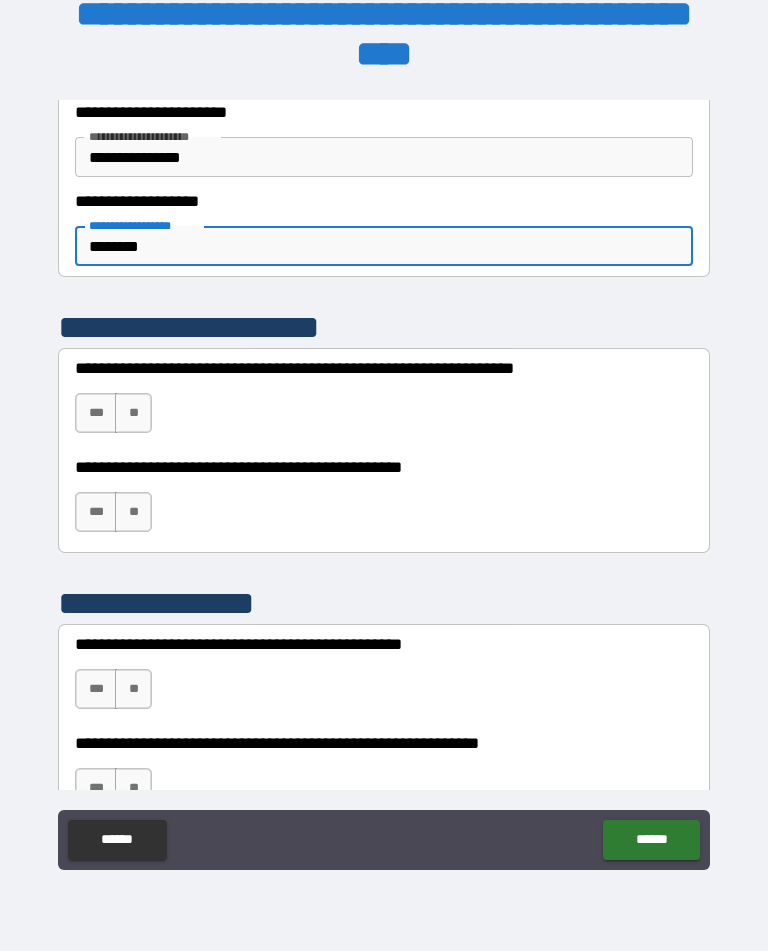 type on "*******" 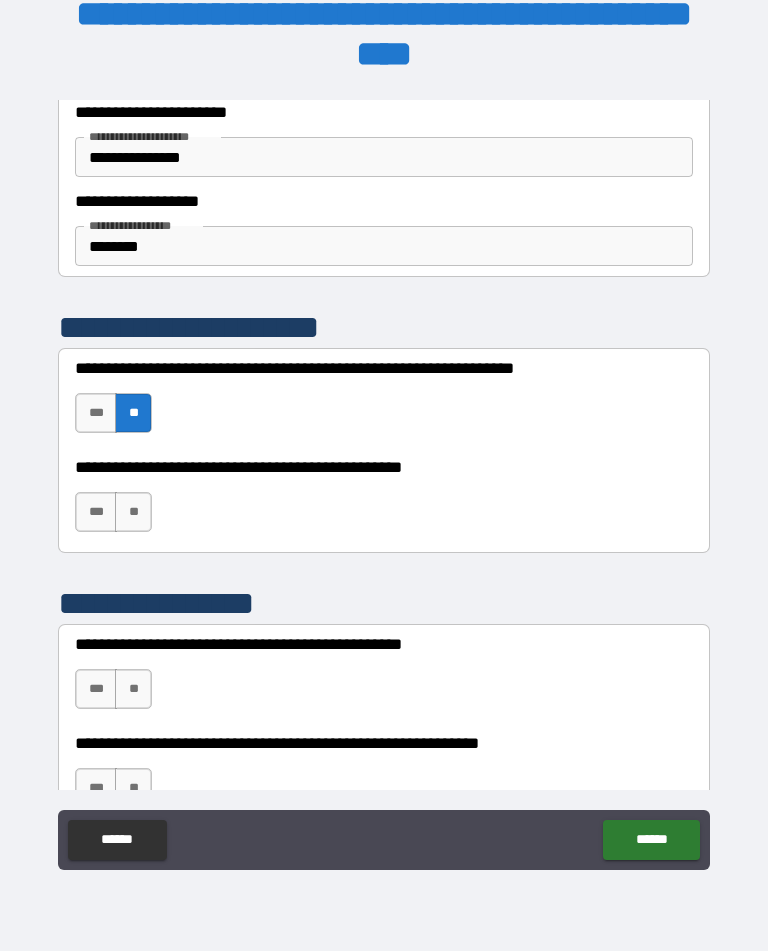 click on "**" at bounding box center (133, 512) 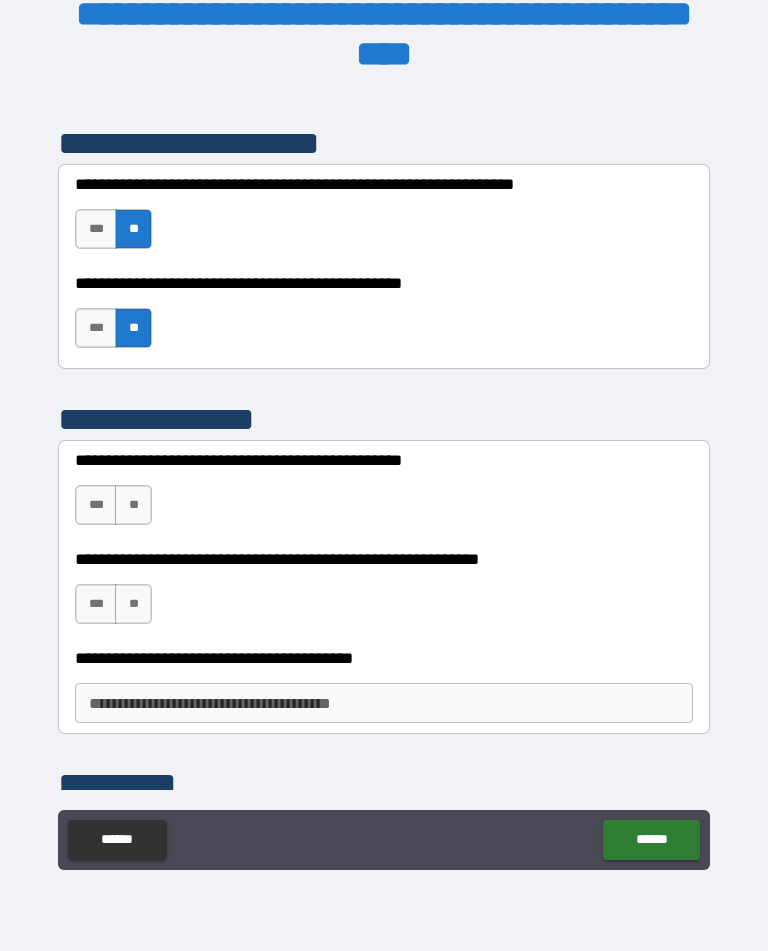 scroll, scrollTop: 511, scrollLeft: 0, axis: vertical 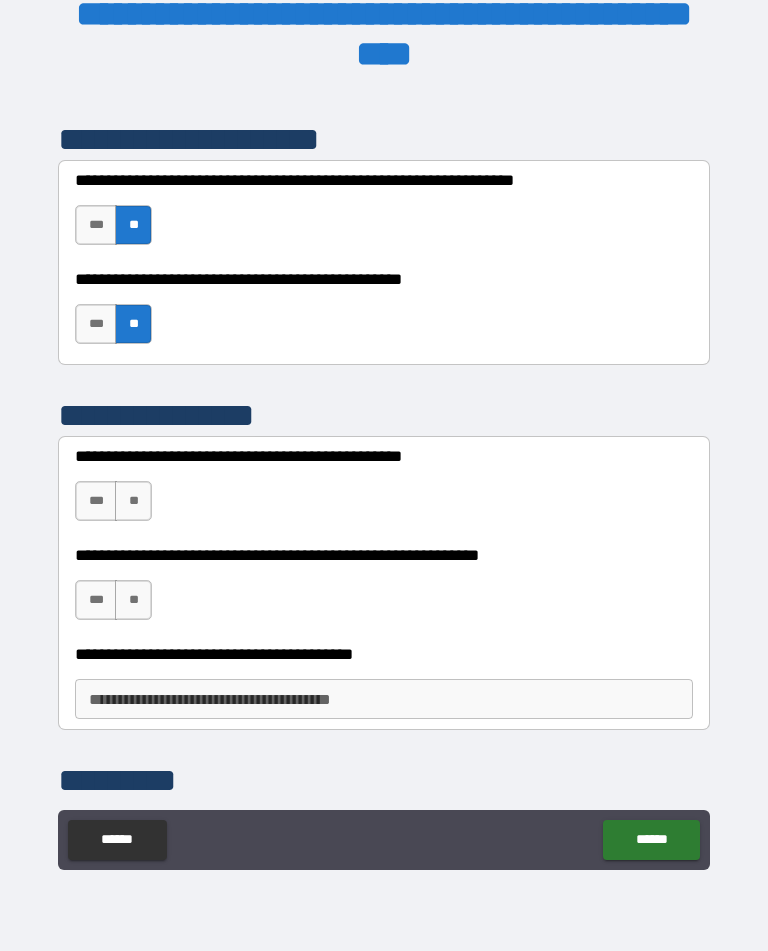 click on "**" at bounding box center (133, 501) 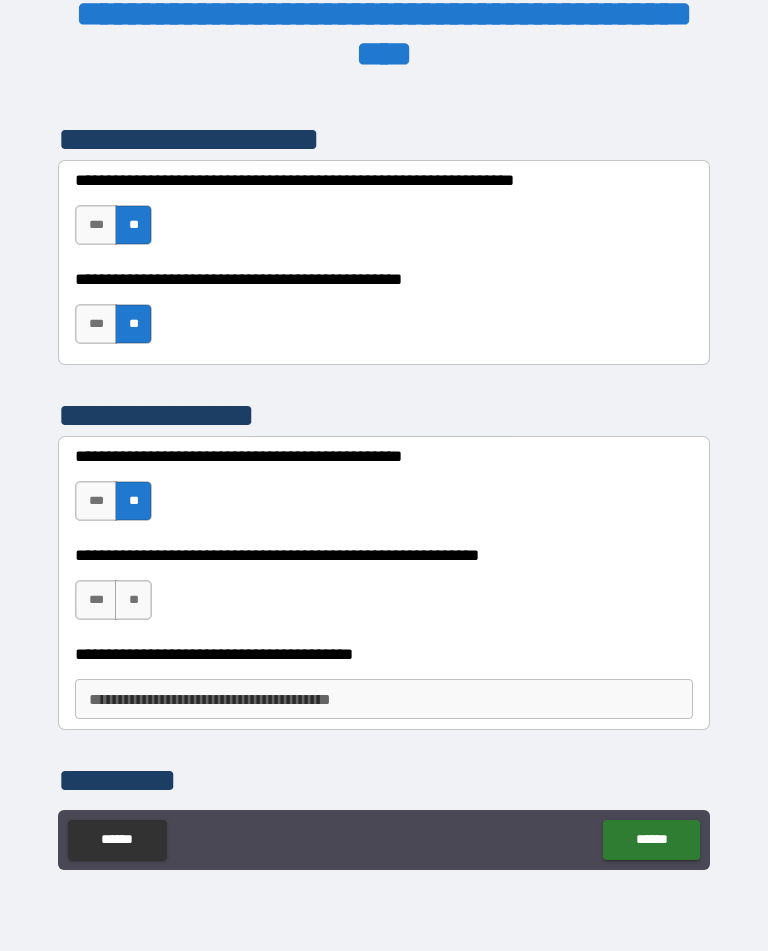 click on "***" at bounding box center (96, 501) 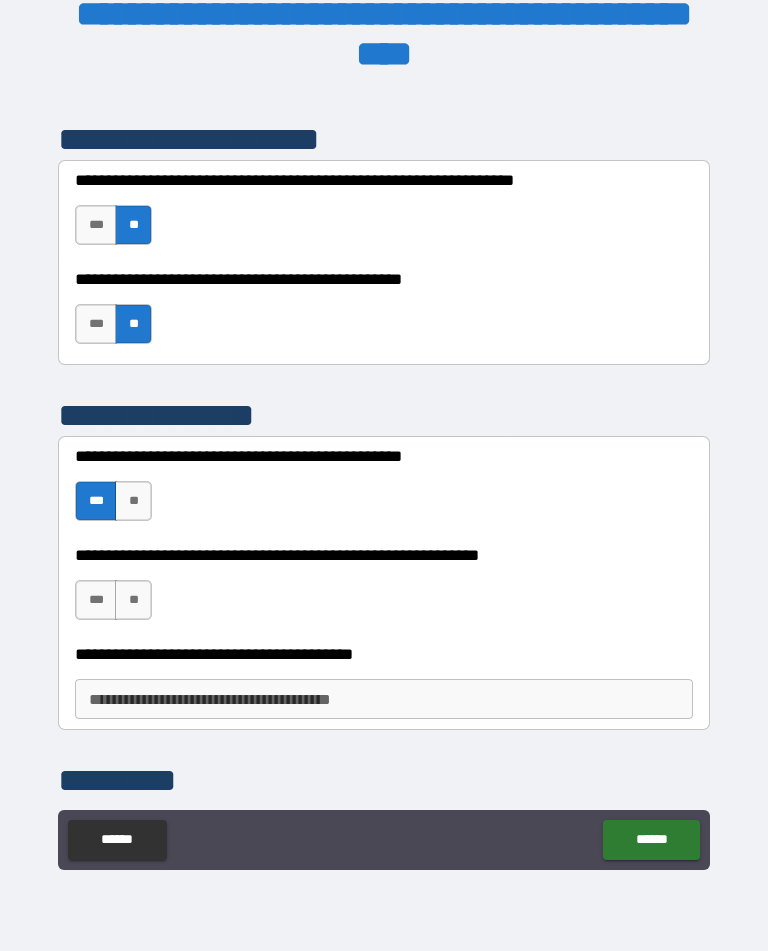 click on "**" at bounding box center [133, 600] 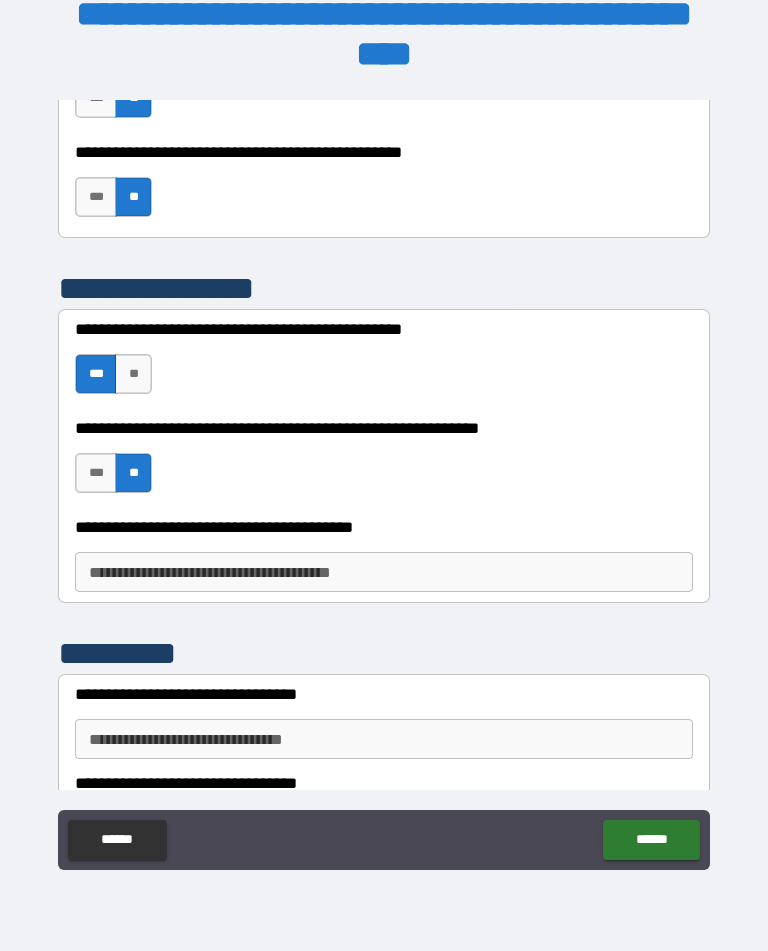 scroll, scrollTop: 643, scrollLeft: 0, axis: vertical 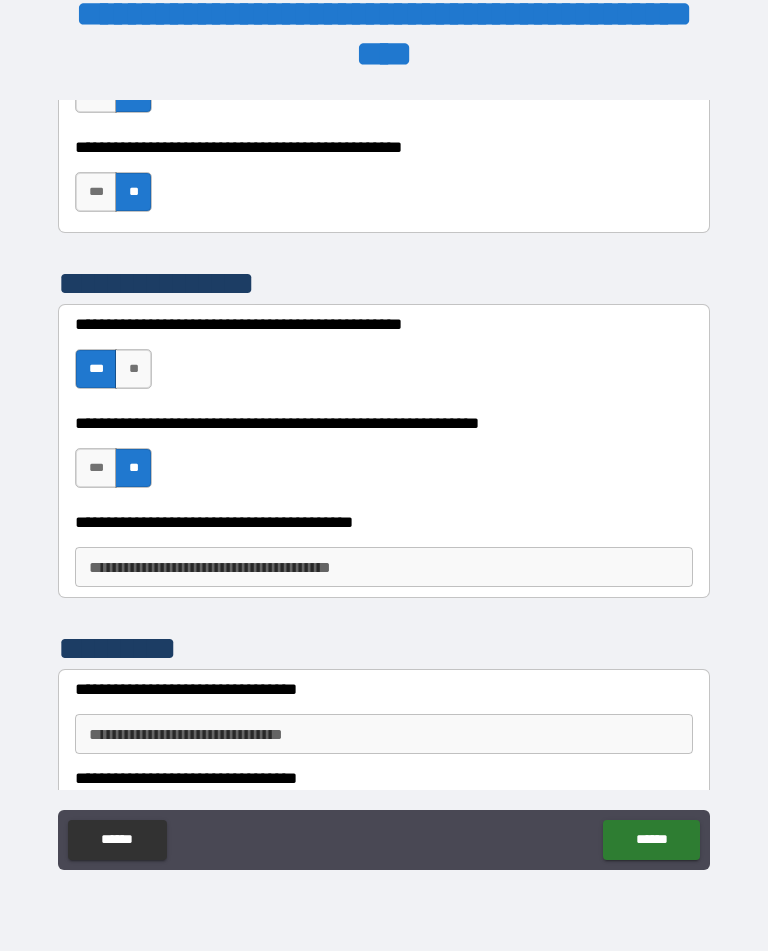 click on "**********" at bounding box center (384, 567) 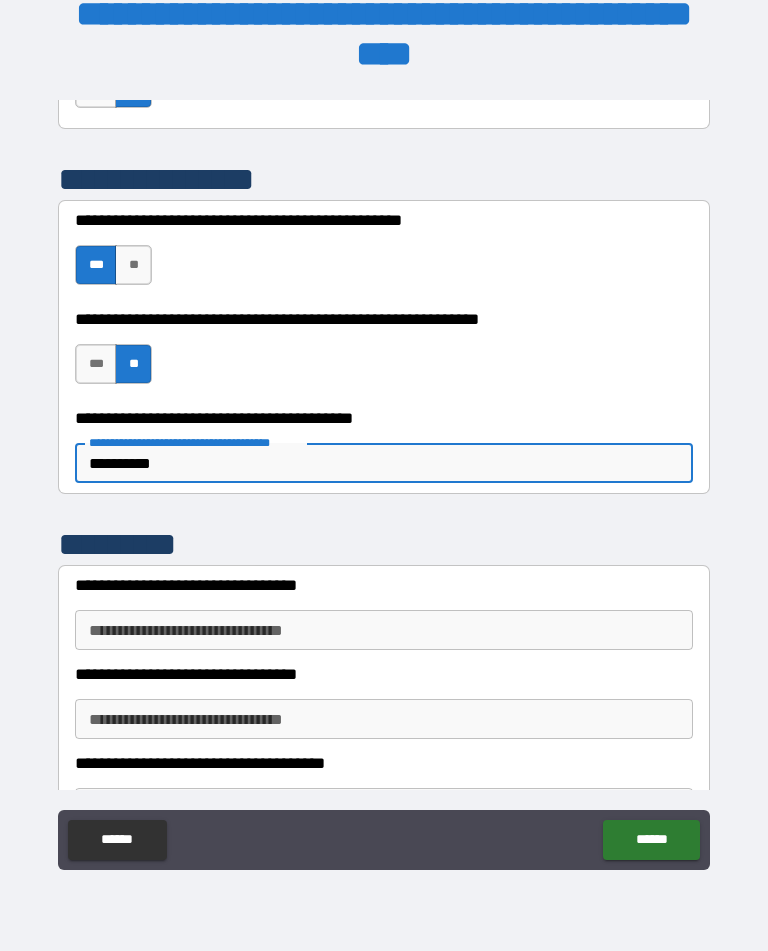 scroll, scrollTop: 745, scrollLeft: 0, axis: vertical 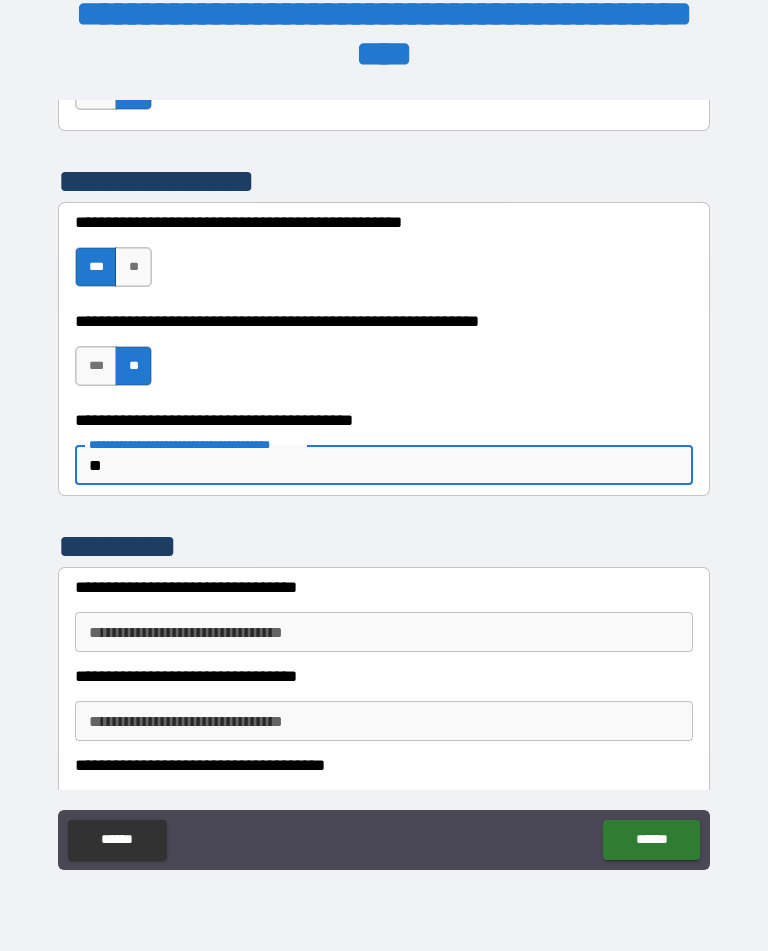 type on "*" 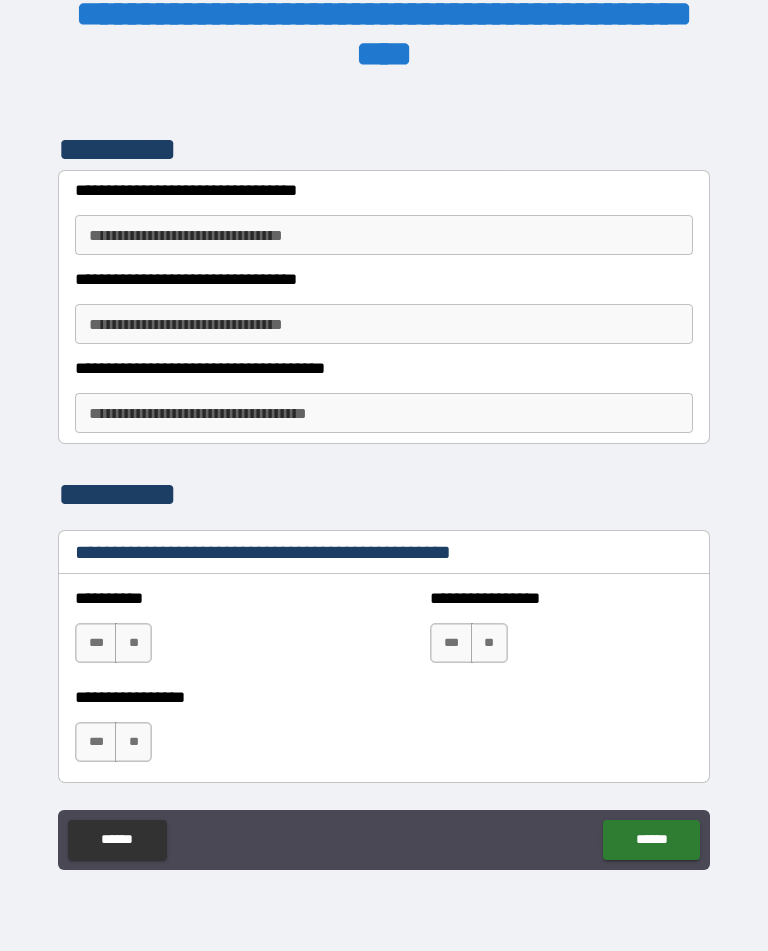 scroll, scrollTop: 1143, scrollLeft: 0, axis: vertical 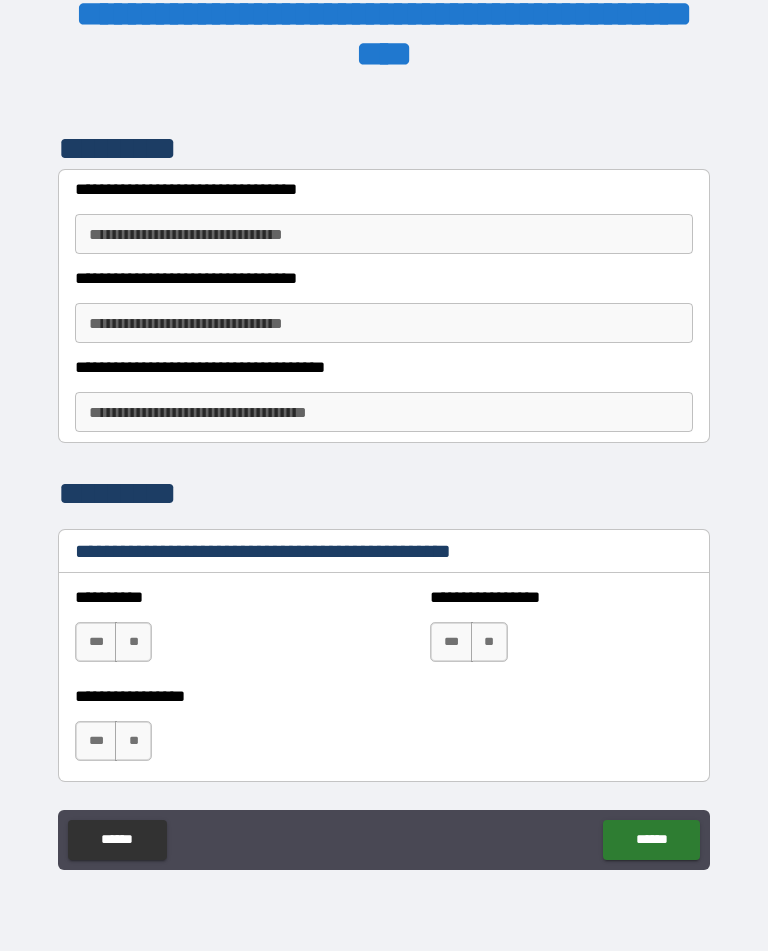 type on "*******" 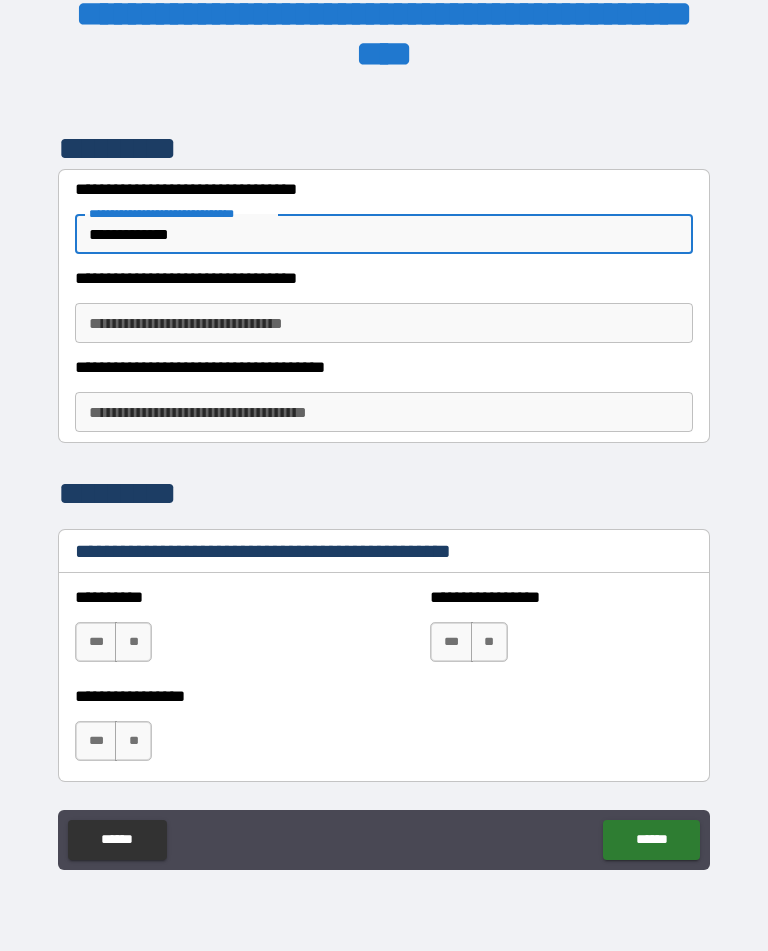 type on "**********" 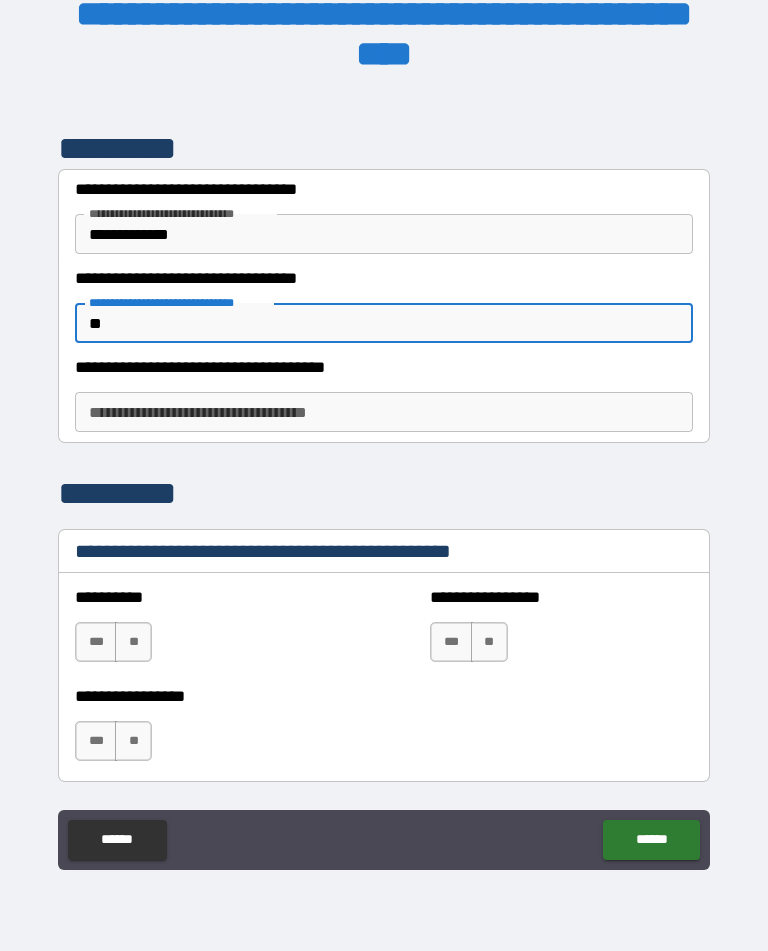 type on "**" 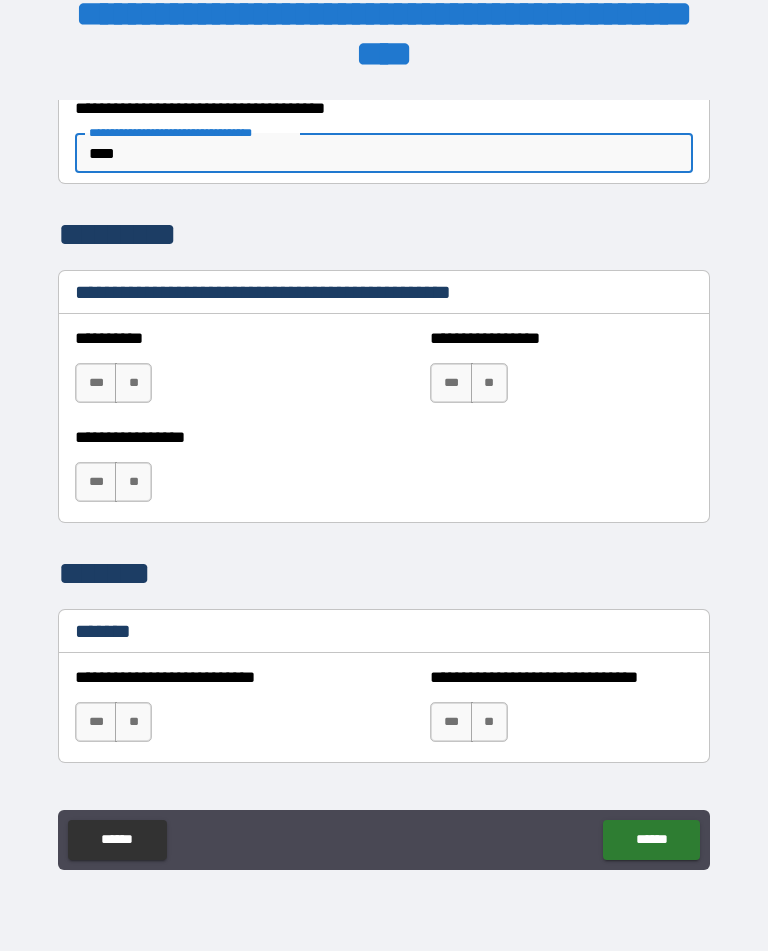 scroll, scrollTop: 1402, scrollLeft: 0, axis: vertical 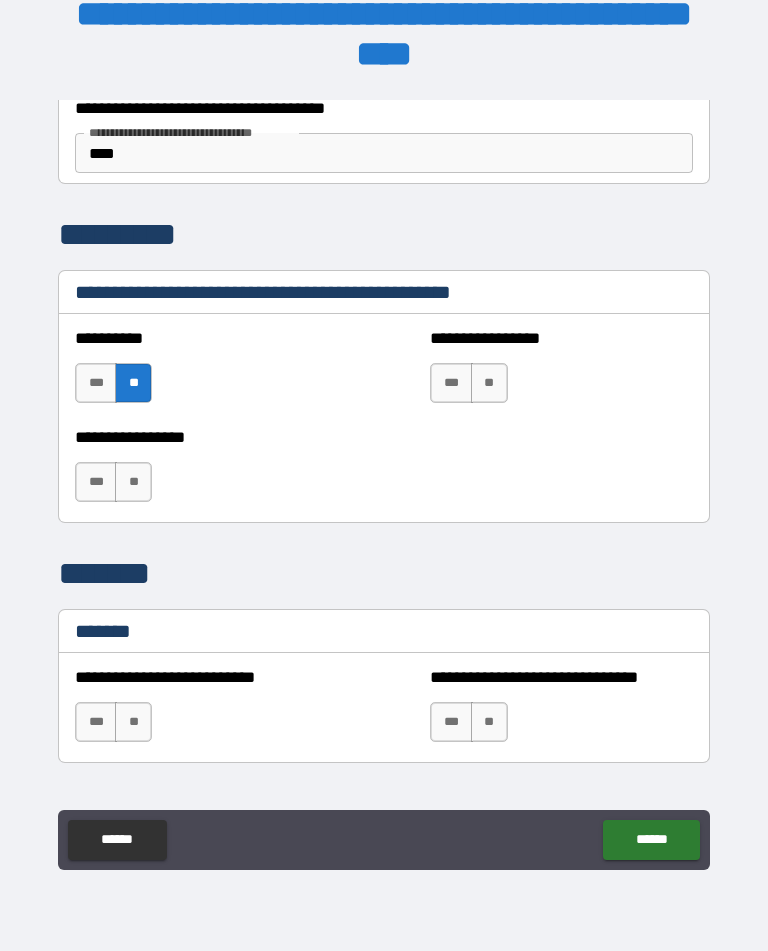 click on "**" at bounding box center [489, 383] 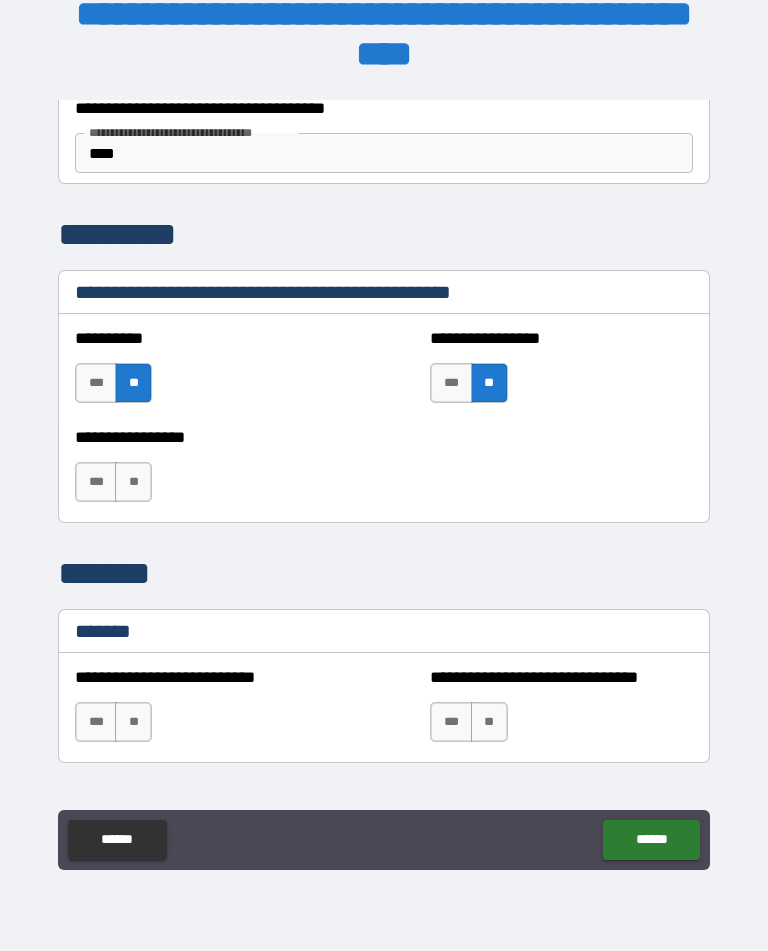 click on "**" at bounding box center [133, 482] 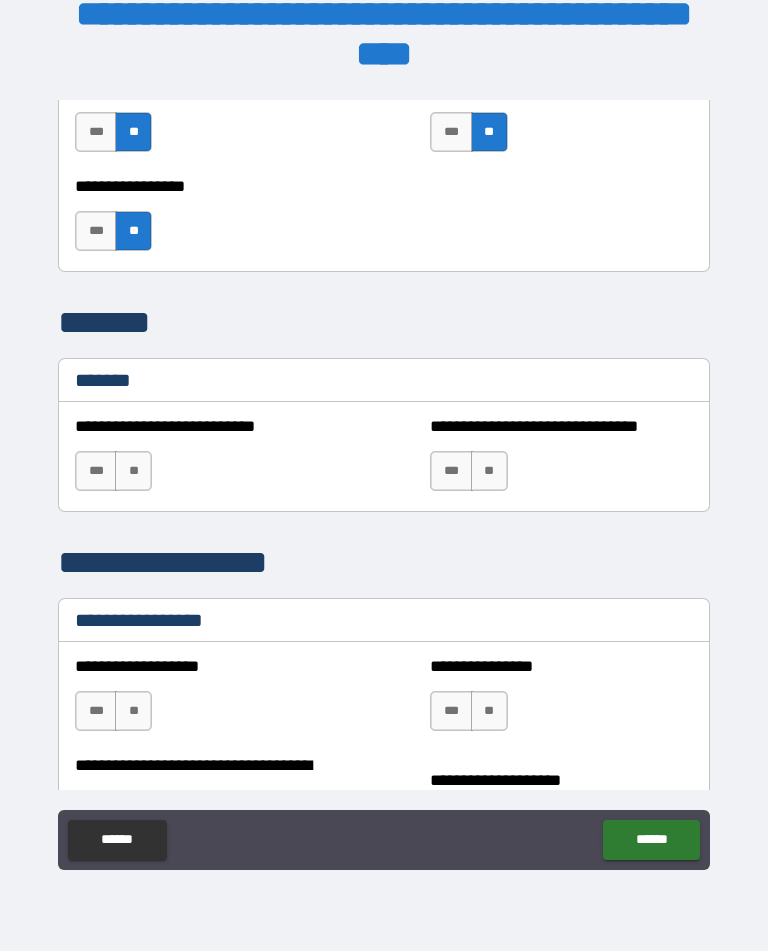 scroll, scrollTop: 1723, scrollLeft: 0, axis: vertical 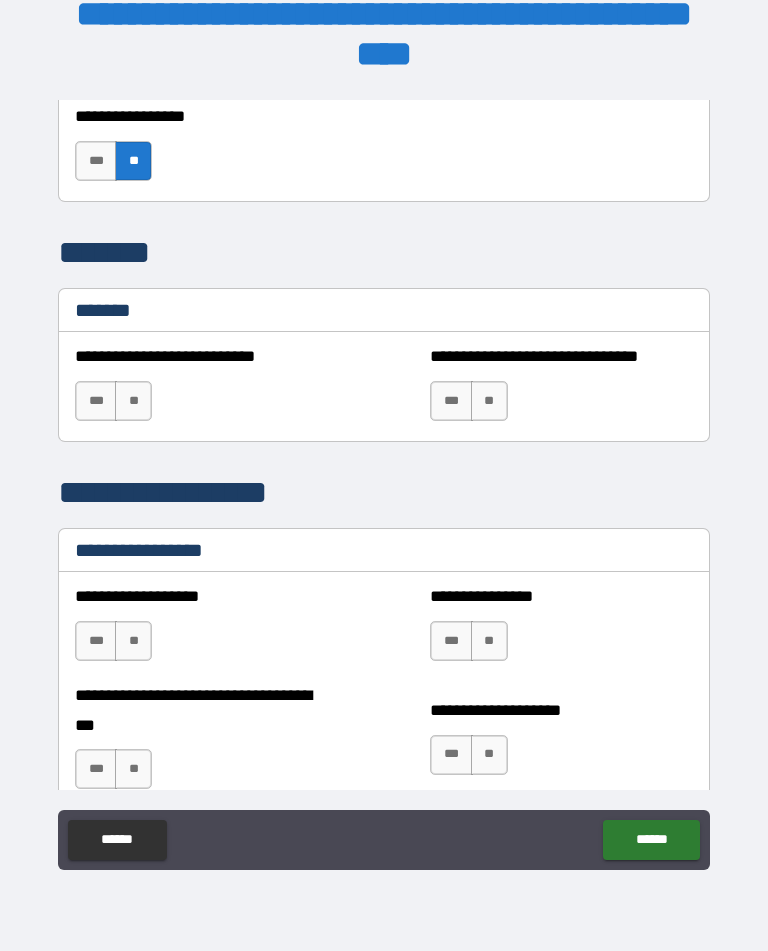 click on "**" at bounding box center [133, 401] 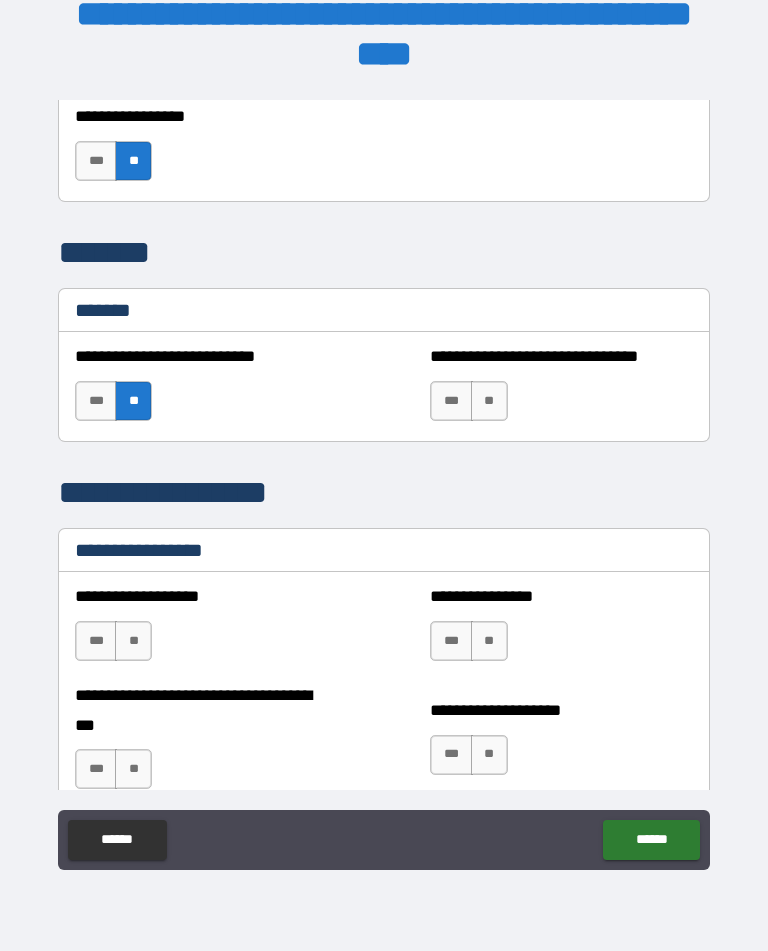 click on "**" at bounding box center [489, 401] 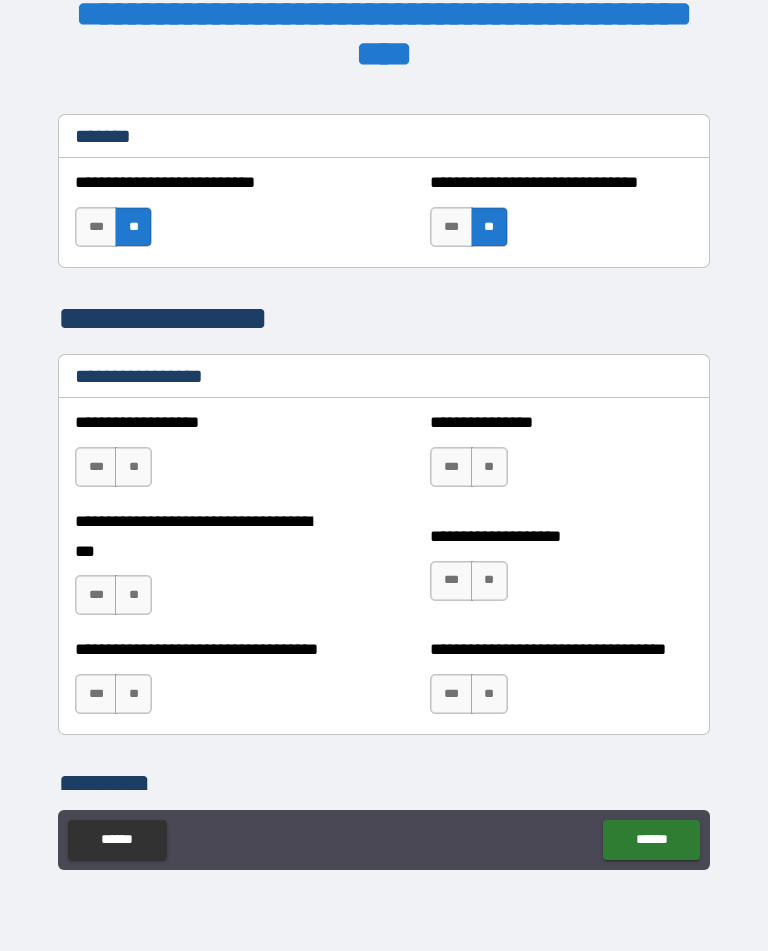 scroll, scrollTop: 1897, scrollLeft: 0, axis: vertical 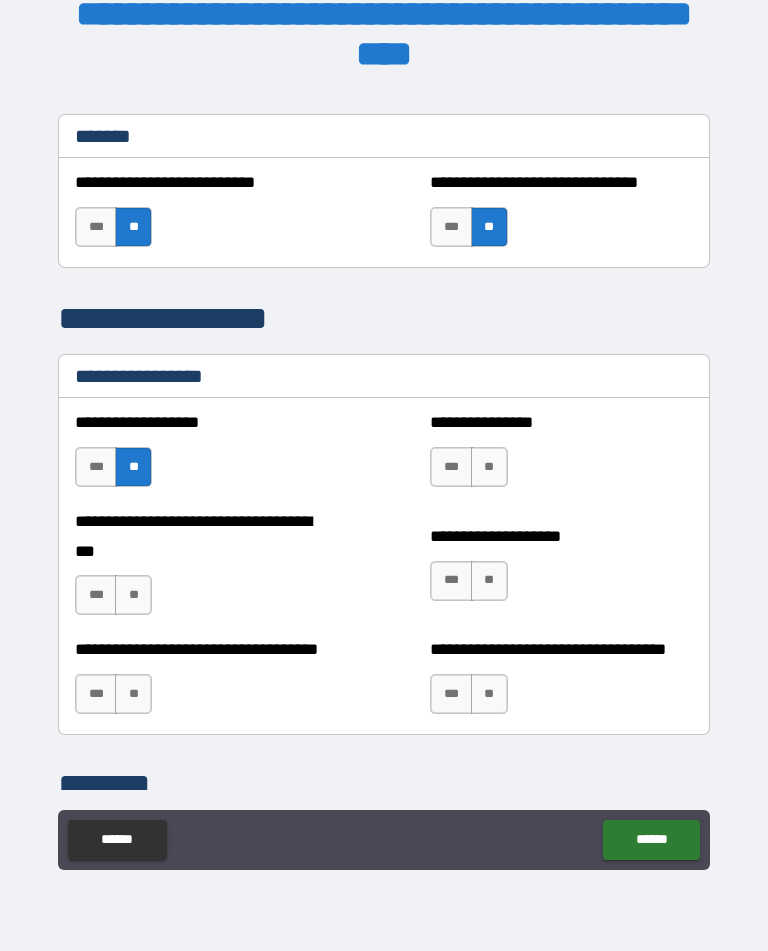 click on "**" at bounding box center (489, 467) 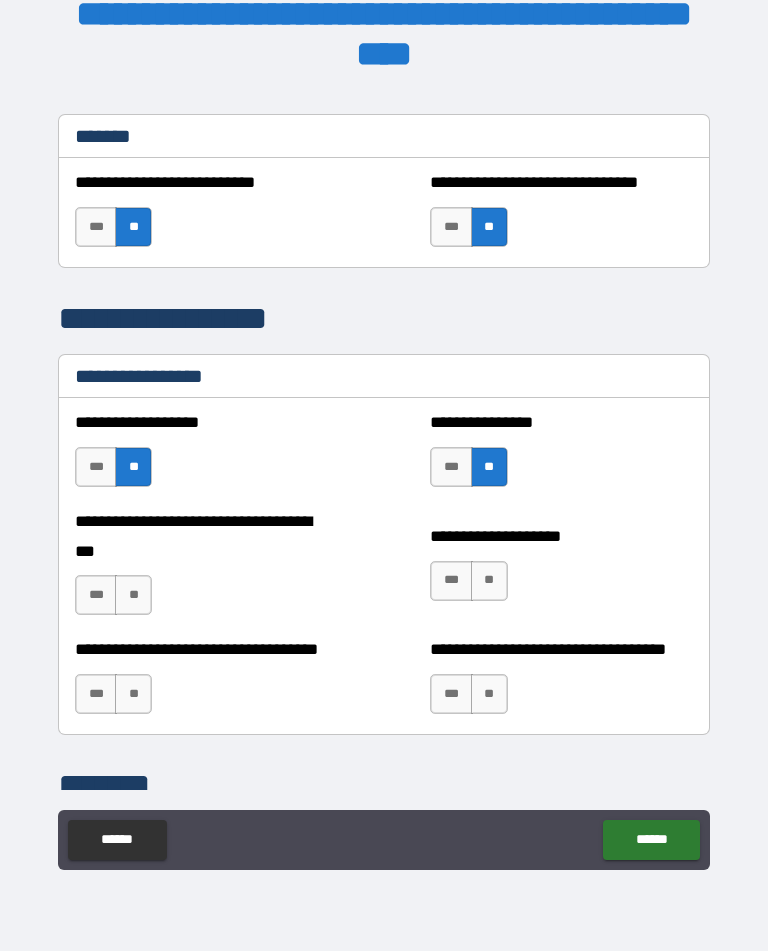 click on "**" at bounding box center [133, 595] 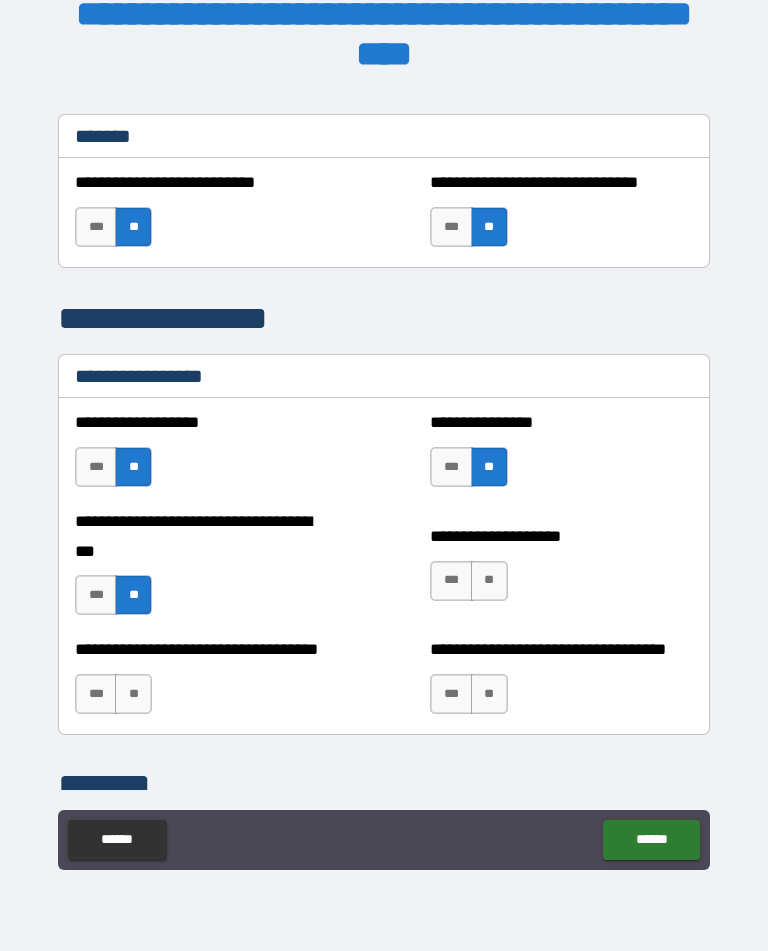click on "**" at bounding box center [489, 581] 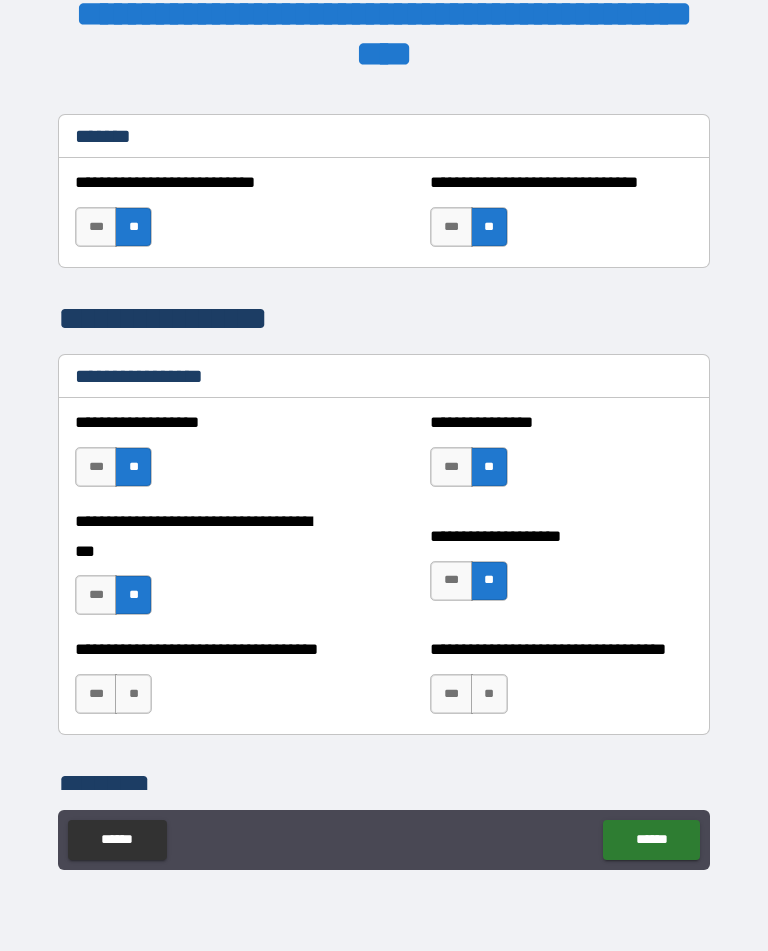 click on "**" at bounding box center (133, 694) 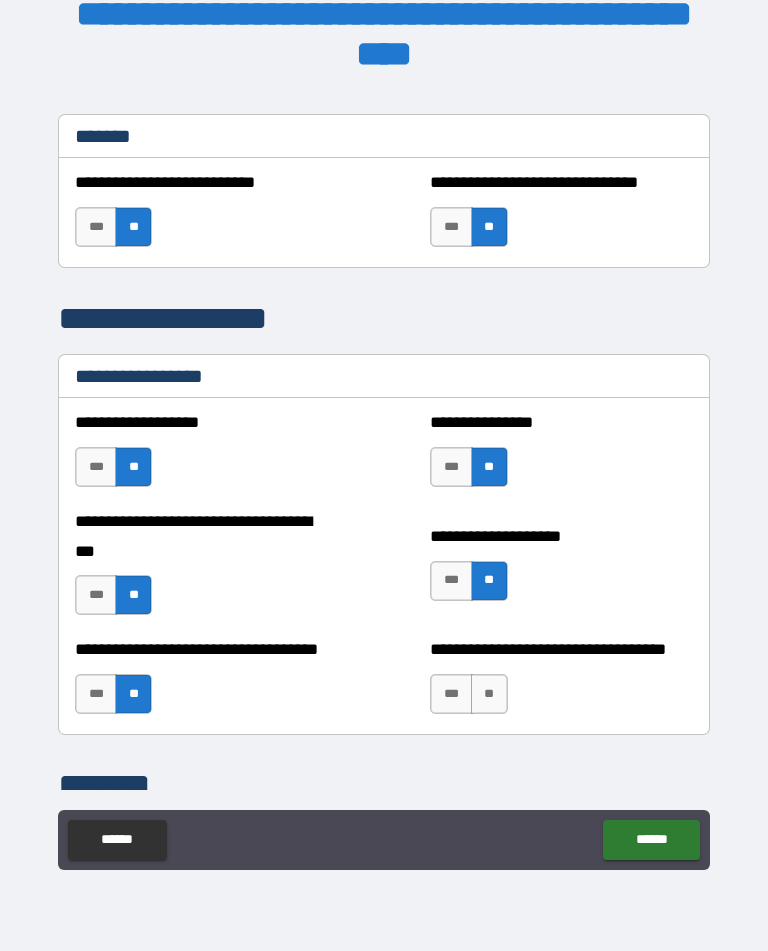 scroll, scrollTop: 1952, scrollLeft: 0, axis: vertical 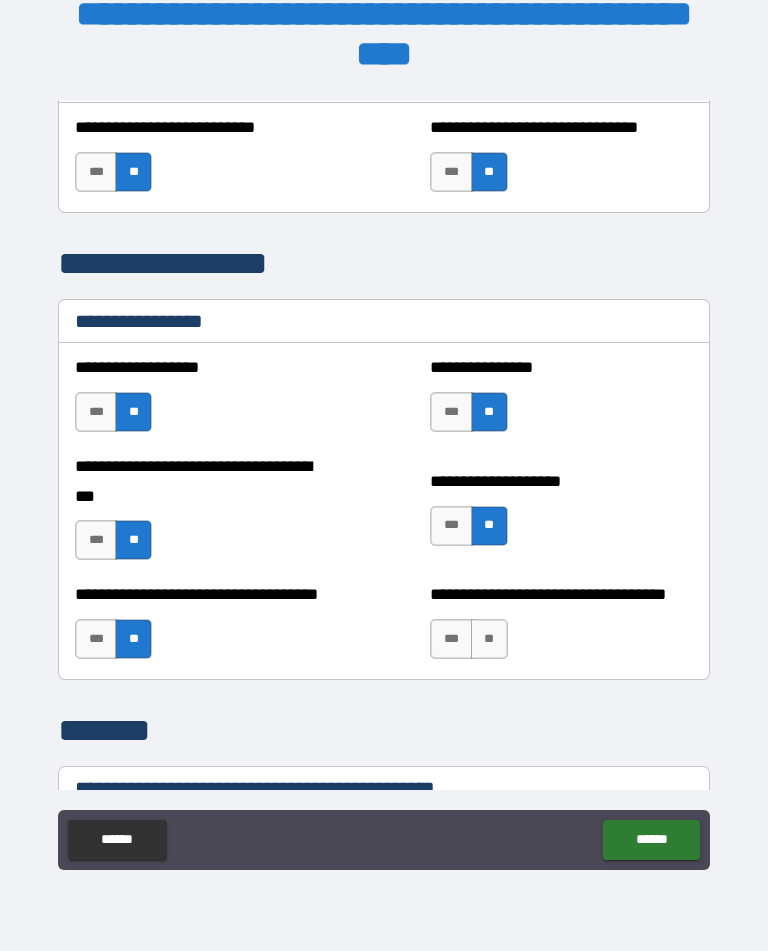 click on "**" at bounding box center [489, 639] 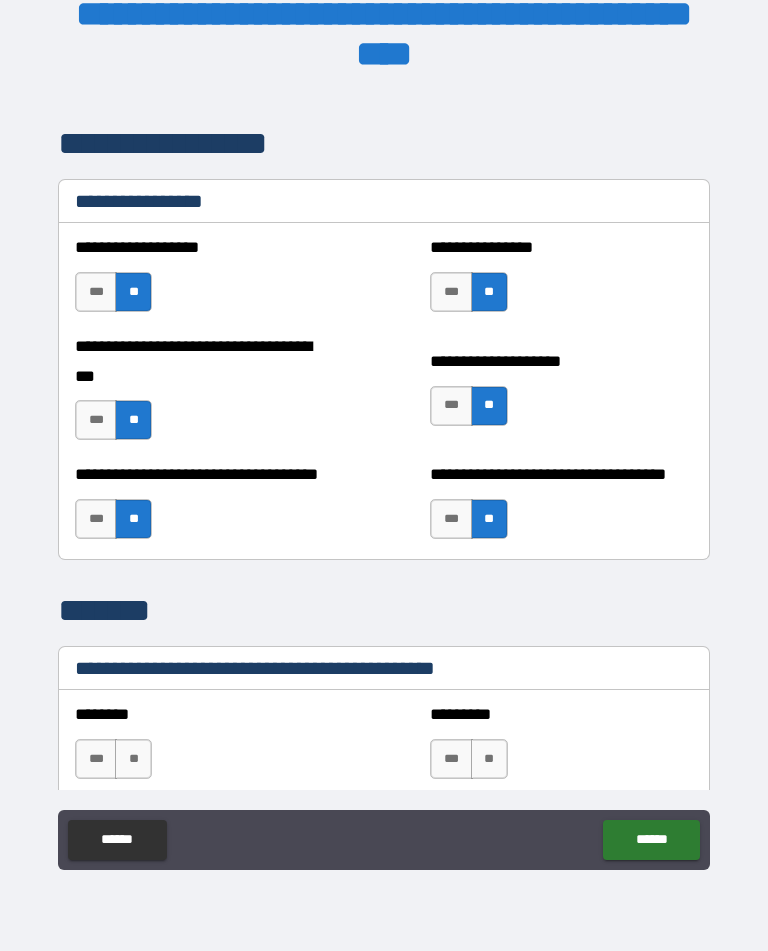 scroll, scrollTop: 2076, scrollLeft: 0, axis: vertical 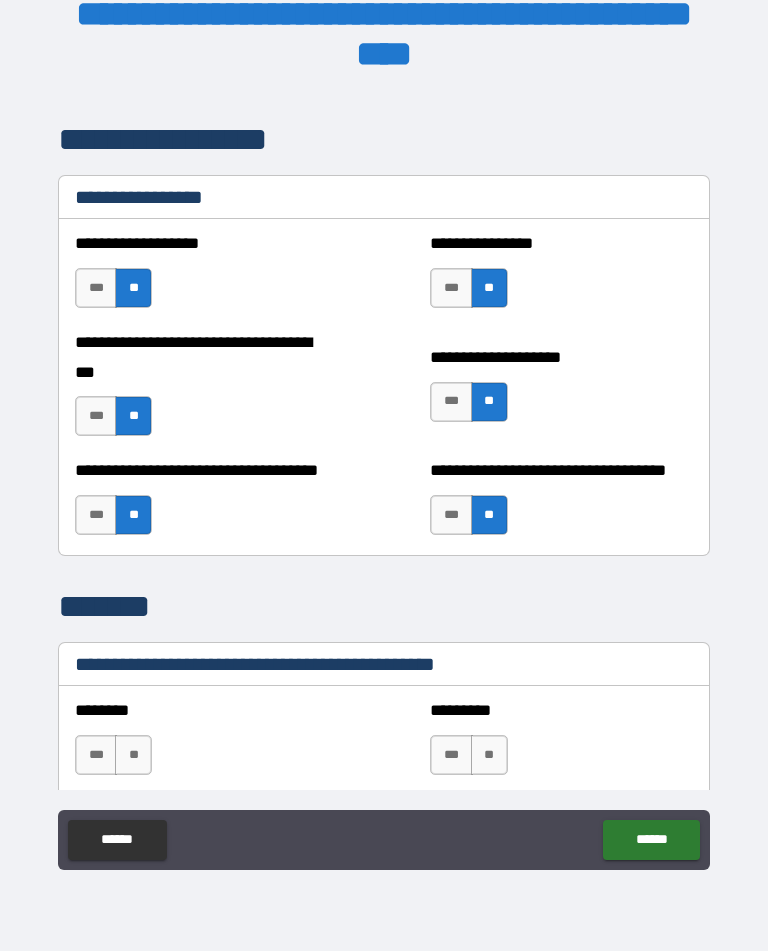click on "***" at bounding box center (451, 515) 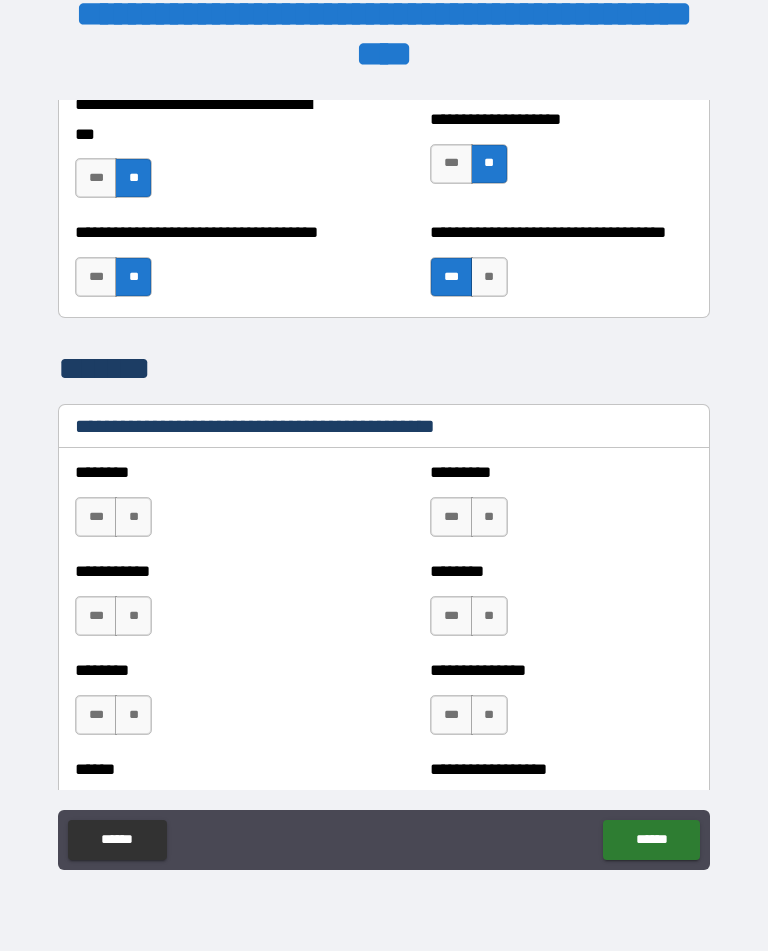 scroll, scrollTop: 2315, scrollLeft: 0, axis: vertical 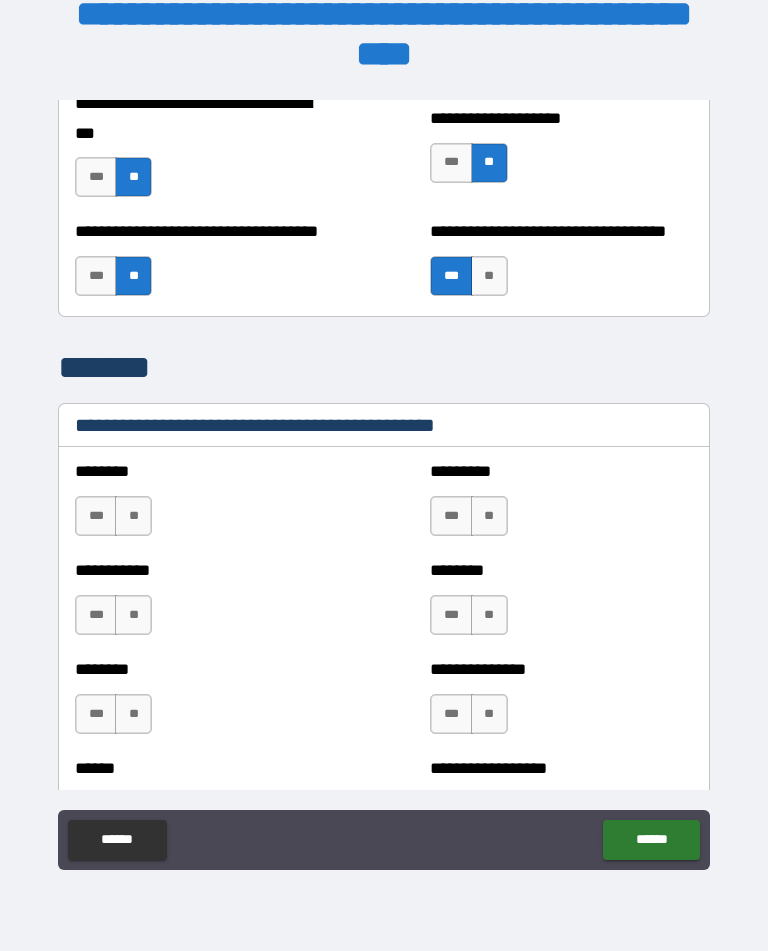 click on "**" at bounding box center [133, 516] 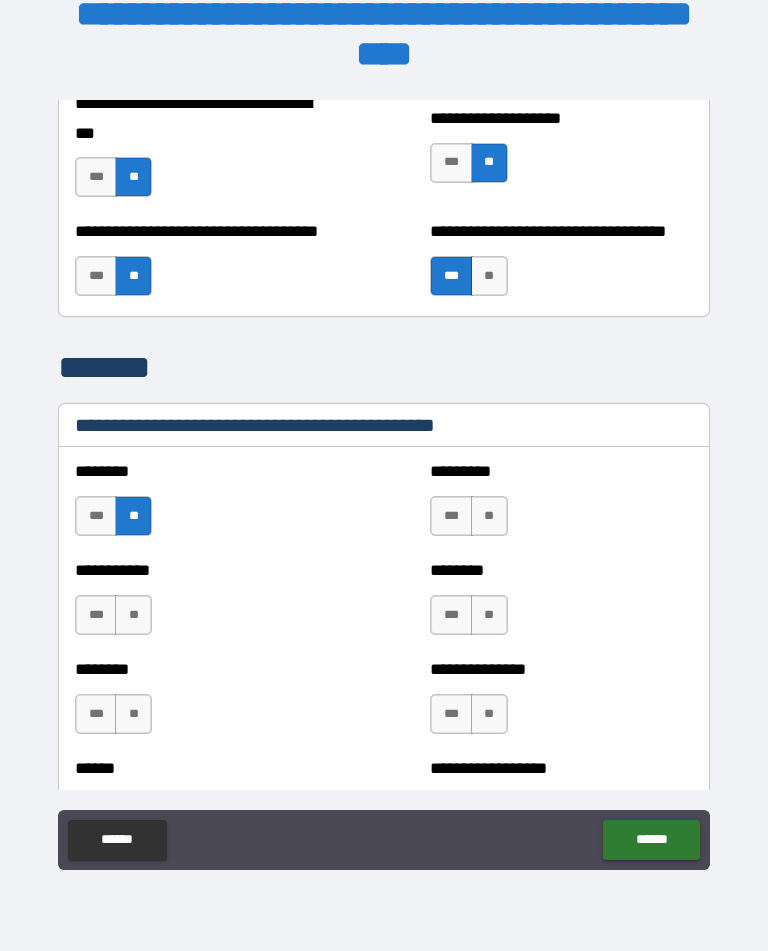 click on "**" at bounding box center (489, 516) 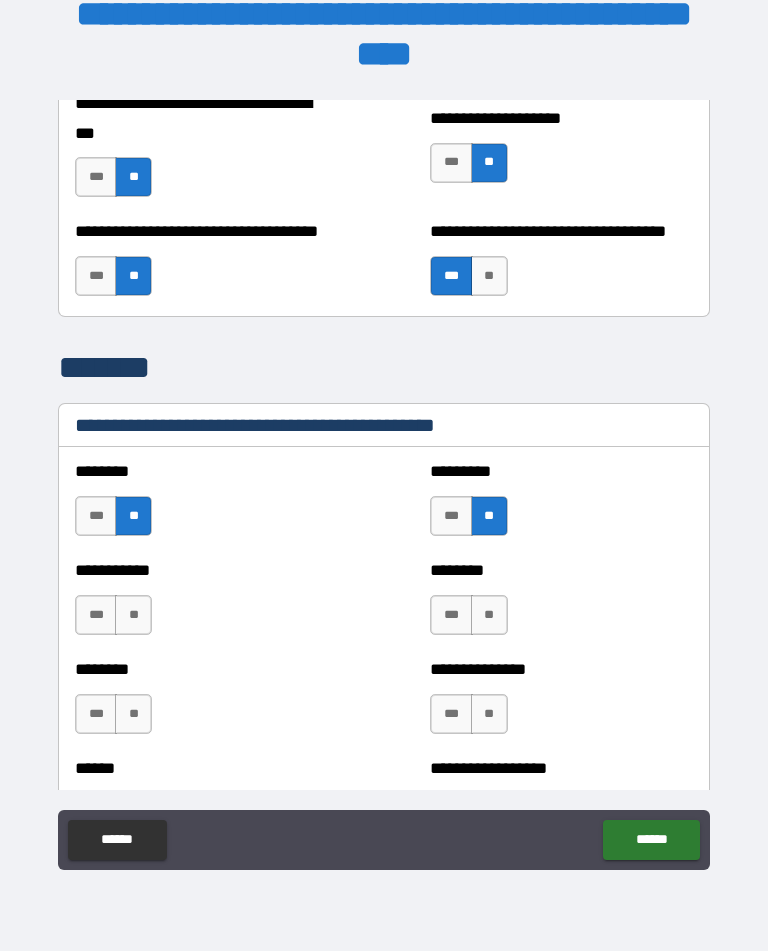click on "**" at bounding box center [133, 615] 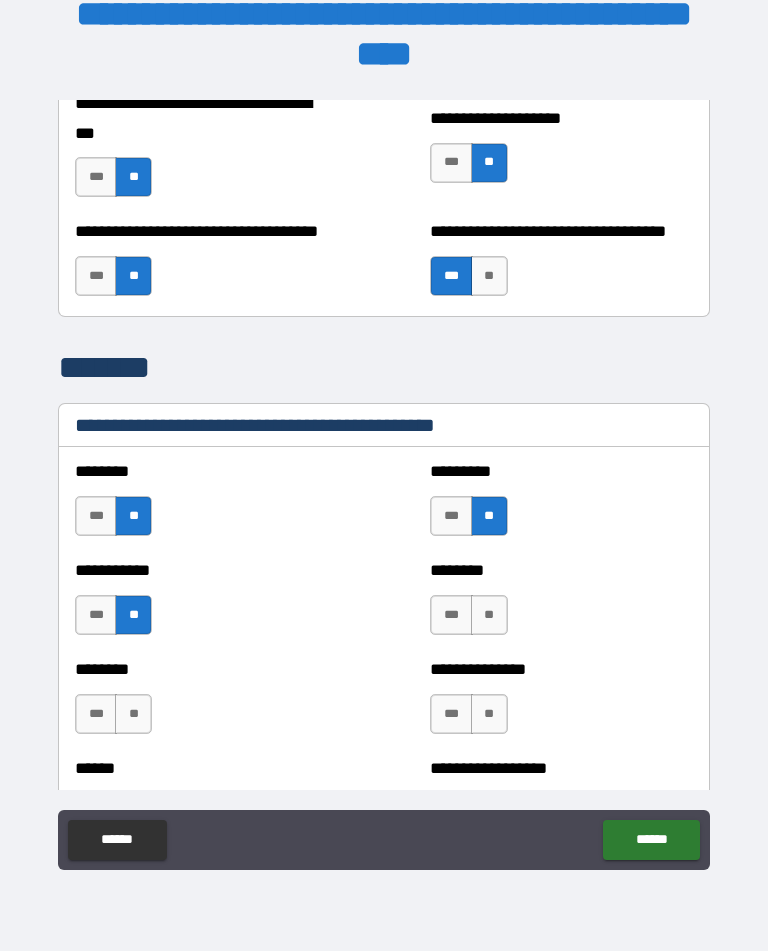 click on "**" at bounding box center (489, 615) 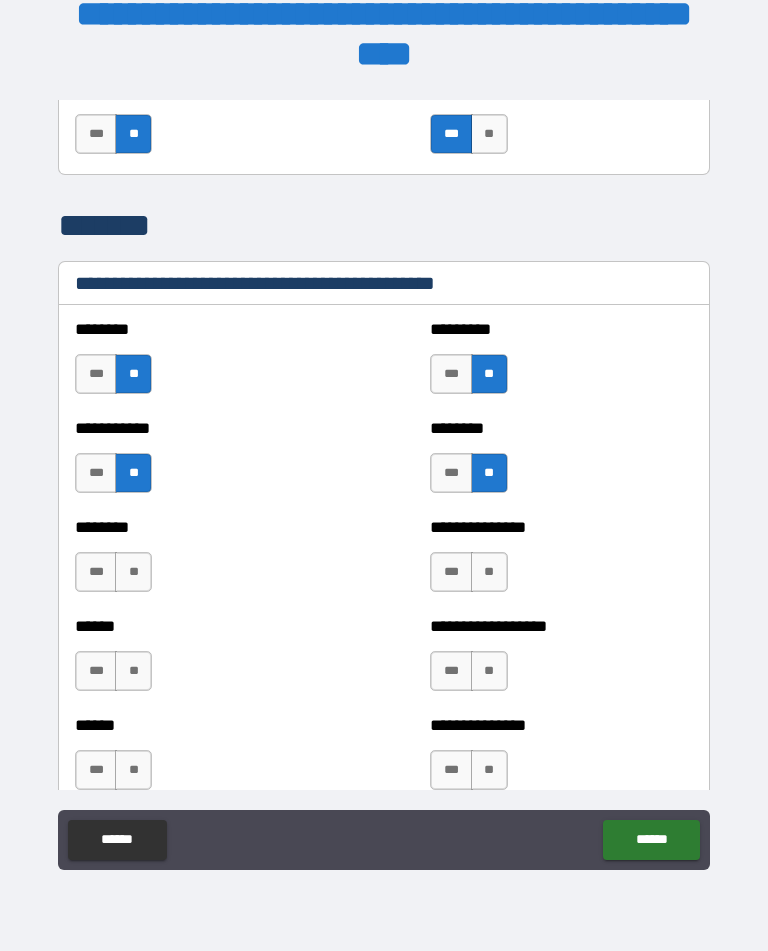 scroll, scrollTop: 2458, scrollLeft: 0, axis: vertical 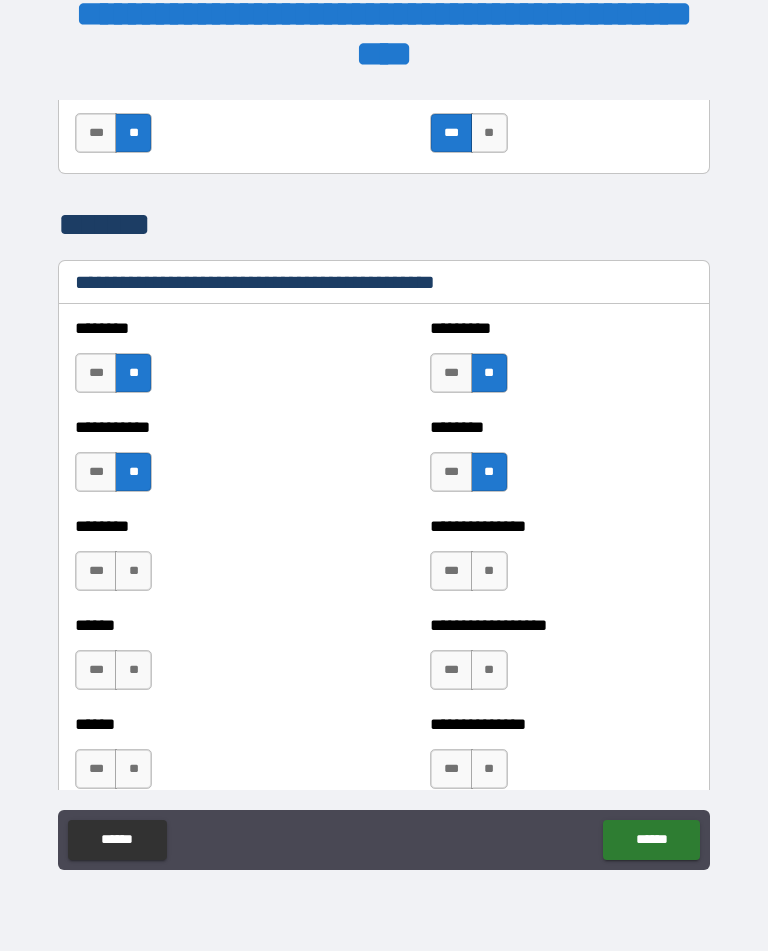 click on "**" at bounding box center (133, 571) 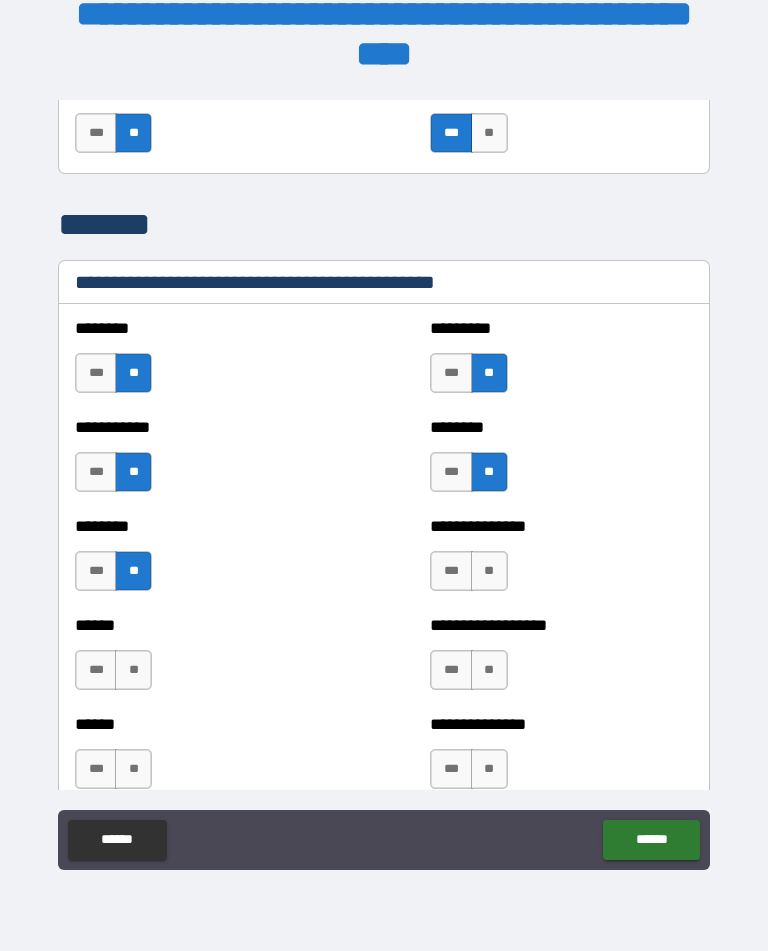 click on "**" at bounding box center [489, 571] 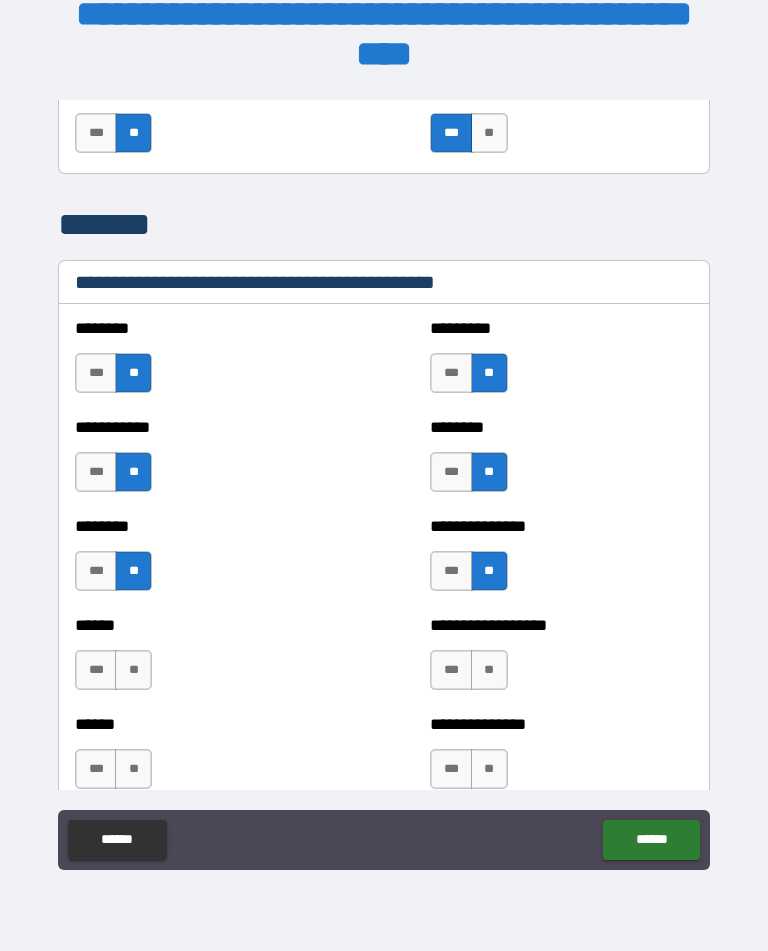 click on "**" at bounding box center [133, 670] 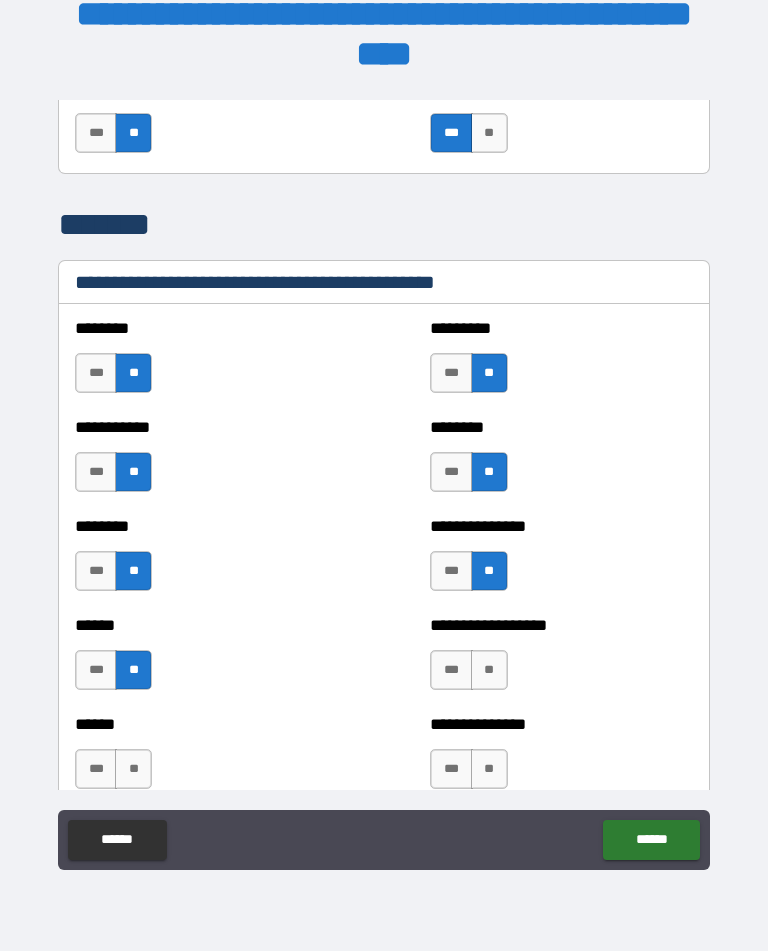 click on "**" at bounding box center [489, 670] 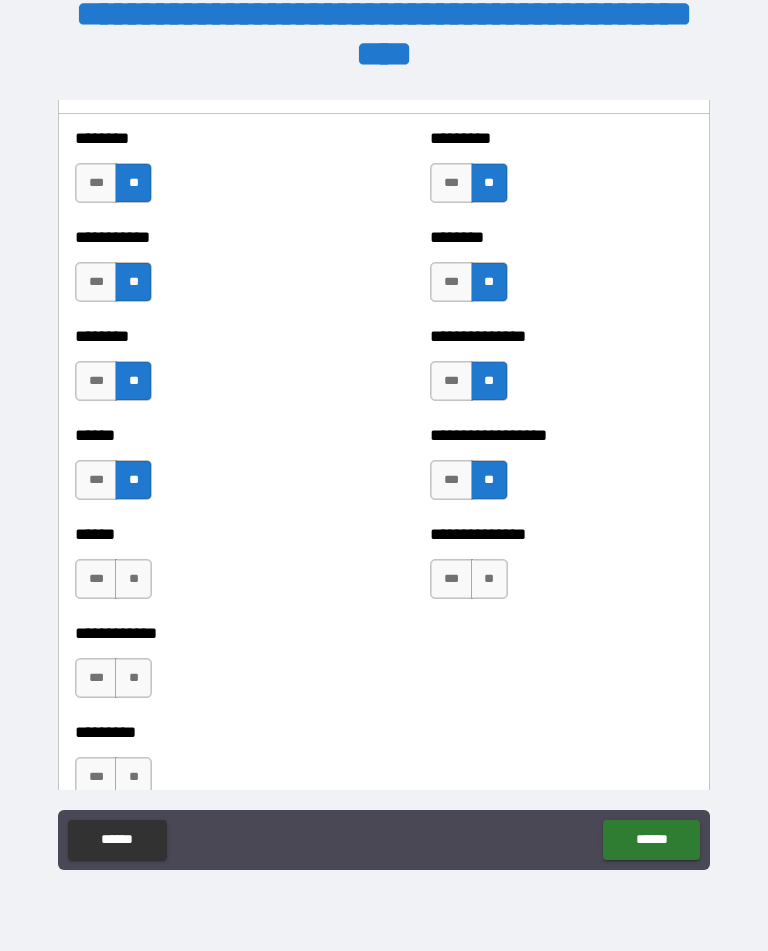 scroll, scrollTop: 2647, scrollLeft: 0, axis: vertical 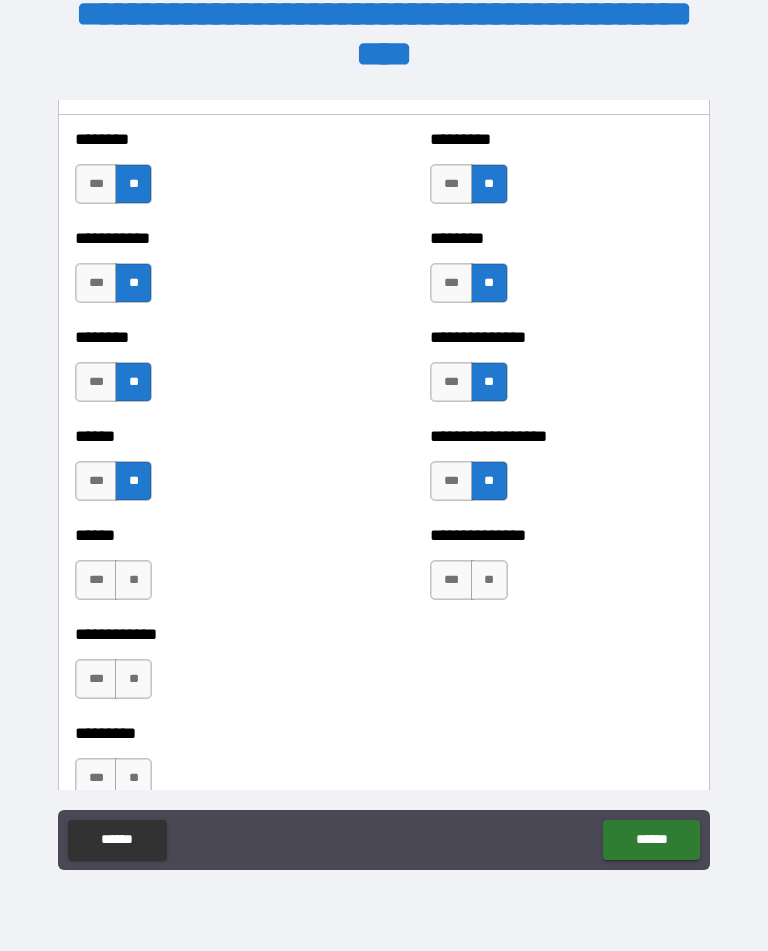 click on "**" at bounding box center [133, 580] 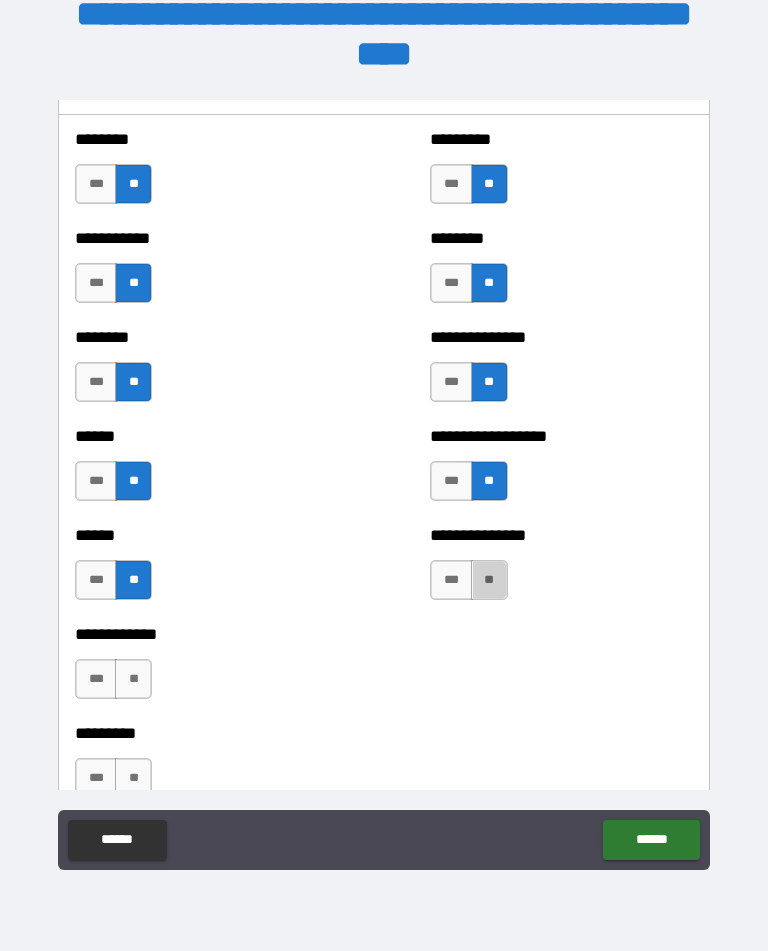 click on "**" at bounding box center (489, 580) 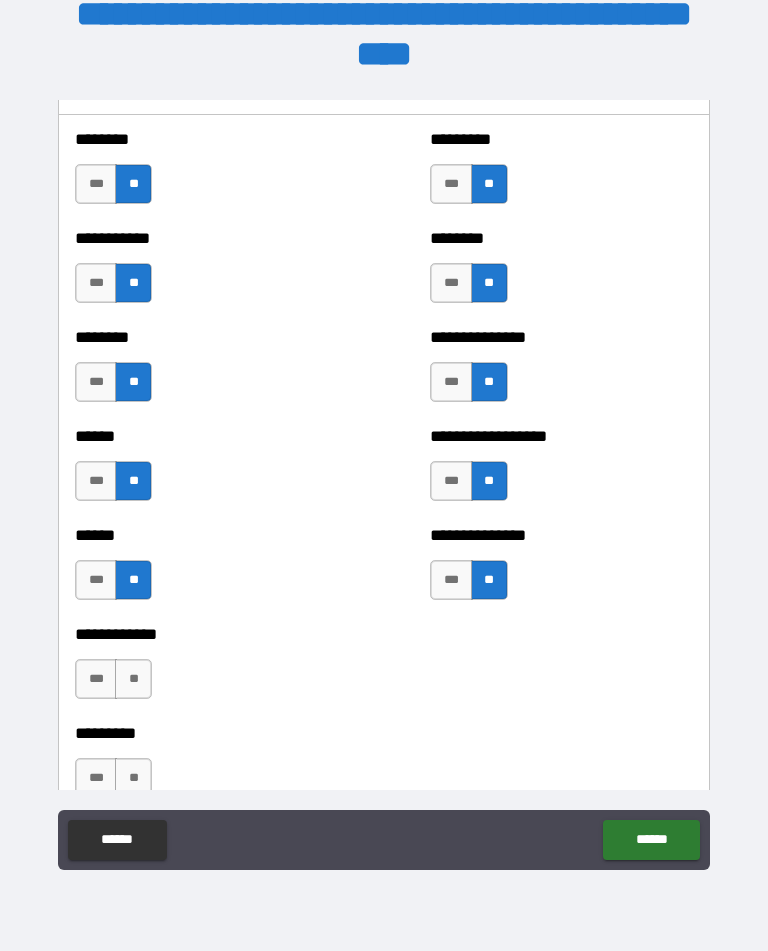 click on "**" at bounding box center [133, 679] 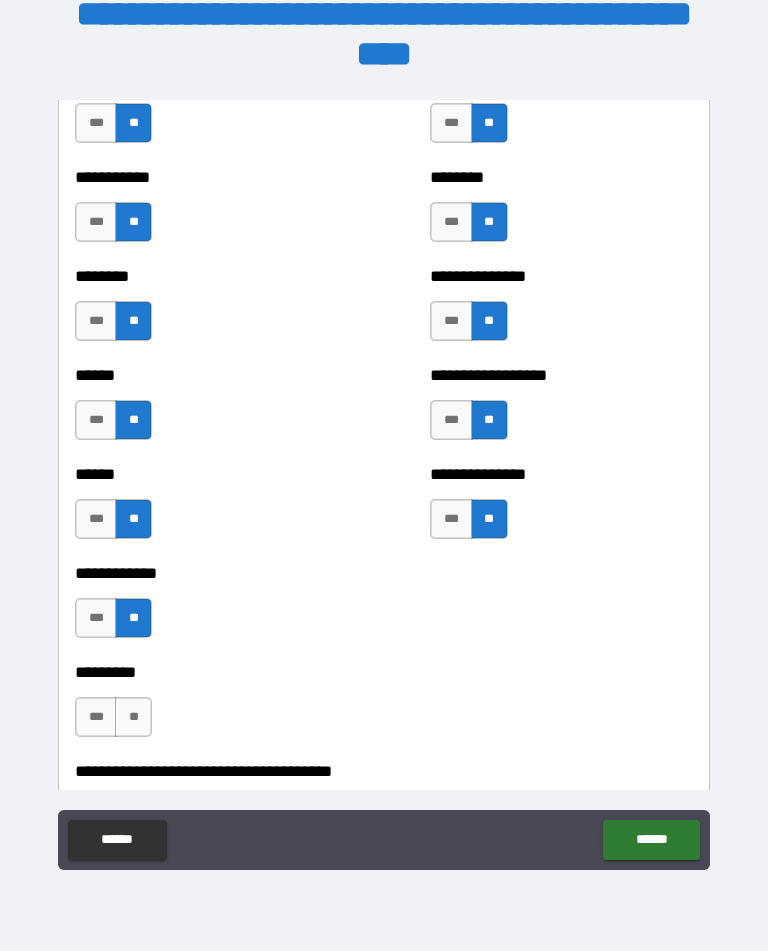 scroll, scrollTop: 2745, scrollLeft: 0, axis: vertical 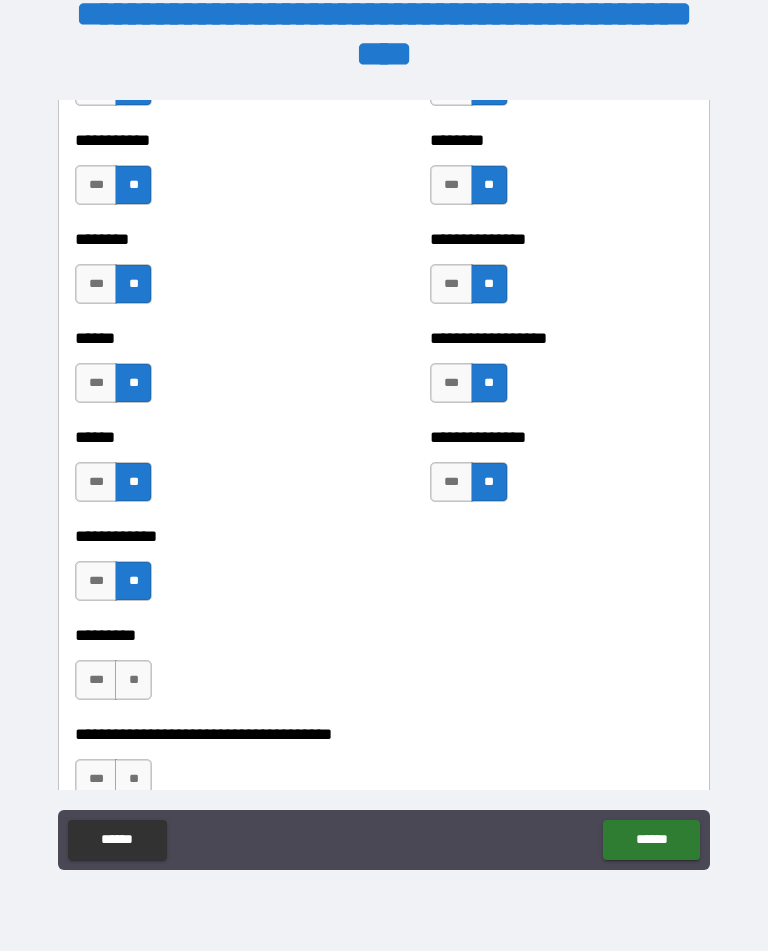 click on "**" at bounding box center [133, 680] 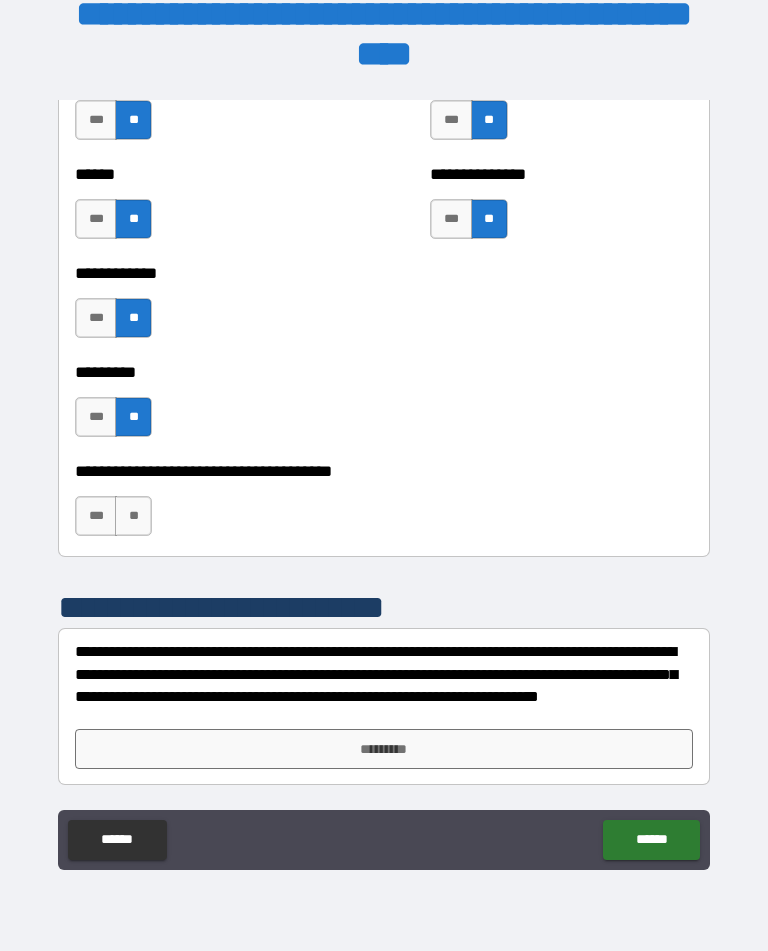 scroll, scrollTop: 3008, scrollLeft: 0, axis: vertical 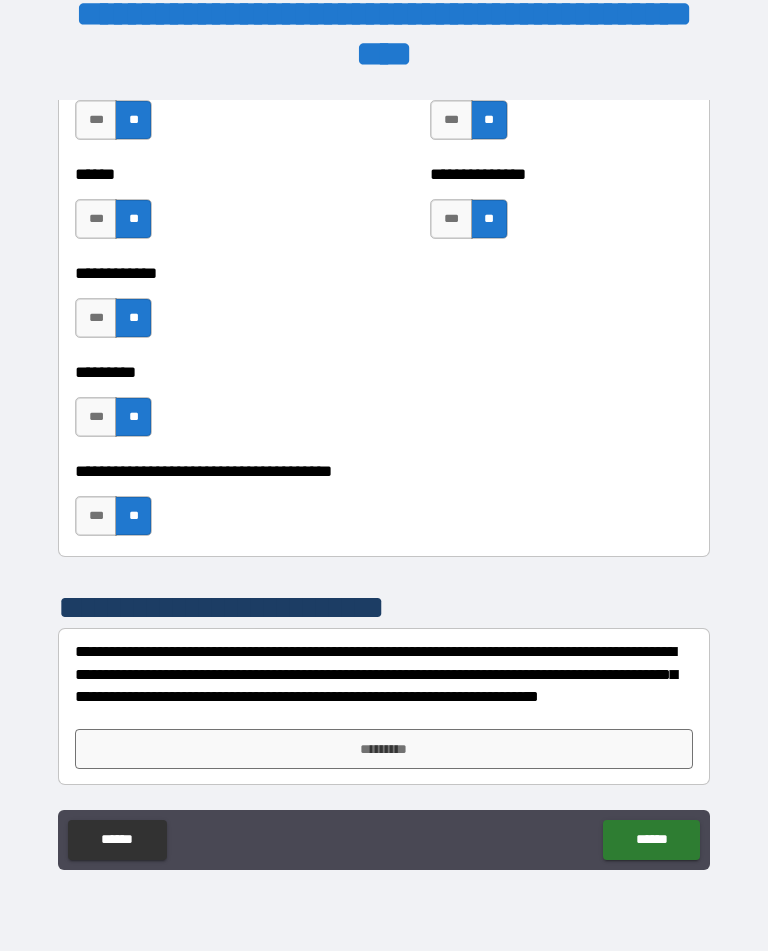 click on "*********" at bounding box center (384, 749) 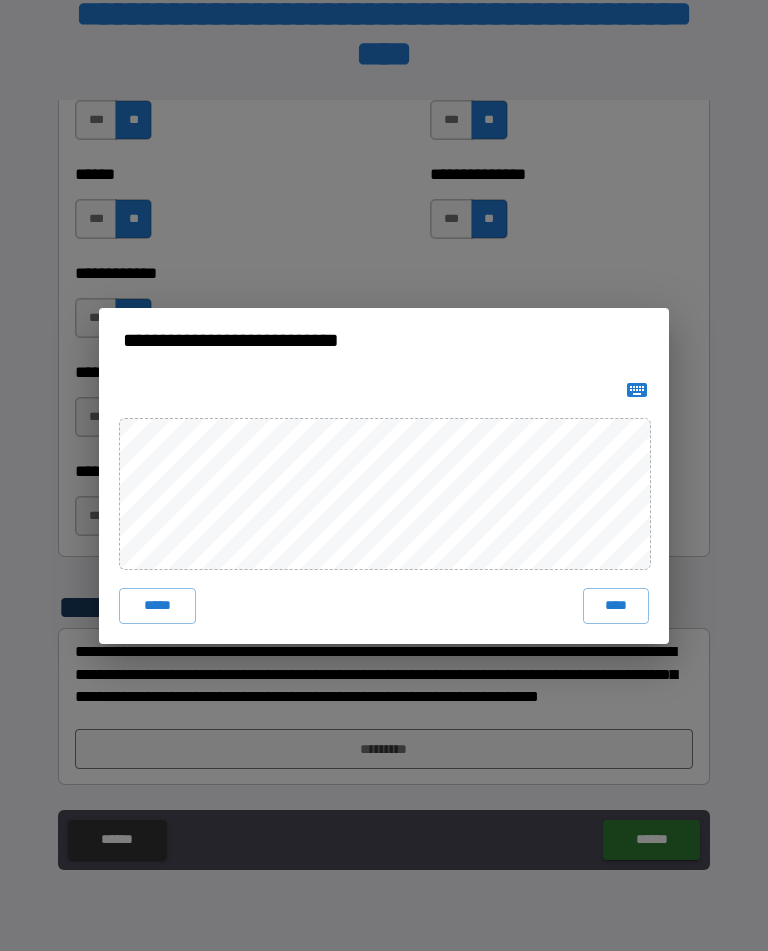 click on "****" at bounding box center (616, 606) 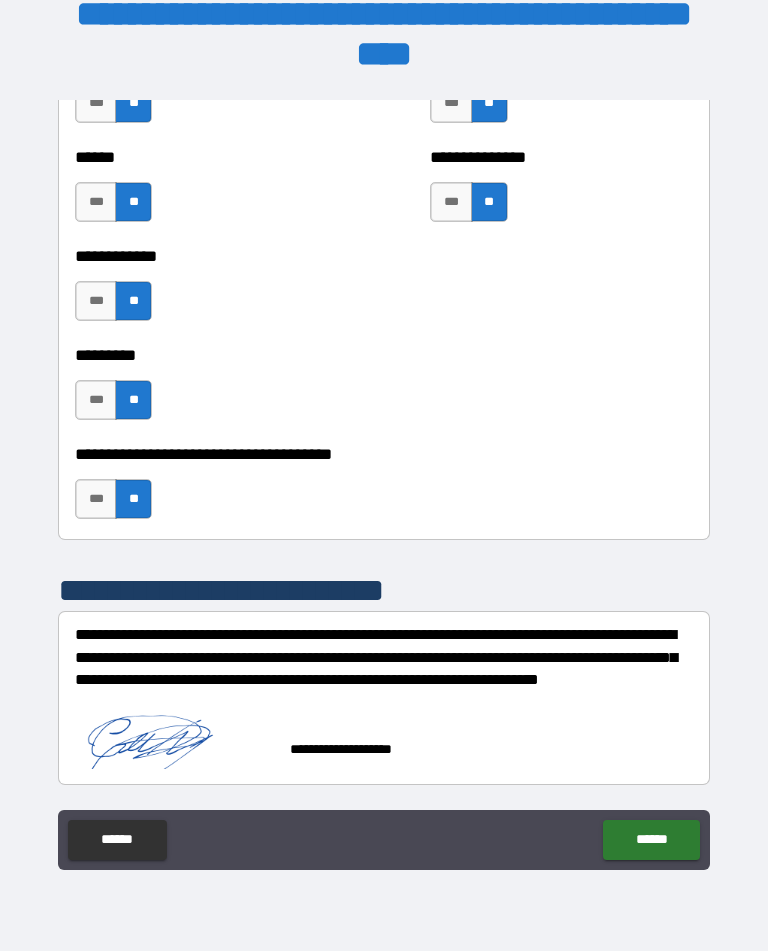 scroll, scrollTop: 3025, scrollLeft: 0, axis: vertical 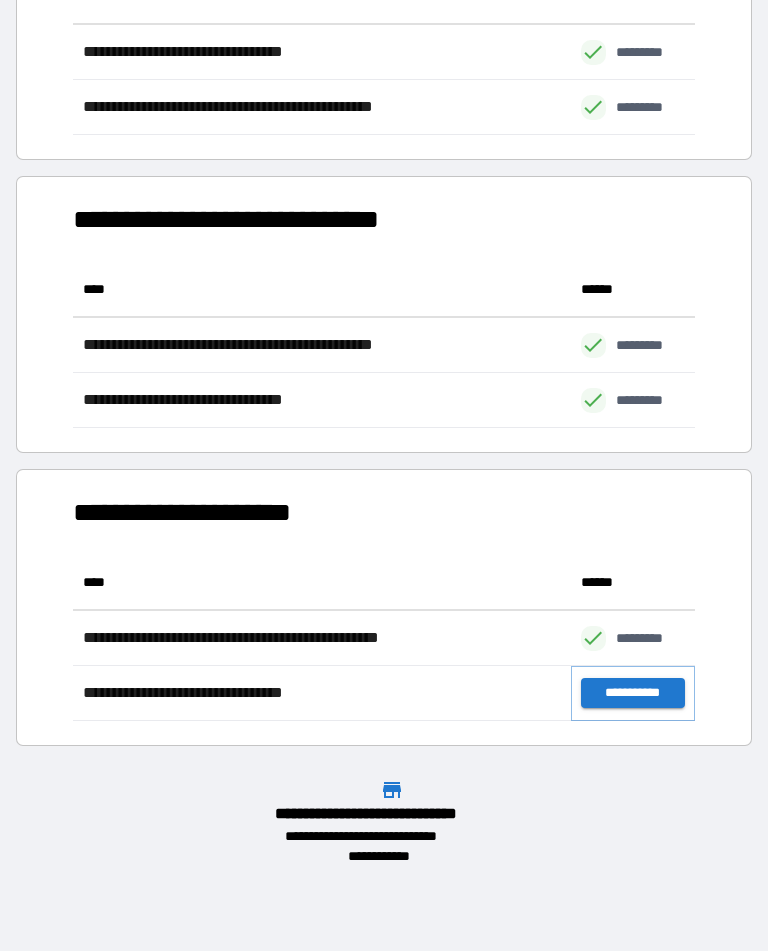click on "**********" at bounding box center [633, 693] 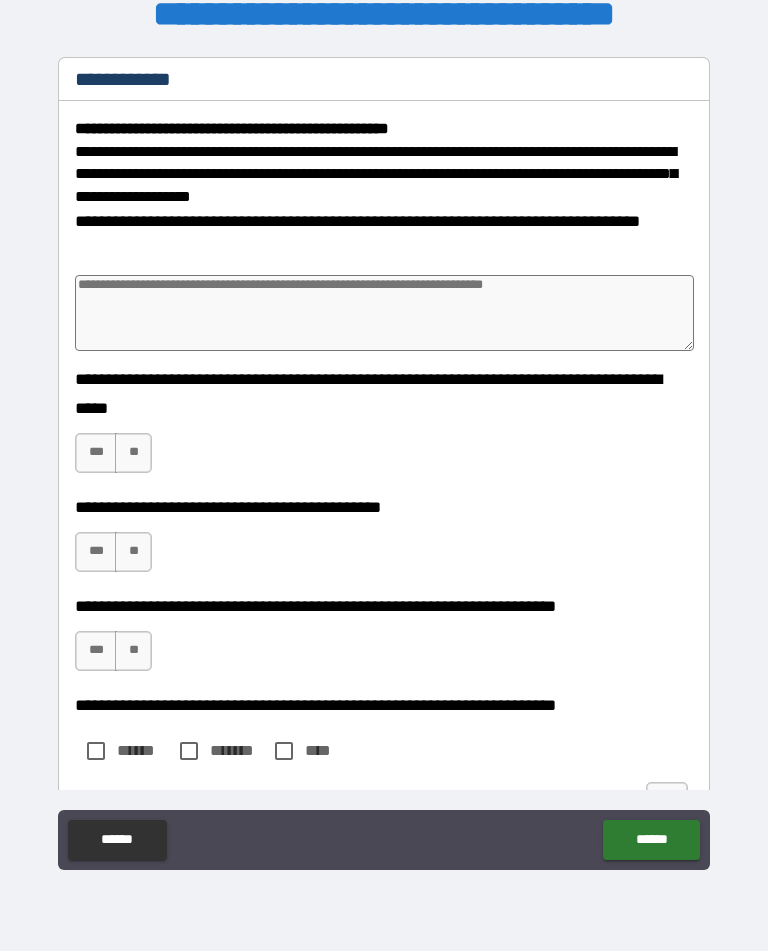 type on "*" 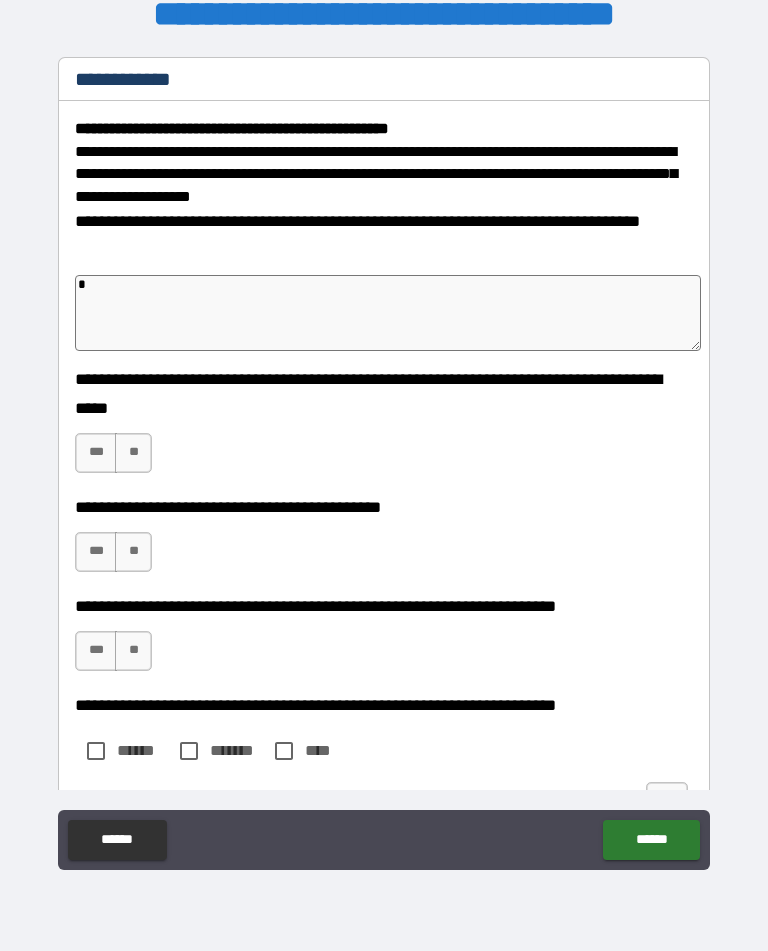 type on "*" 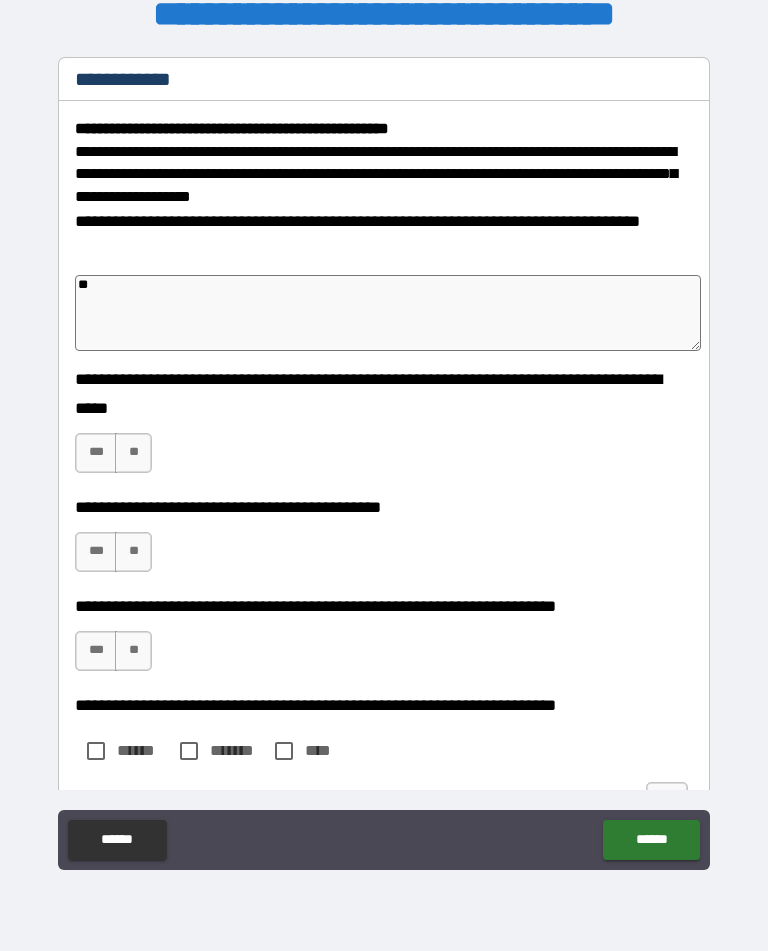 type on "*" 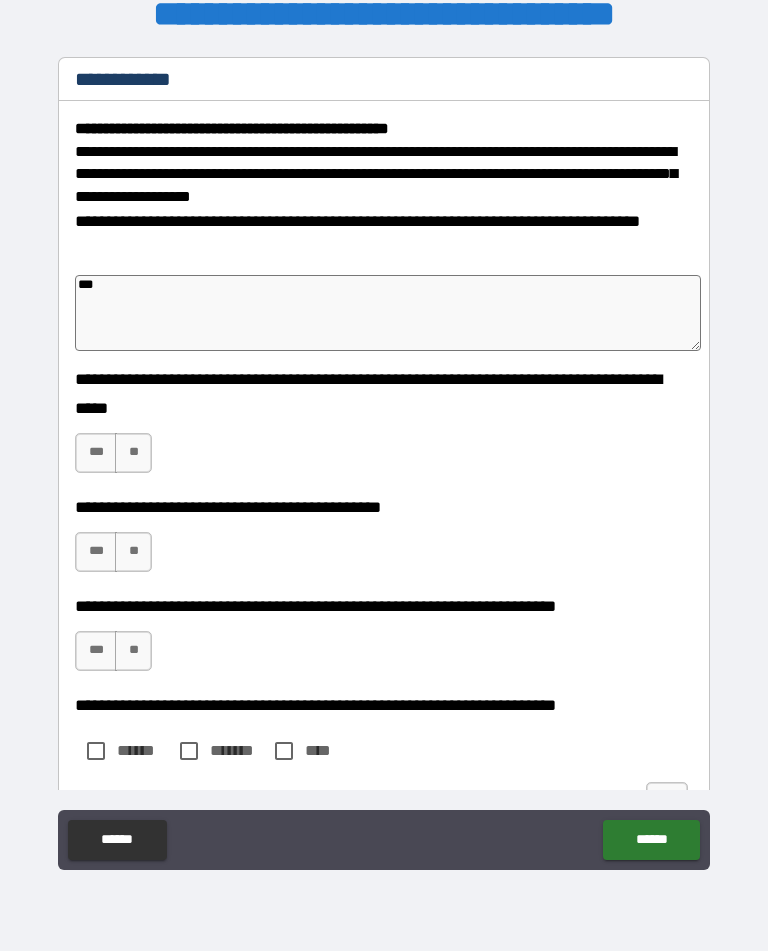 type on "*" 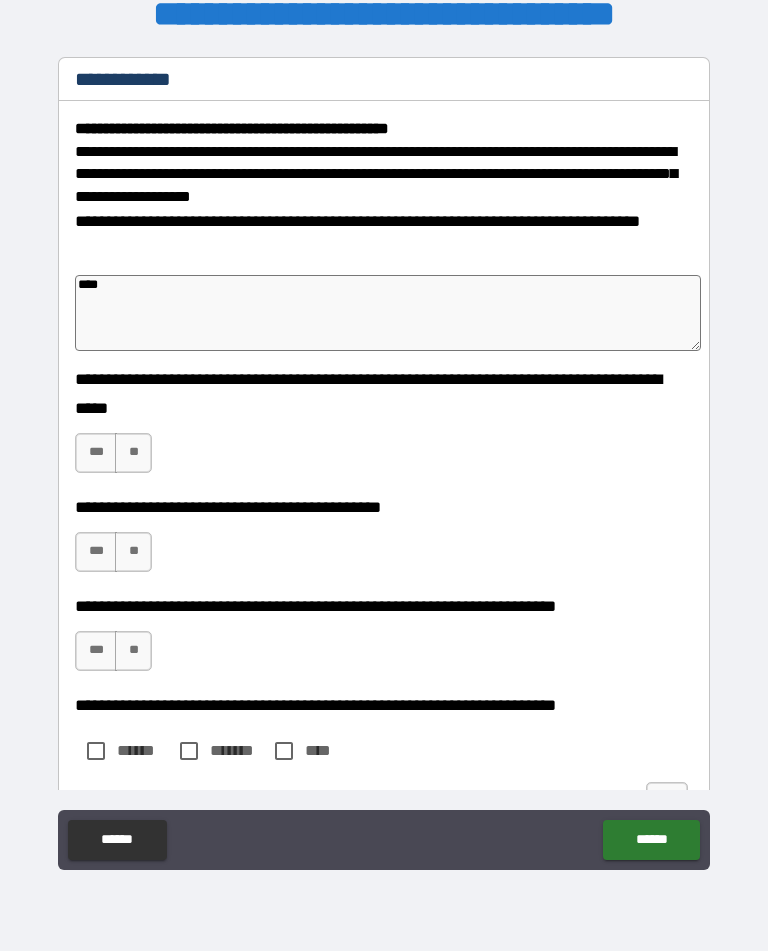type on "****" 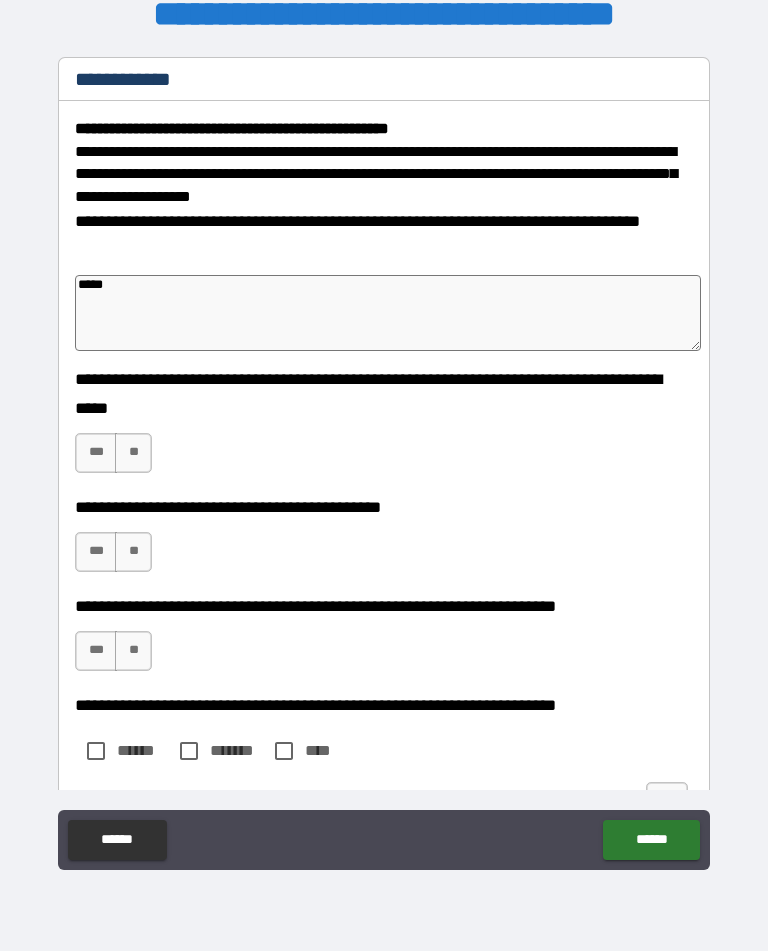 type on "*" 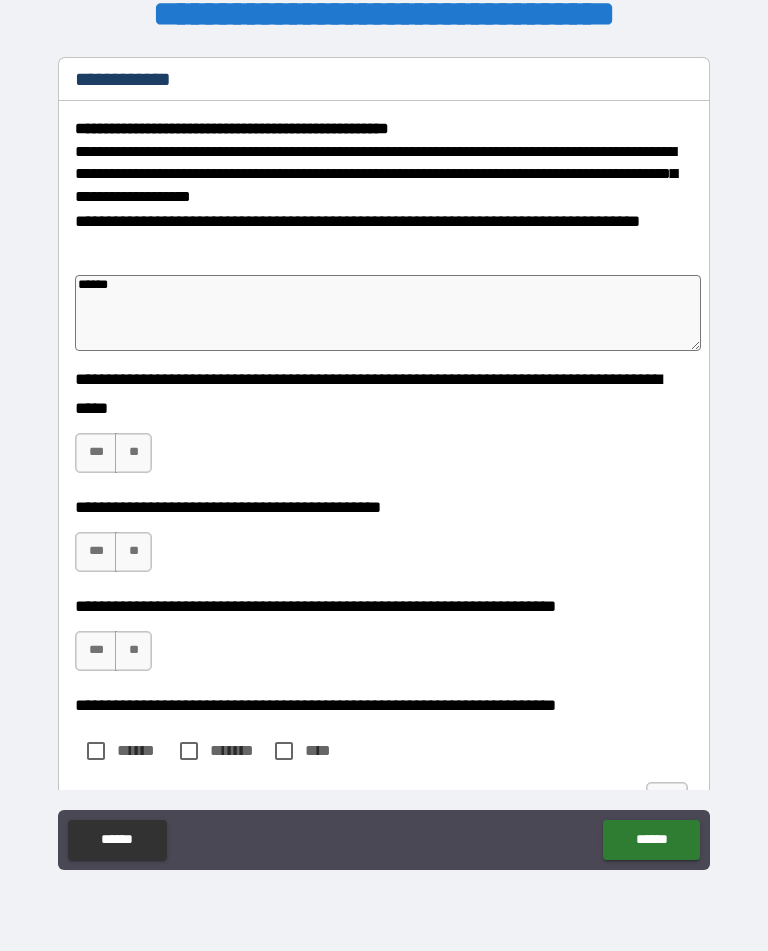 type on "*" 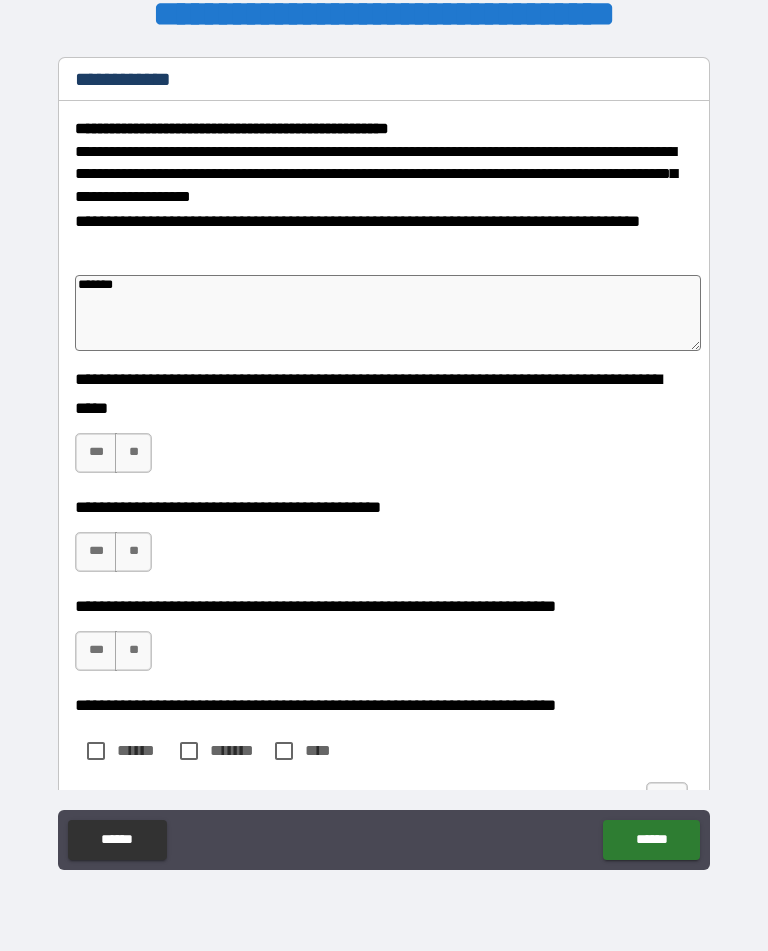 type on "*" 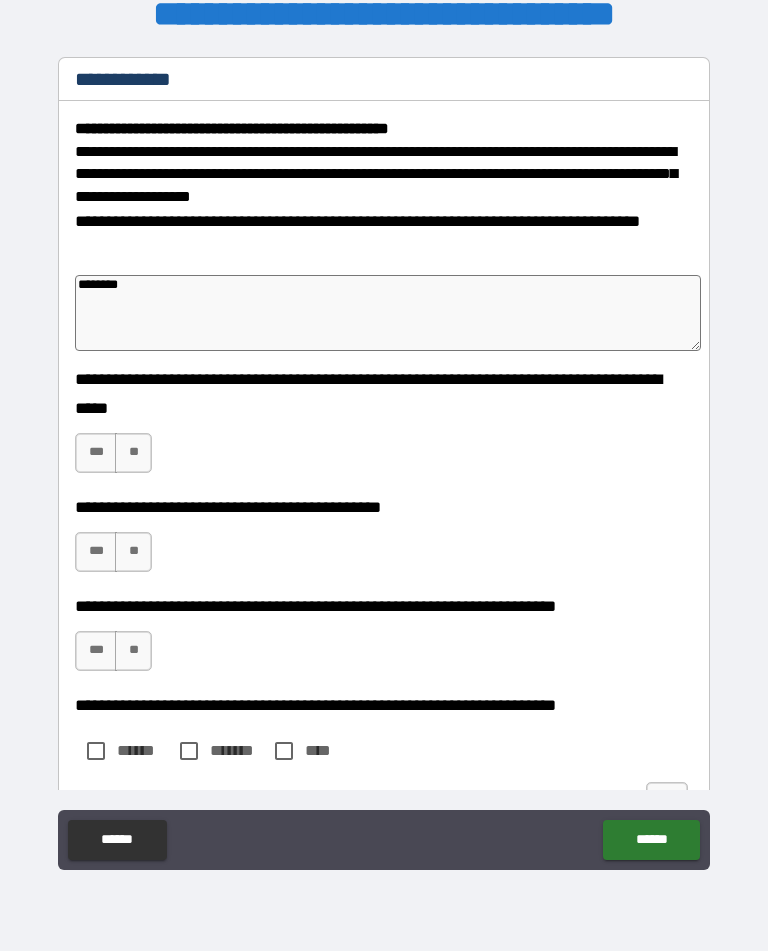 type on "*********" 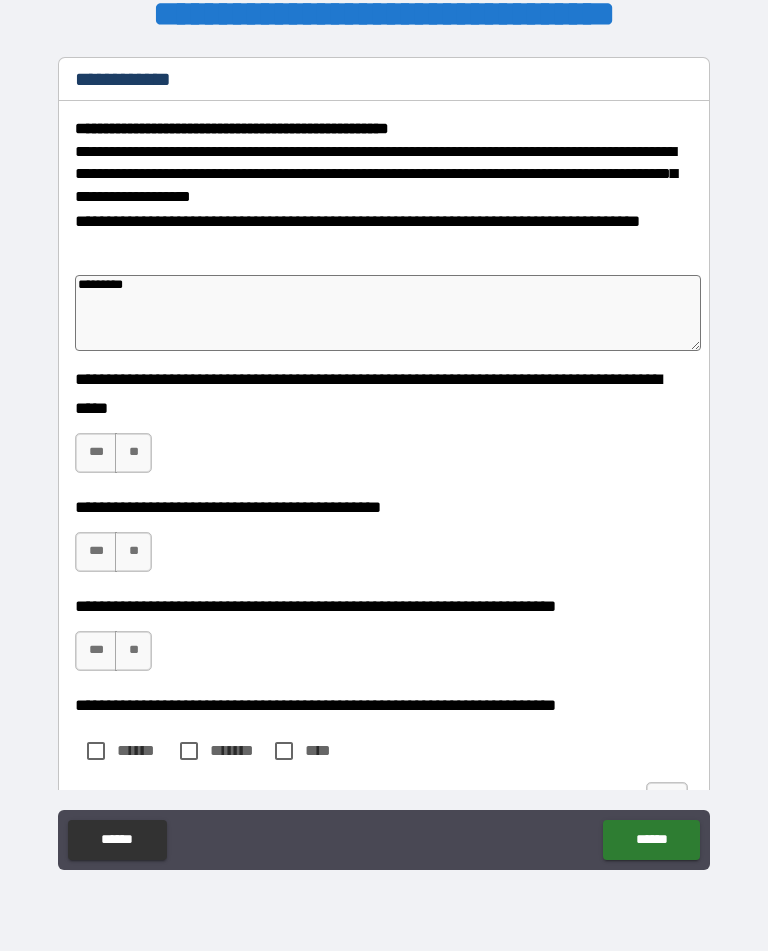 type on "*" 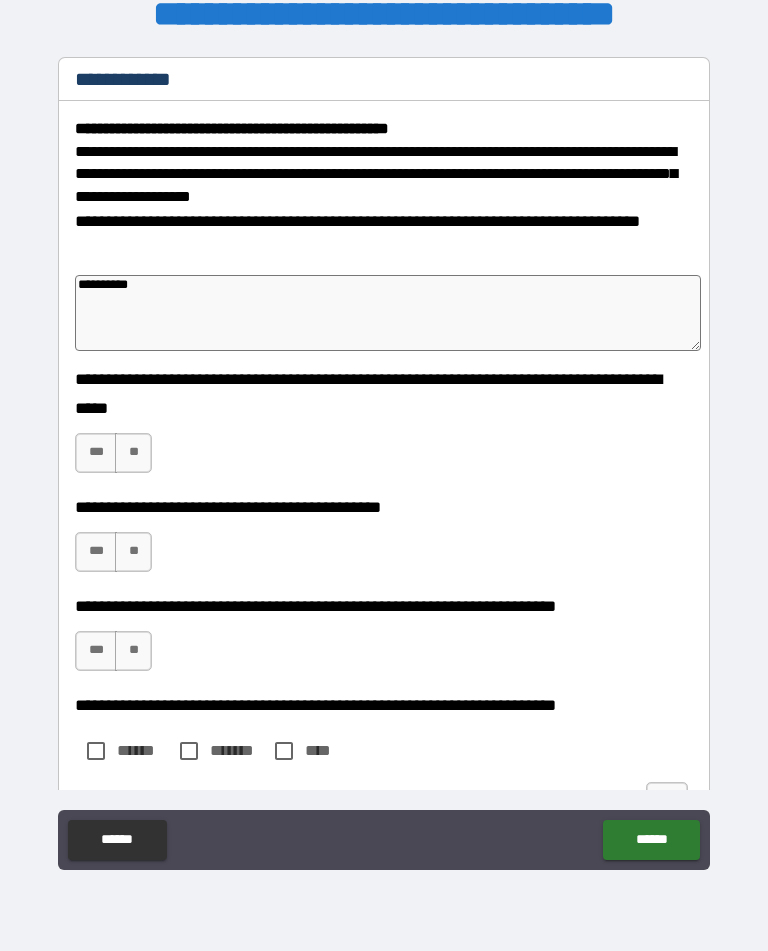 type on "*" 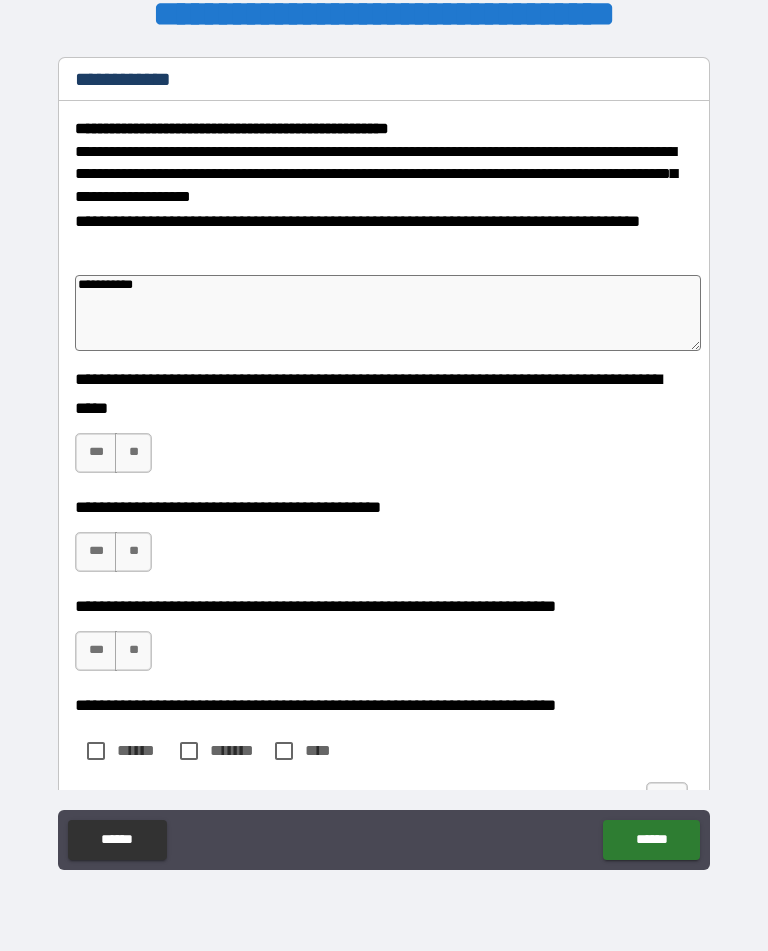 type on "*" 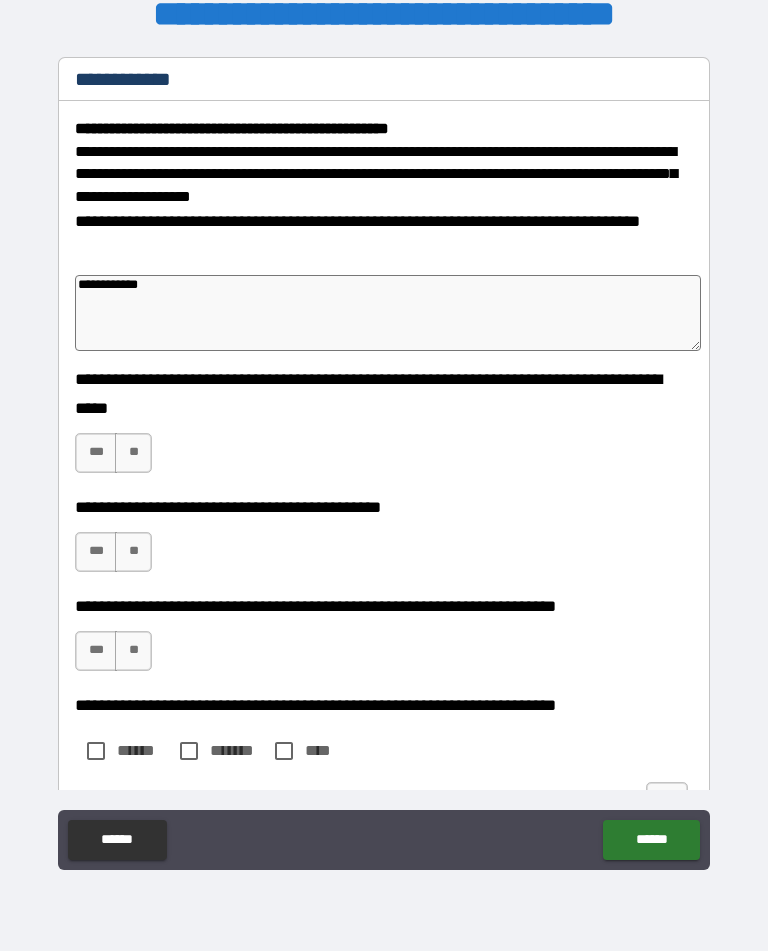 type on "*" 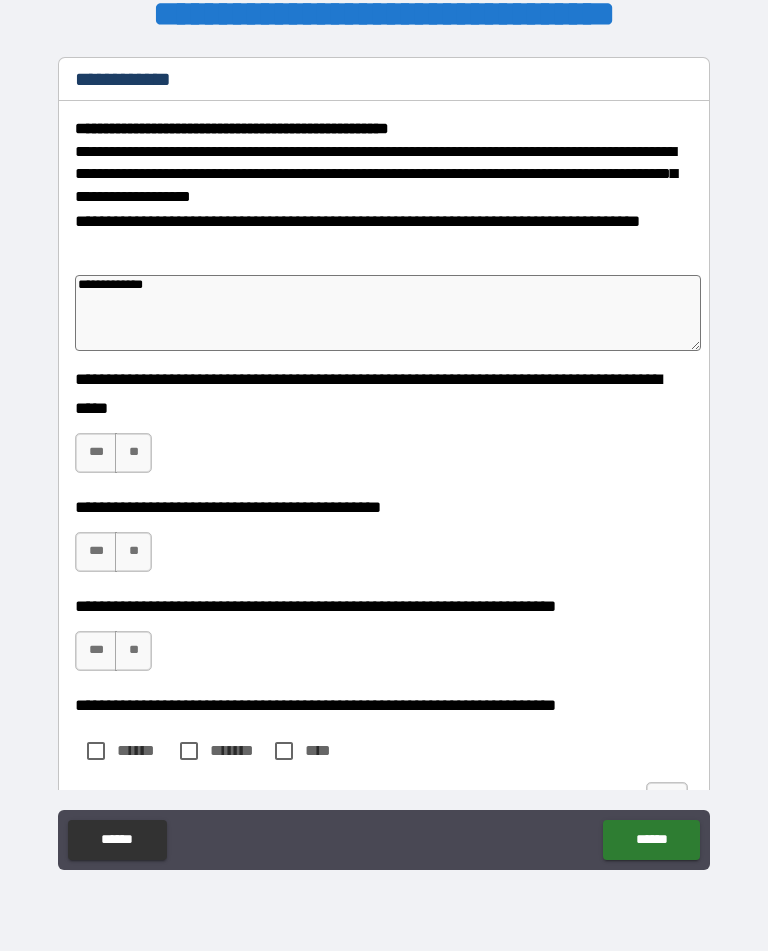 type on "*" 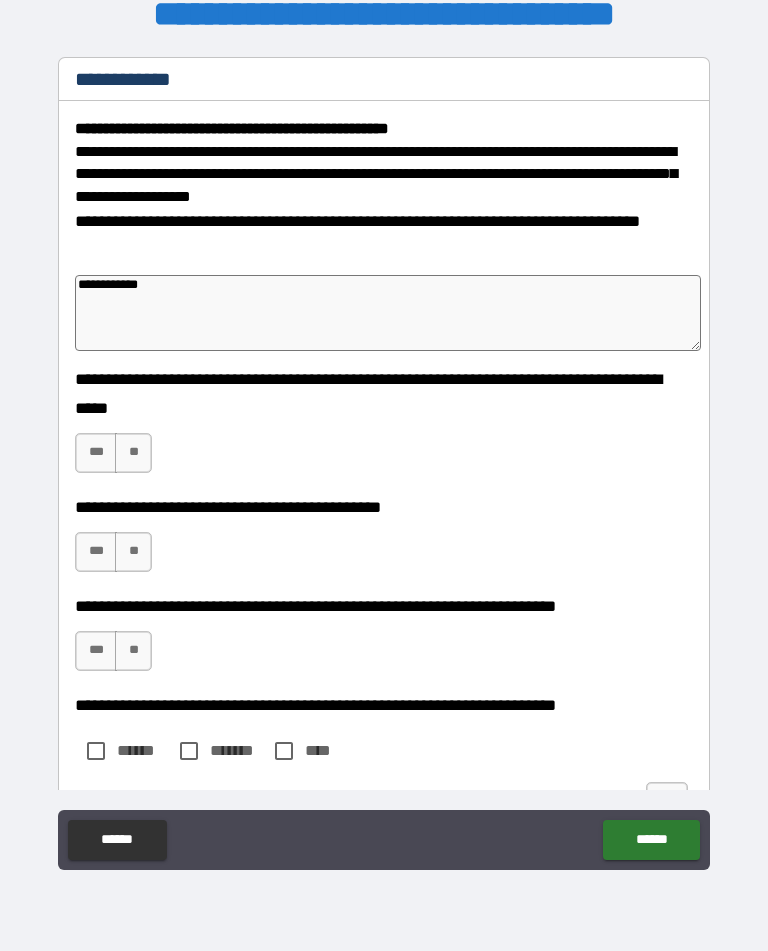 type on "*" 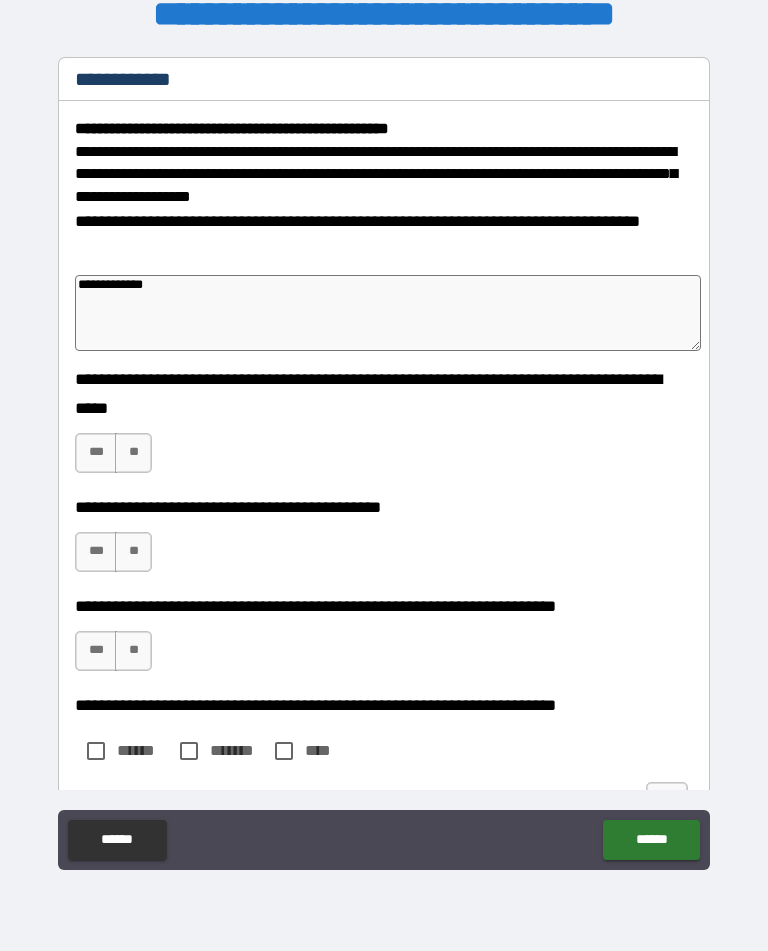 type on "*" 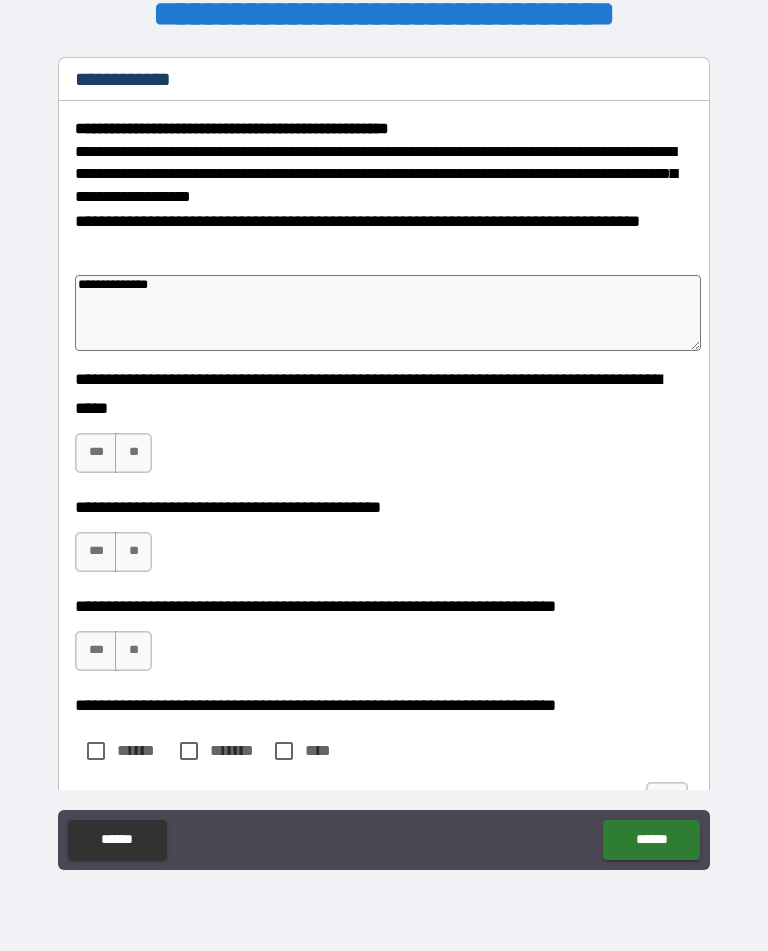 type on "*" 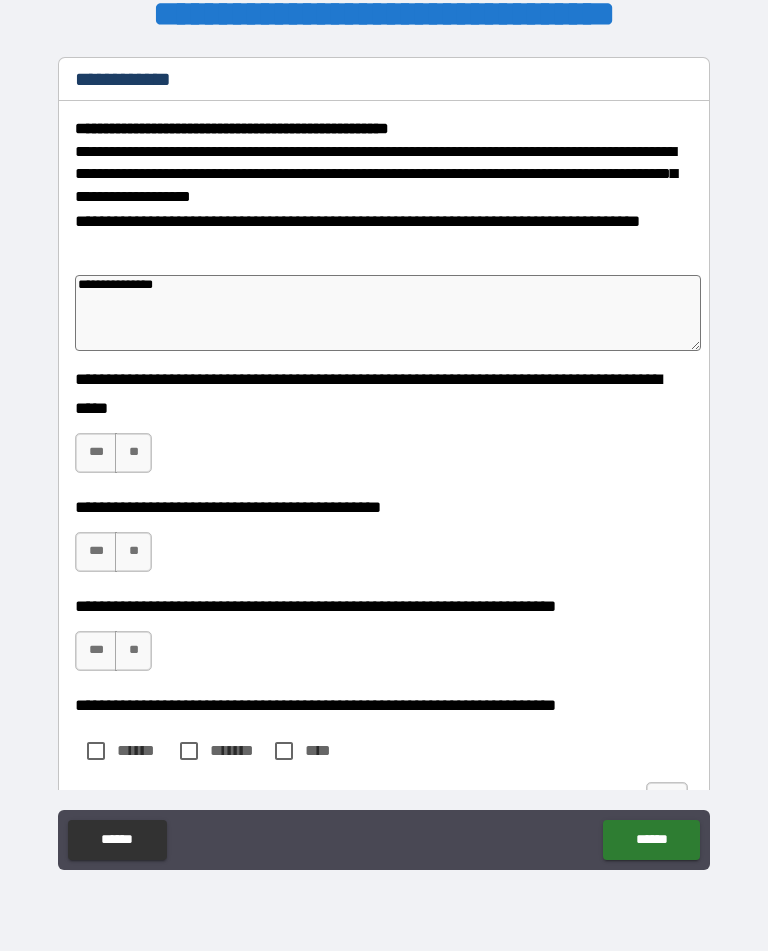 type on "*" 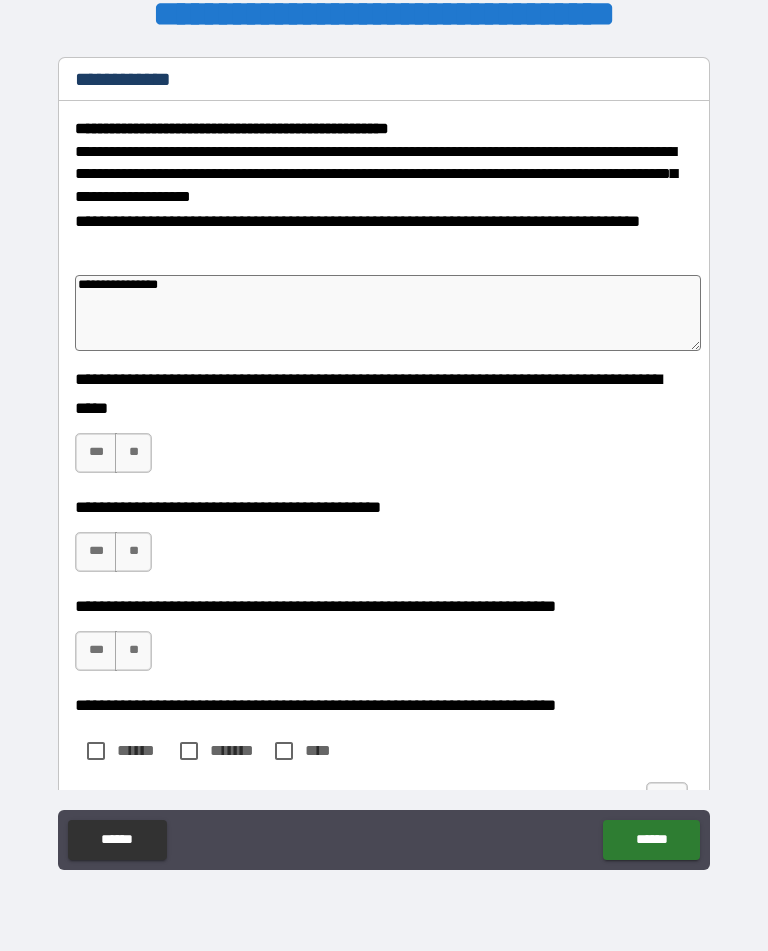 type on "*" 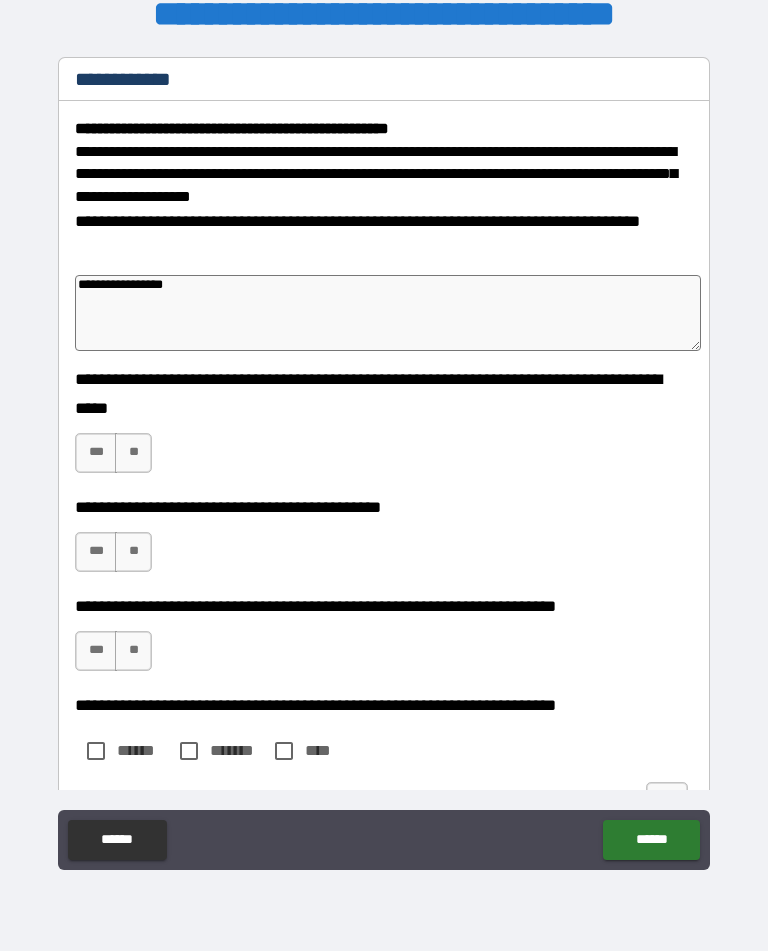 type on "*" 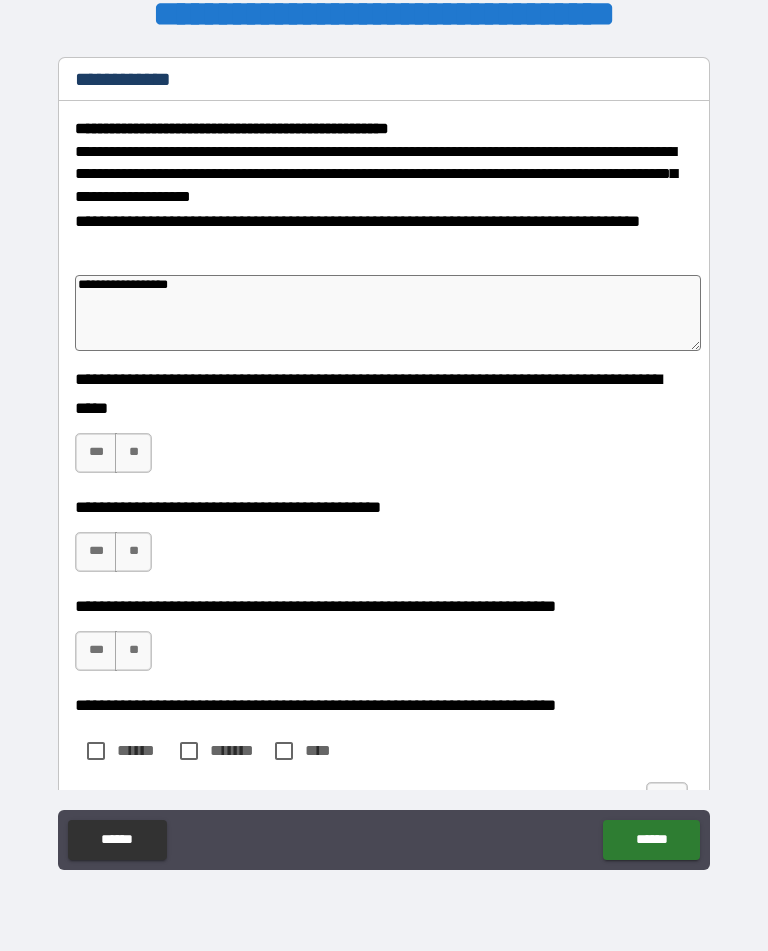 type on "*" 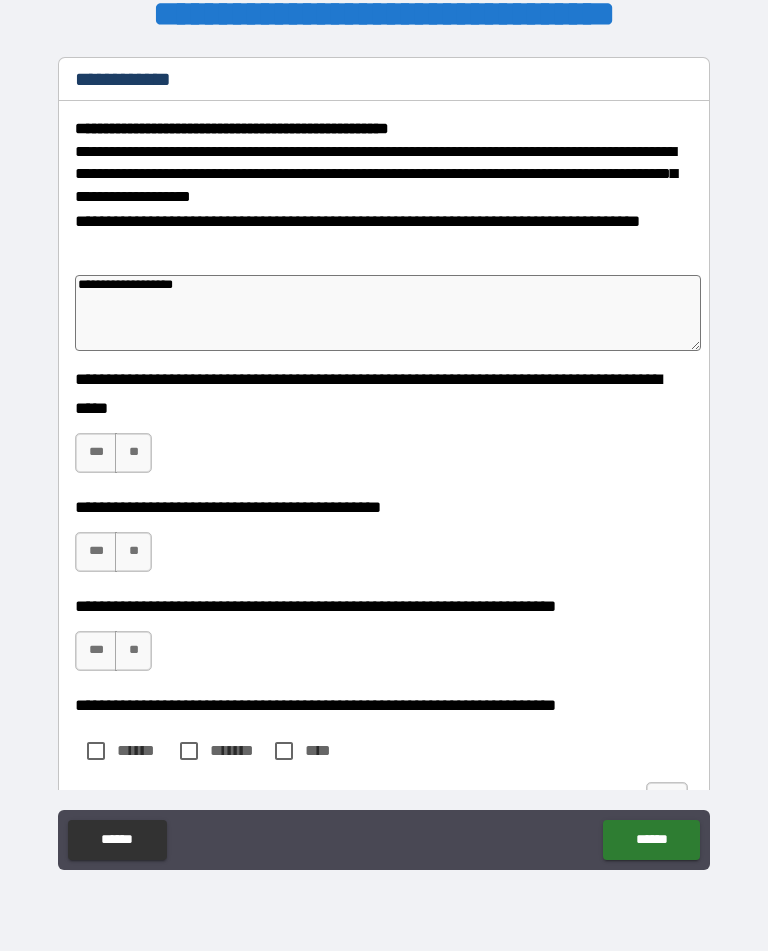 type on "*" 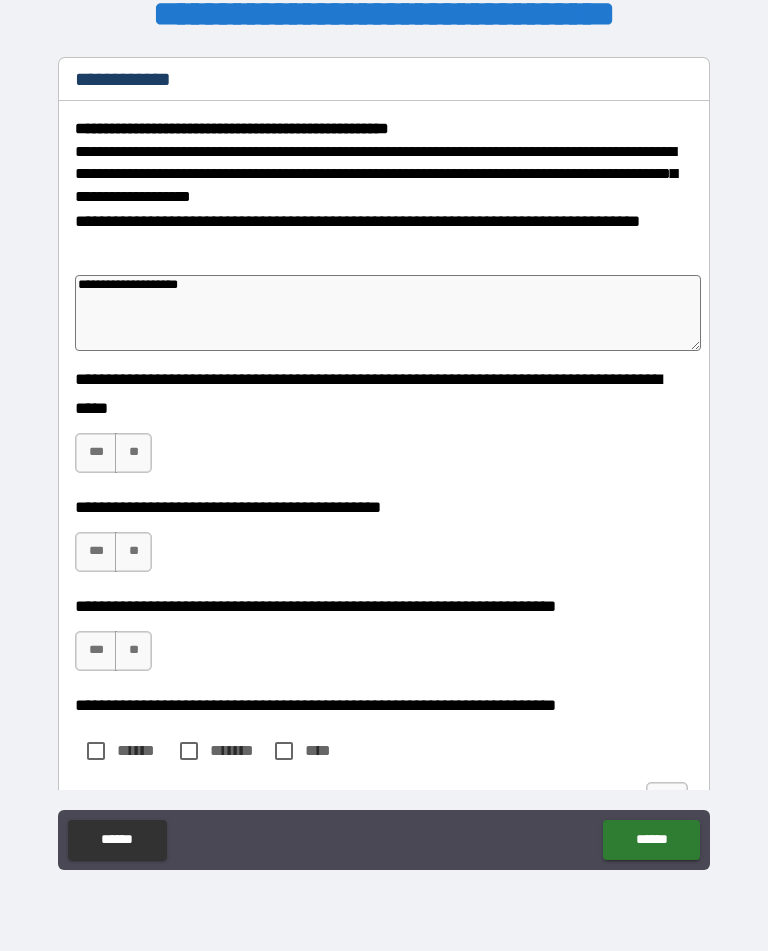 type on "*" 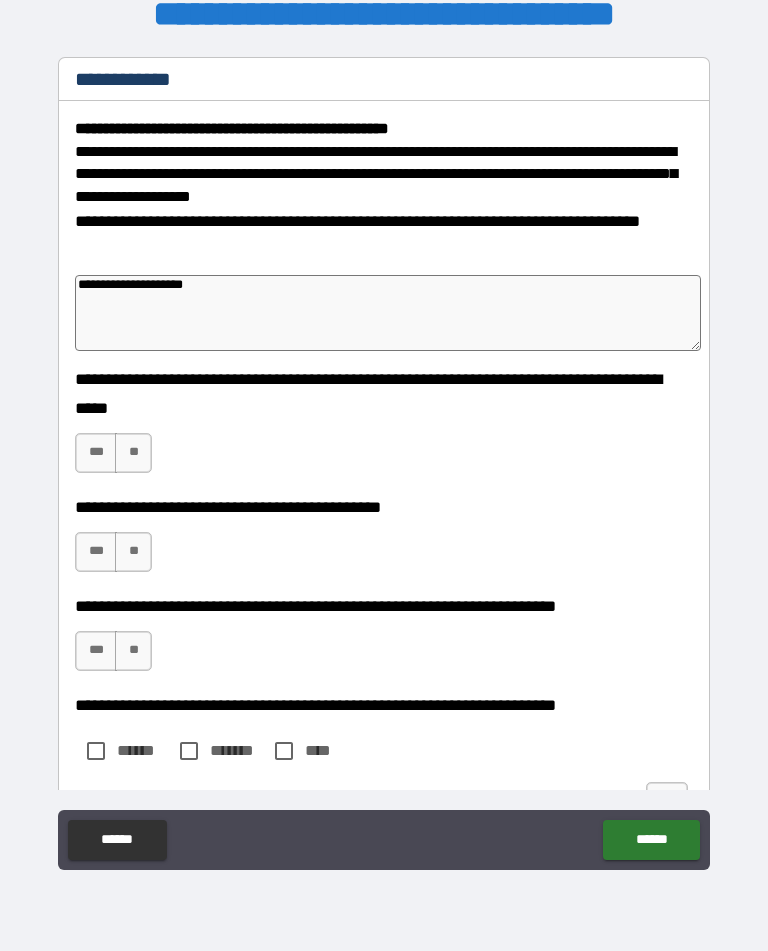 type on "**********" 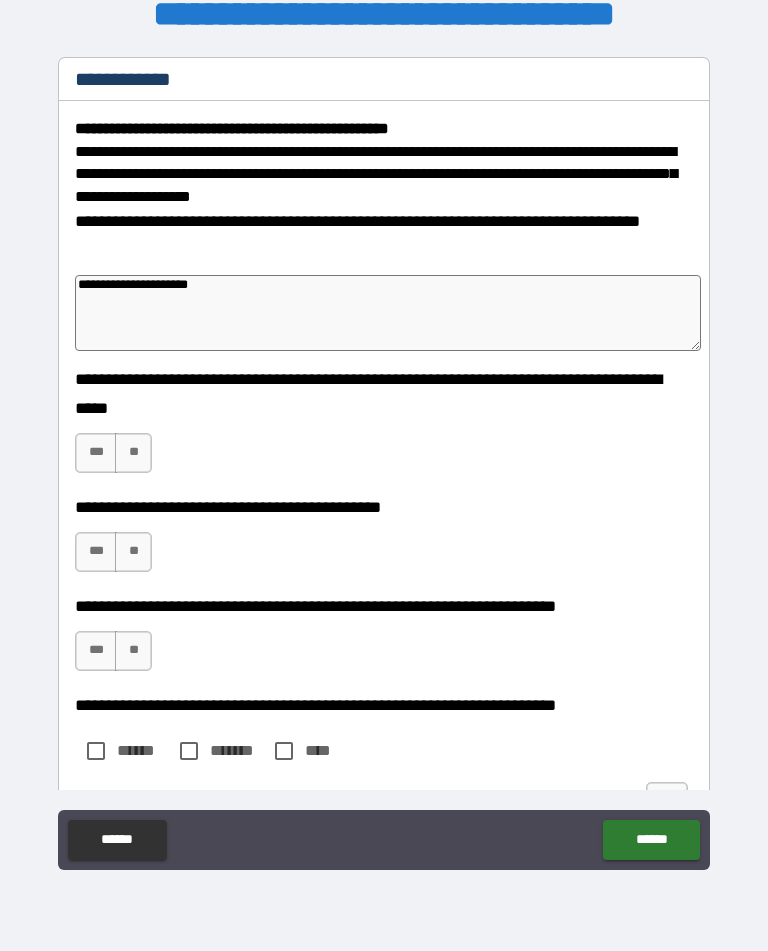 type on "*" 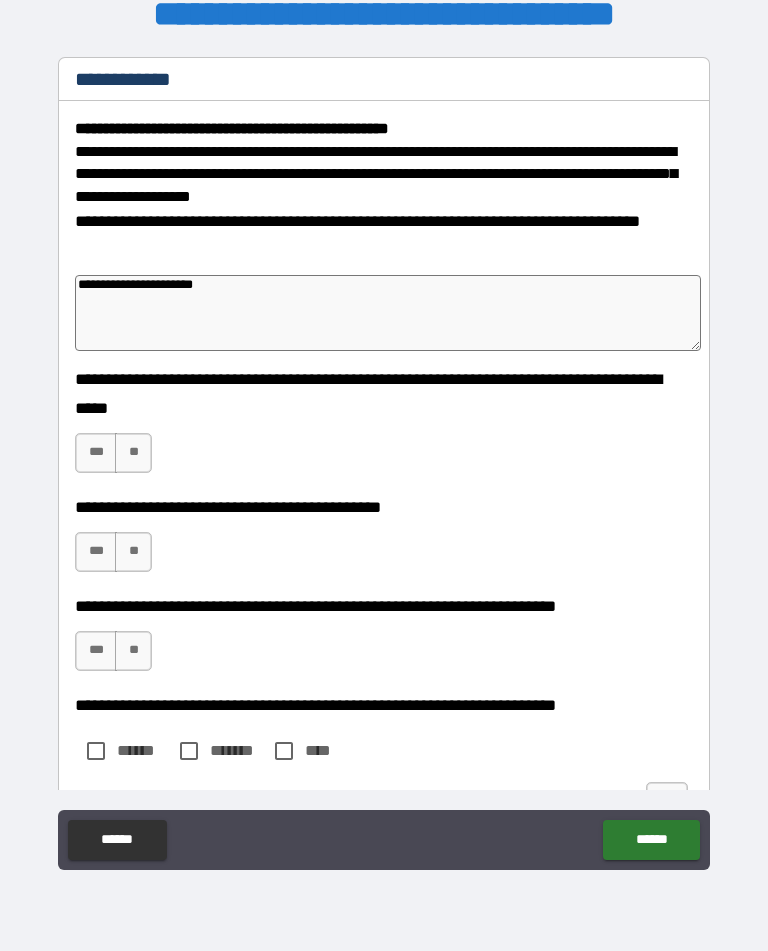 type on "*" 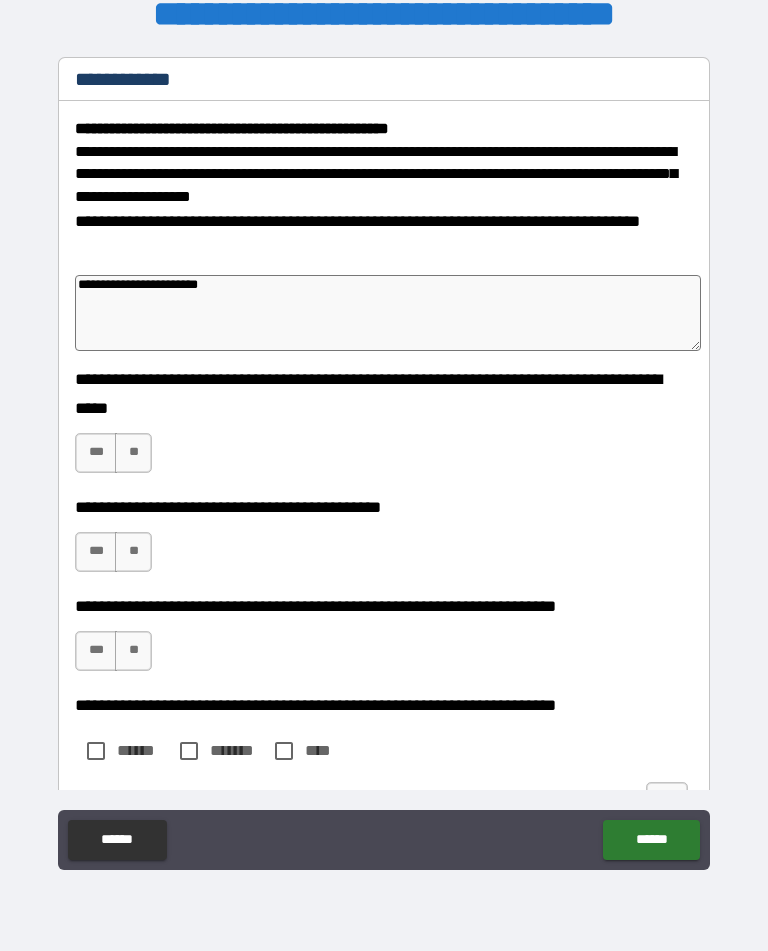 type on "*" 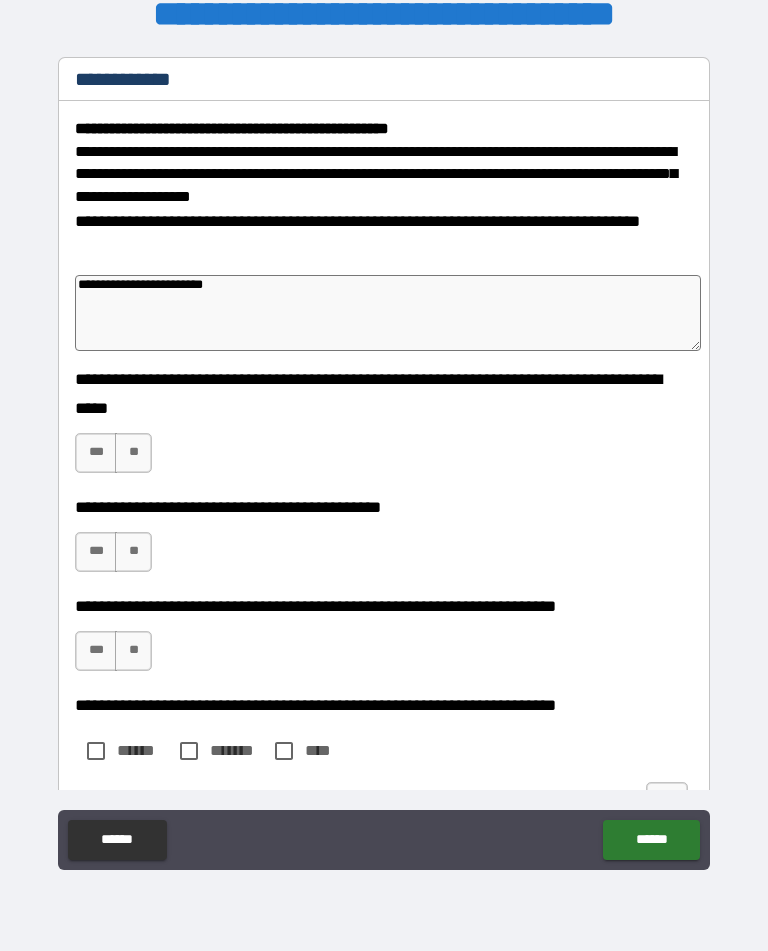 type on "**********" 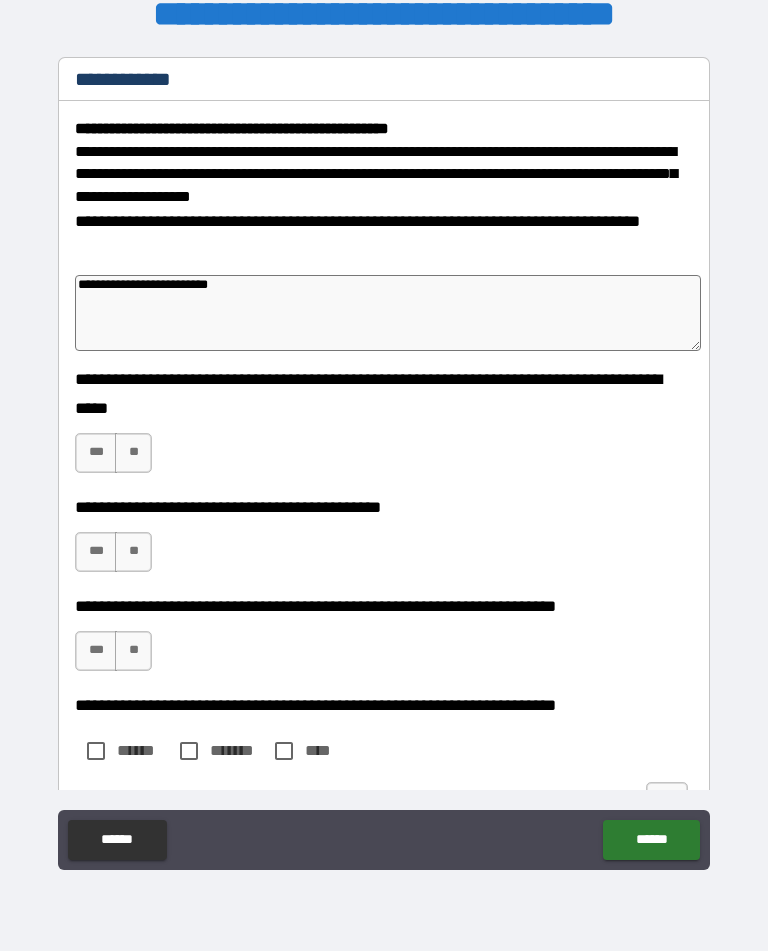 type on "*" 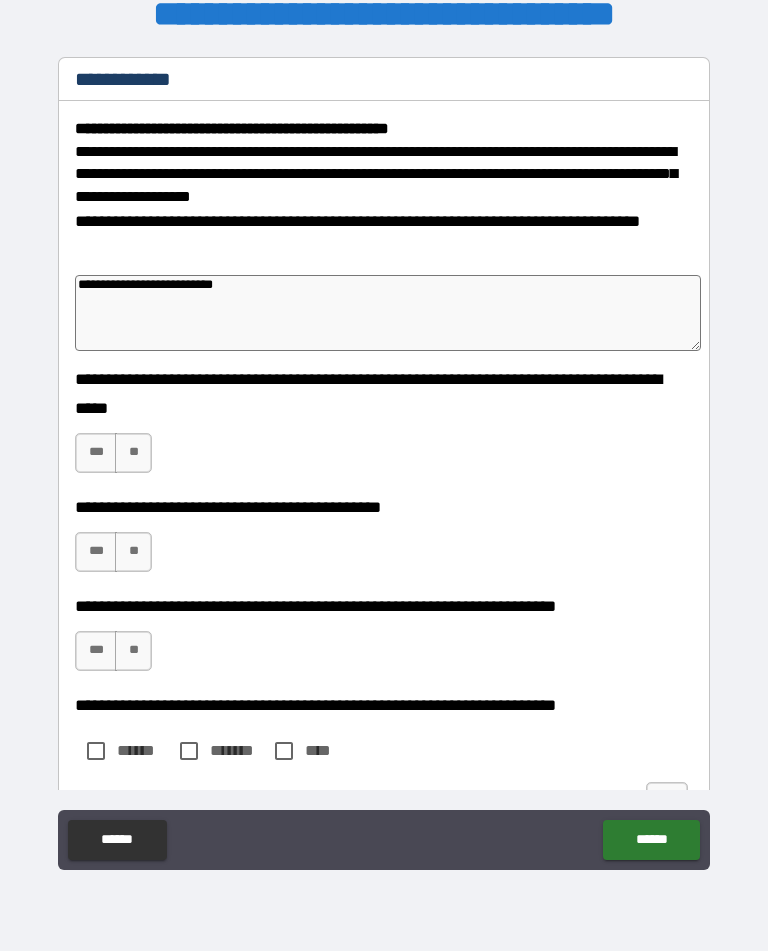 type on "*" 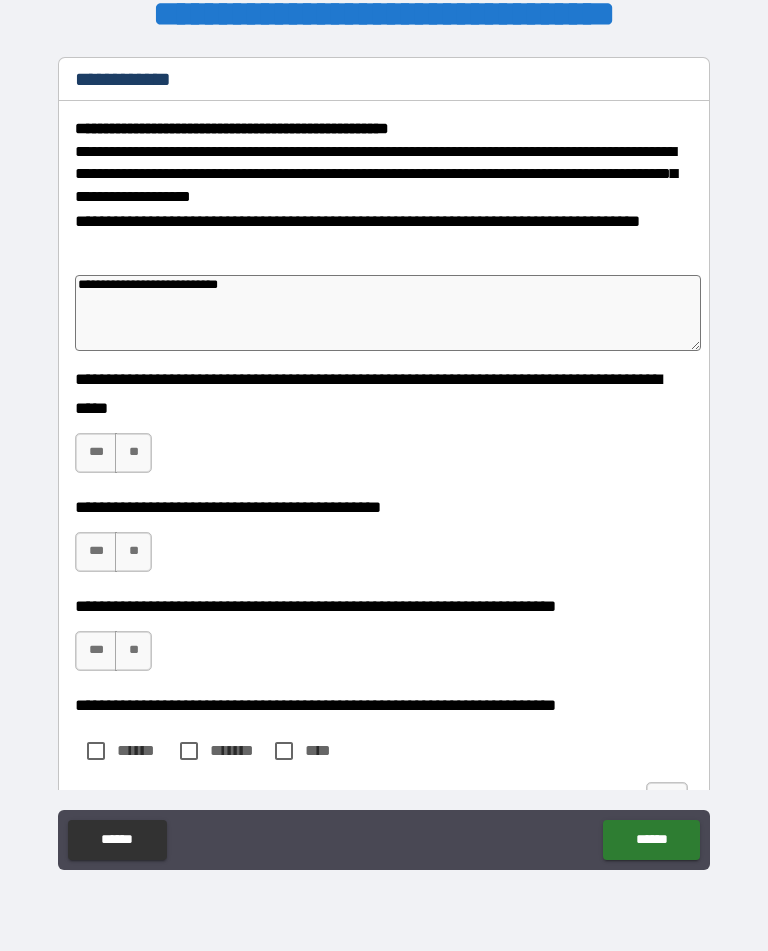 type on "*" 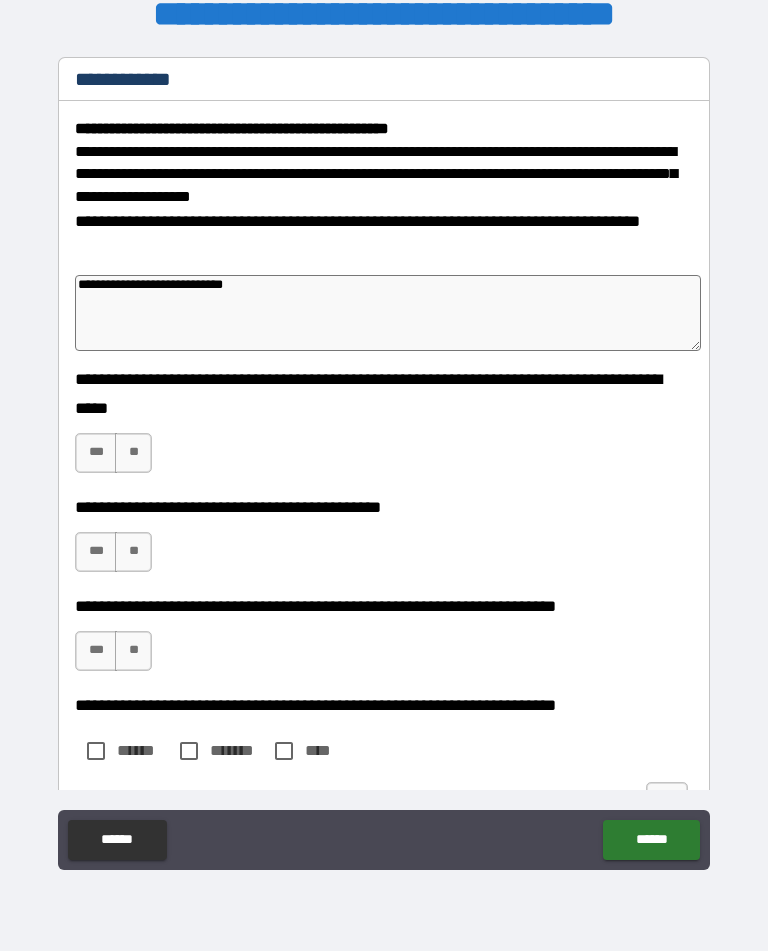 type on "*" 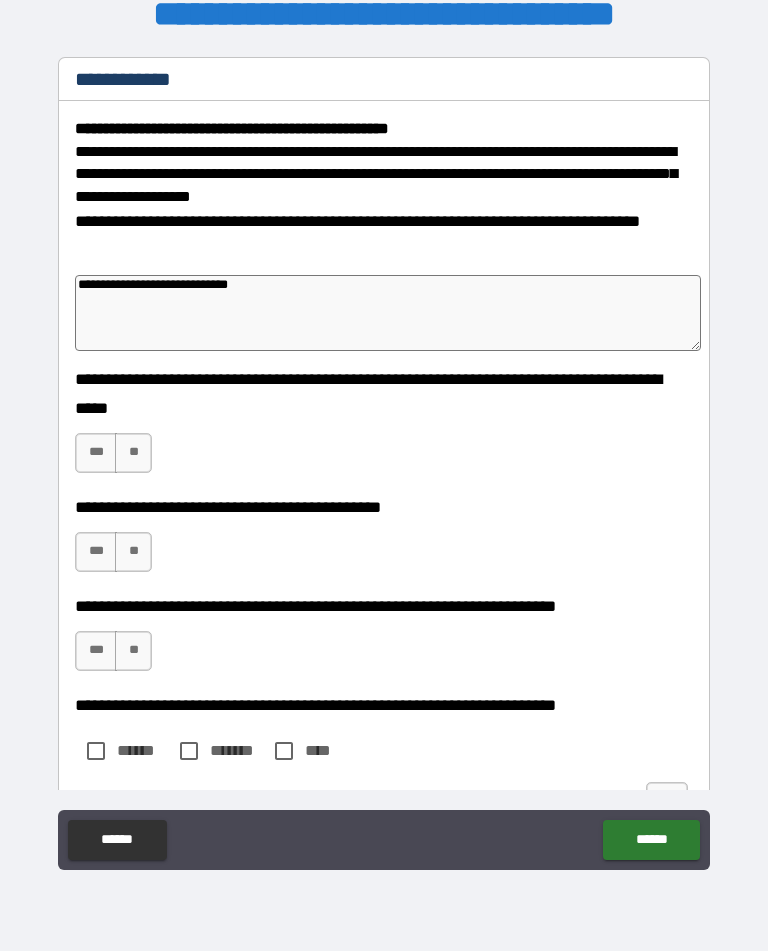 type on "*" 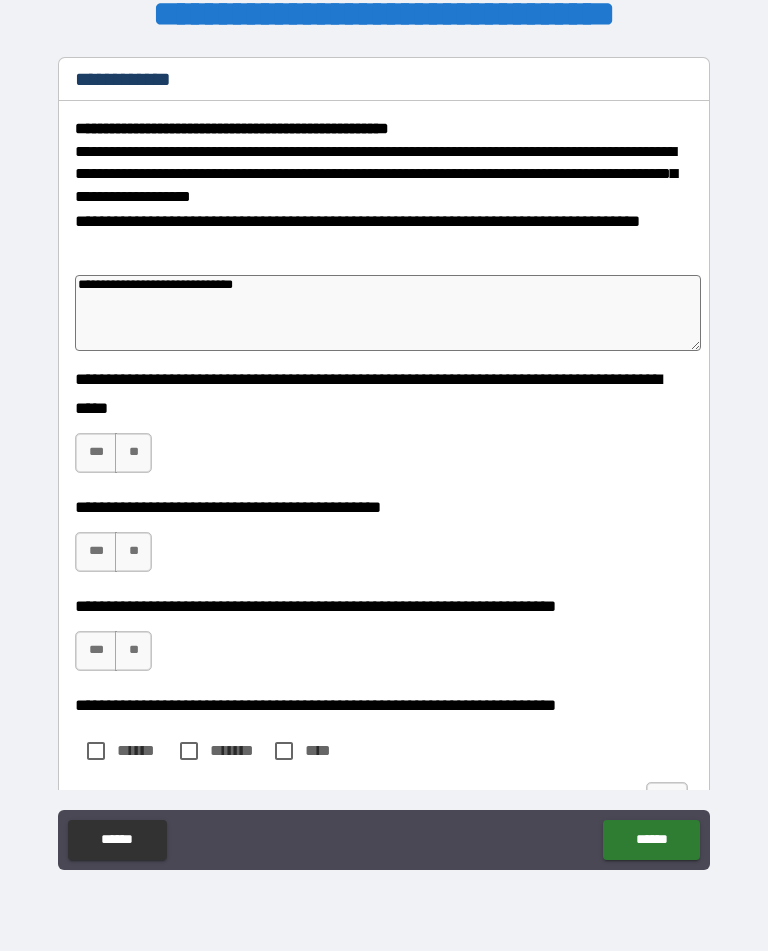 type on "*" 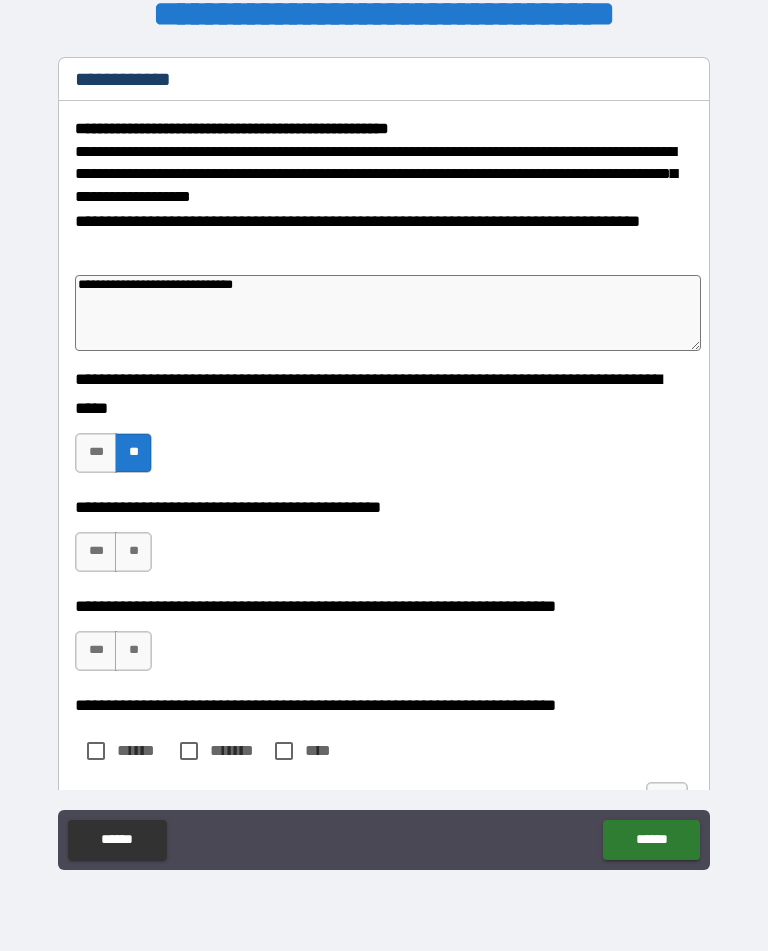 click on "**" at bounding box center [133, 552] 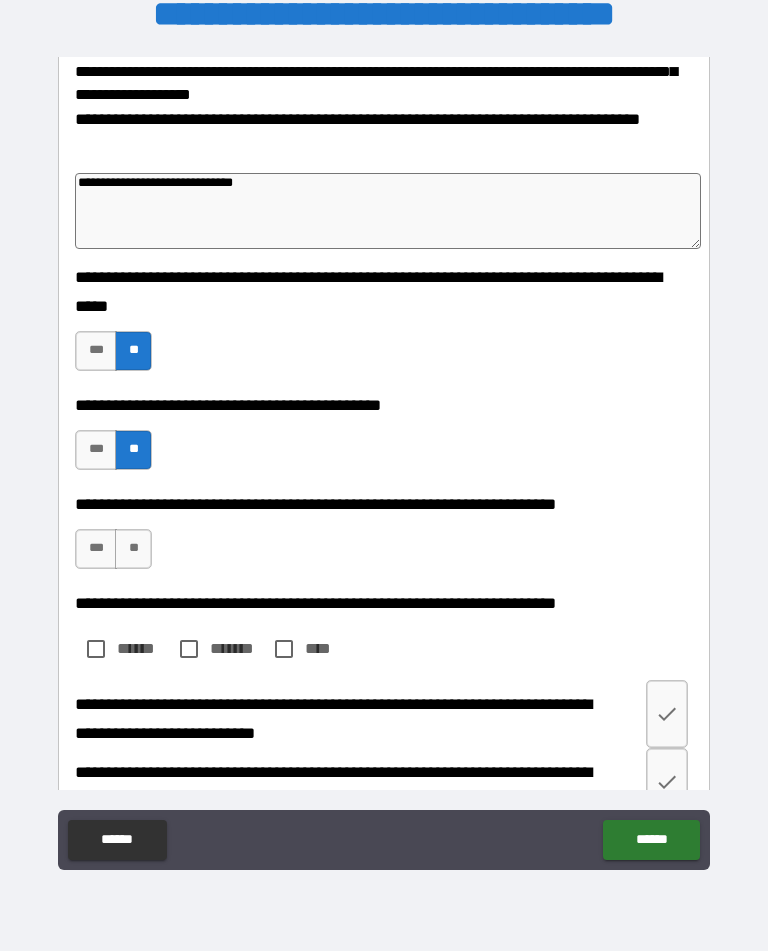 scroll, scrollTop: 104, scrollLeft: 0, axis: vertical 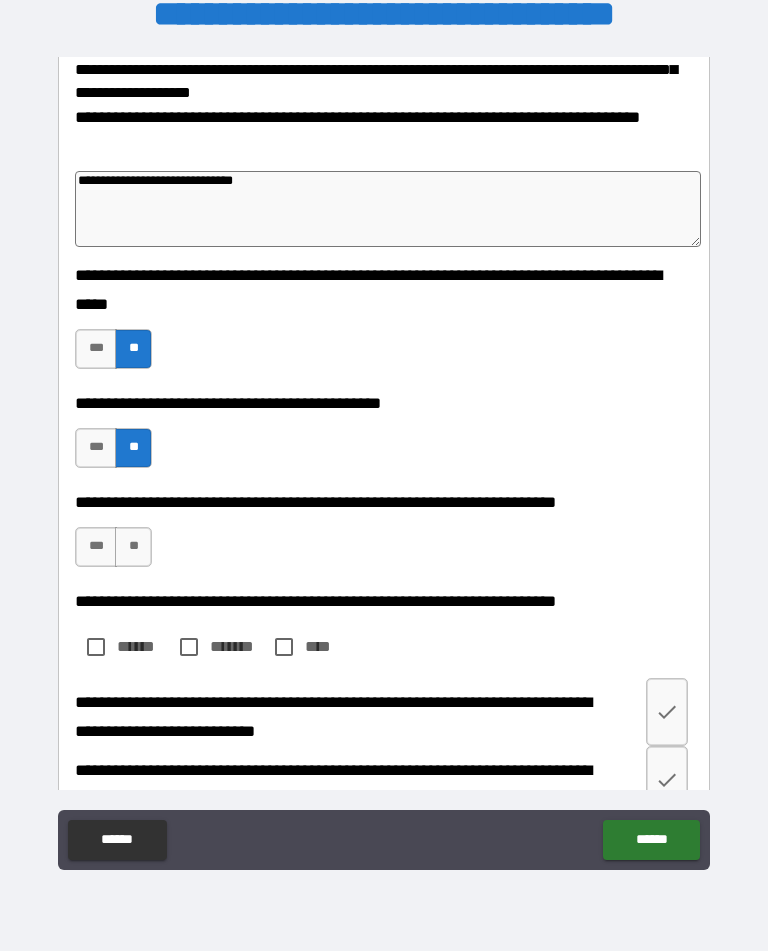 click on "**" at bounding box center (133, 547) 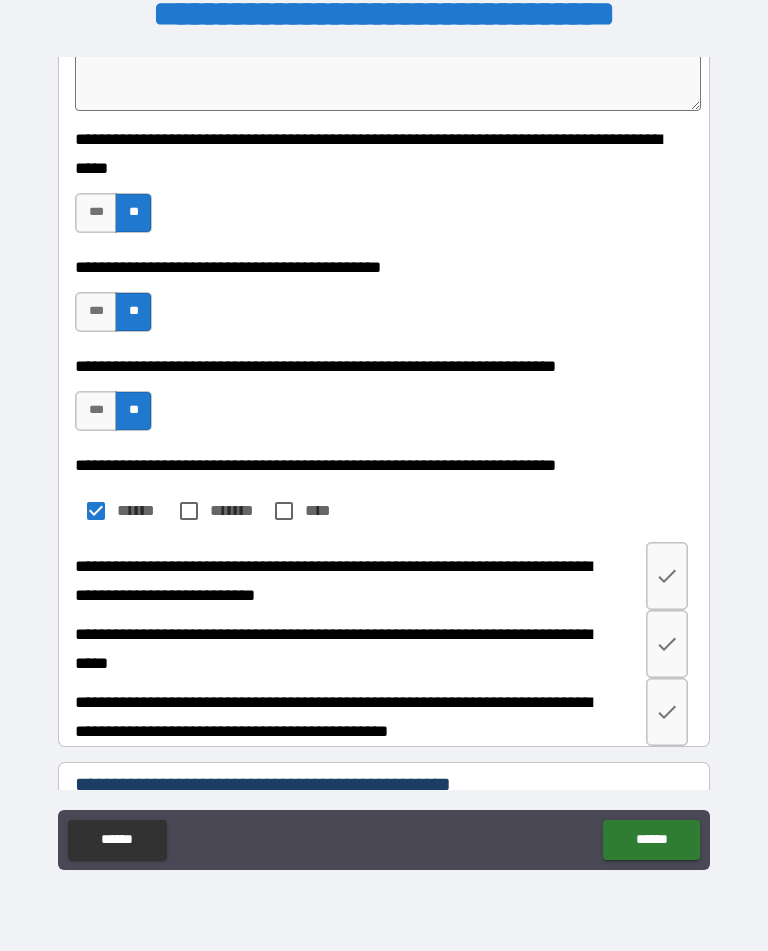 scroll, scrollTop: 281, scrollLeft: 0, axis: vertical 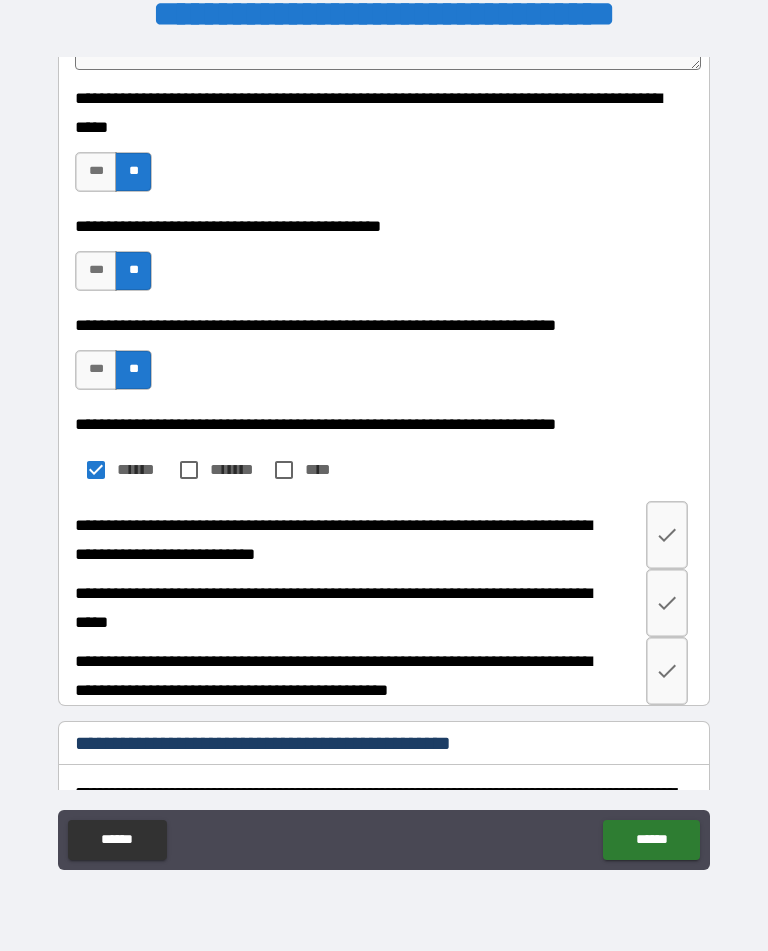 click 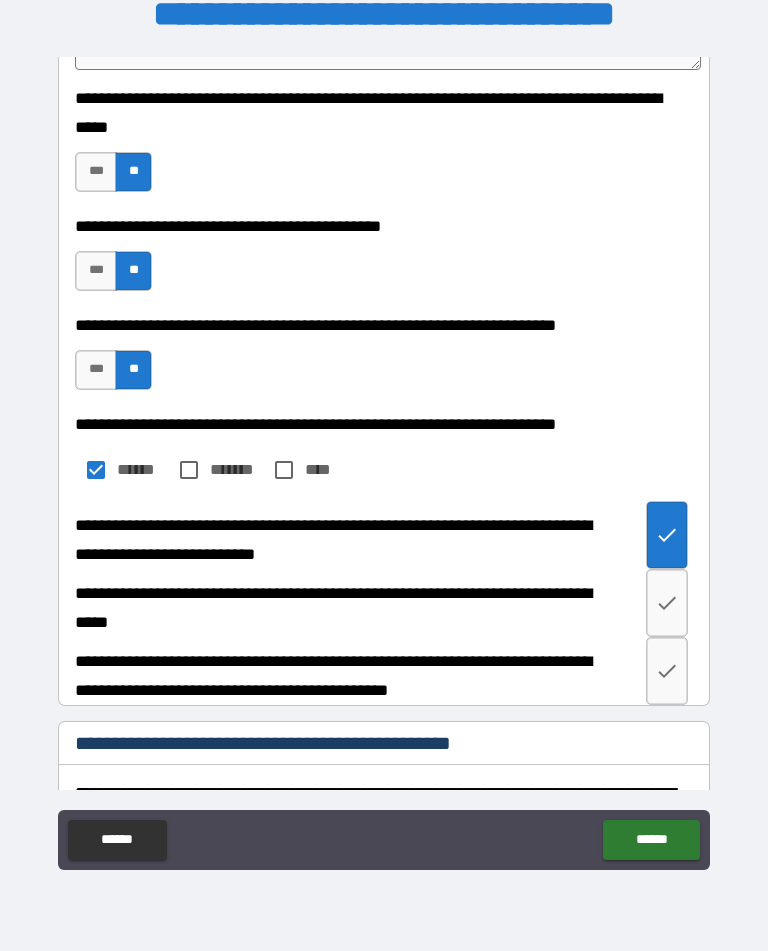 click 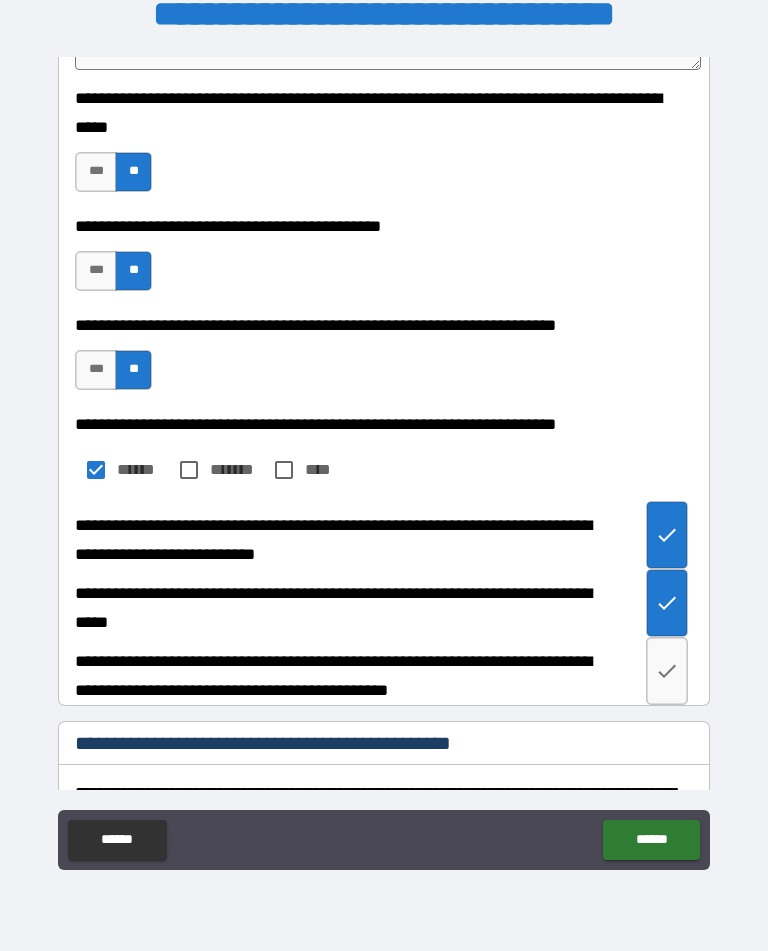 click at bounding box center [667, 671] 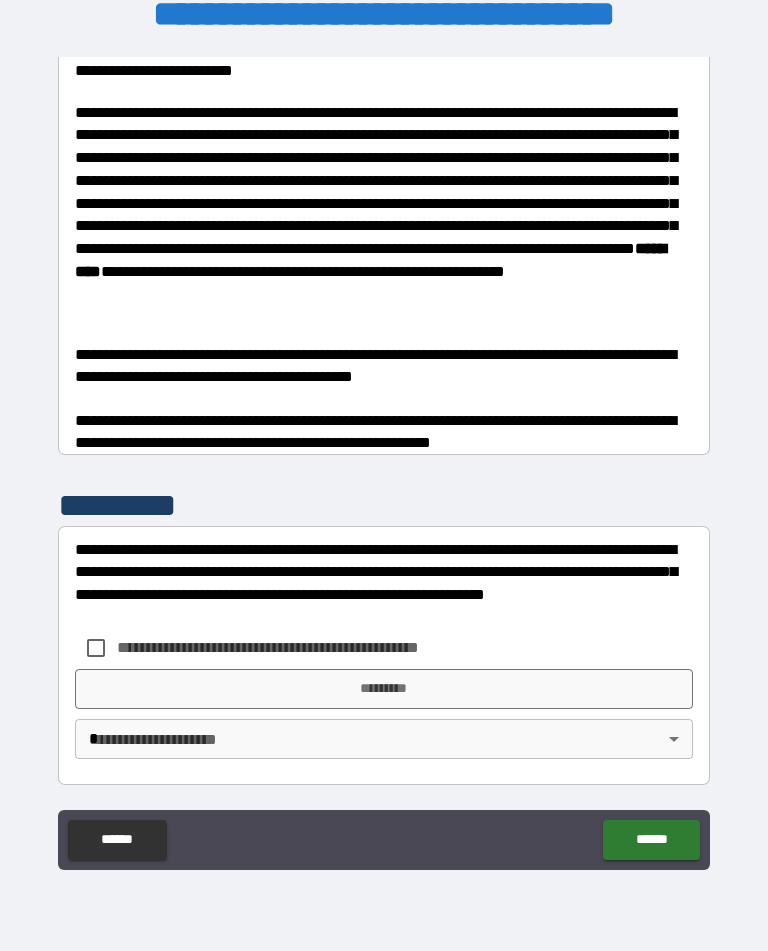 scroll, scrollTop: 1356, scrollLeft: 0, axis: vertical 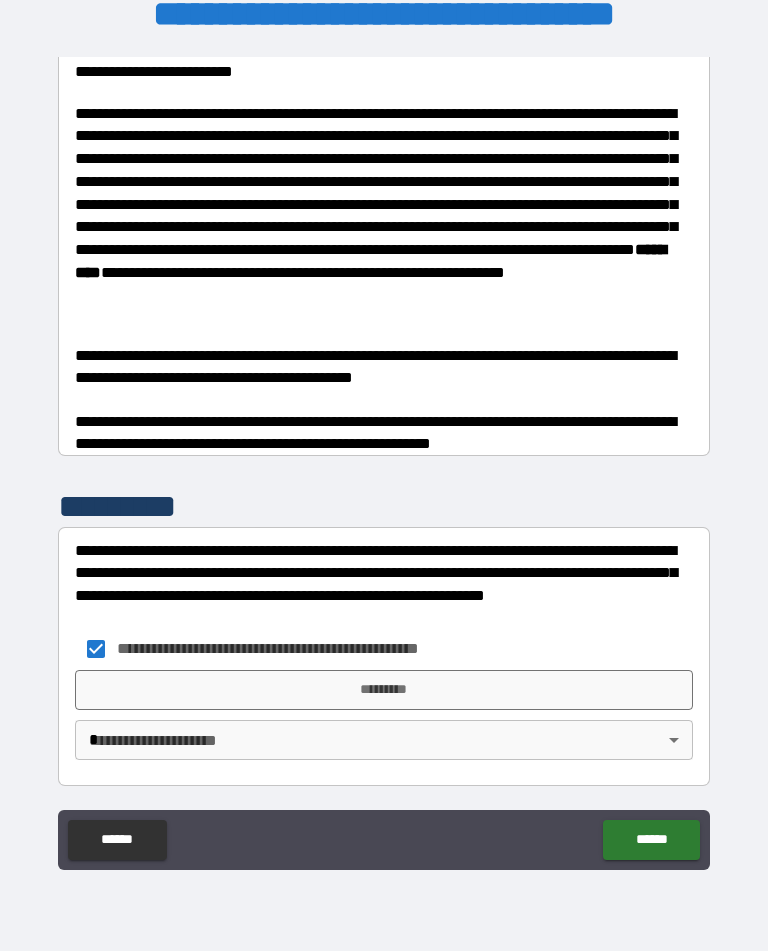 click on "*********" at bounding box center [384, 690] 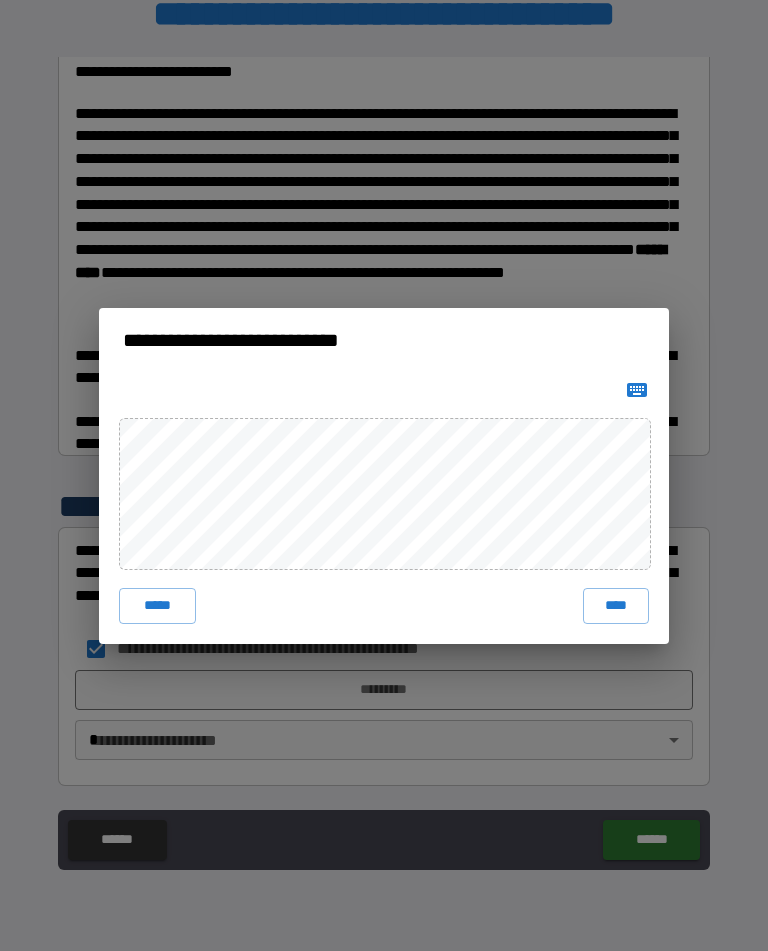click on "****" at bounding box center [616, 606] 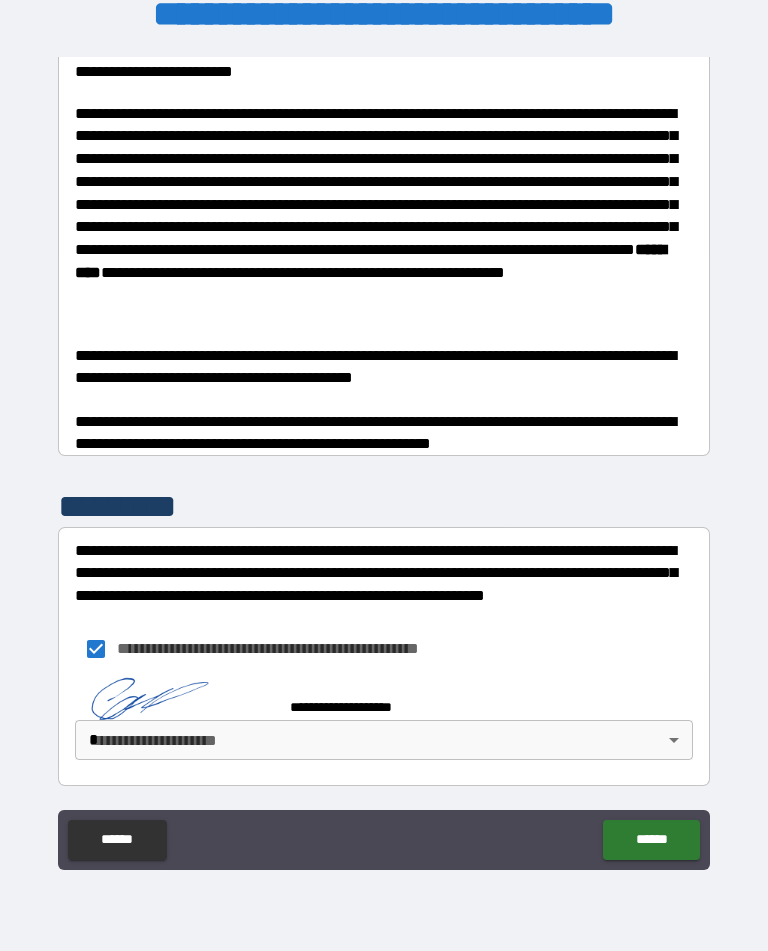 scroll, scrollTop: 1346, scrollLeft: 0, axis: vertical 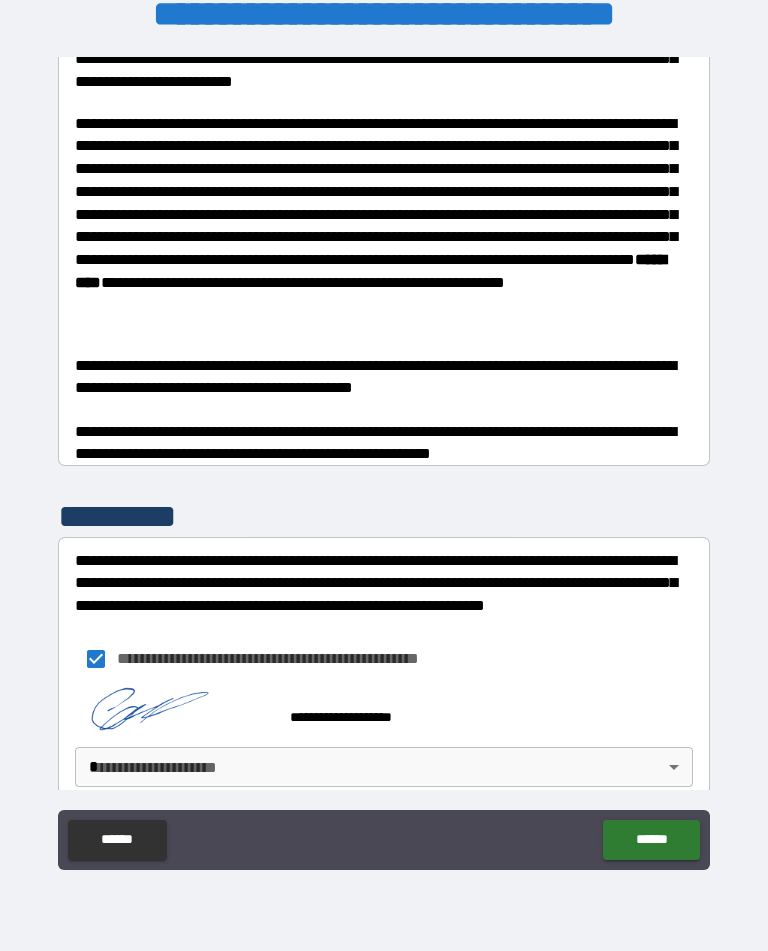 click on "**********" at bounding box center (384, 459) 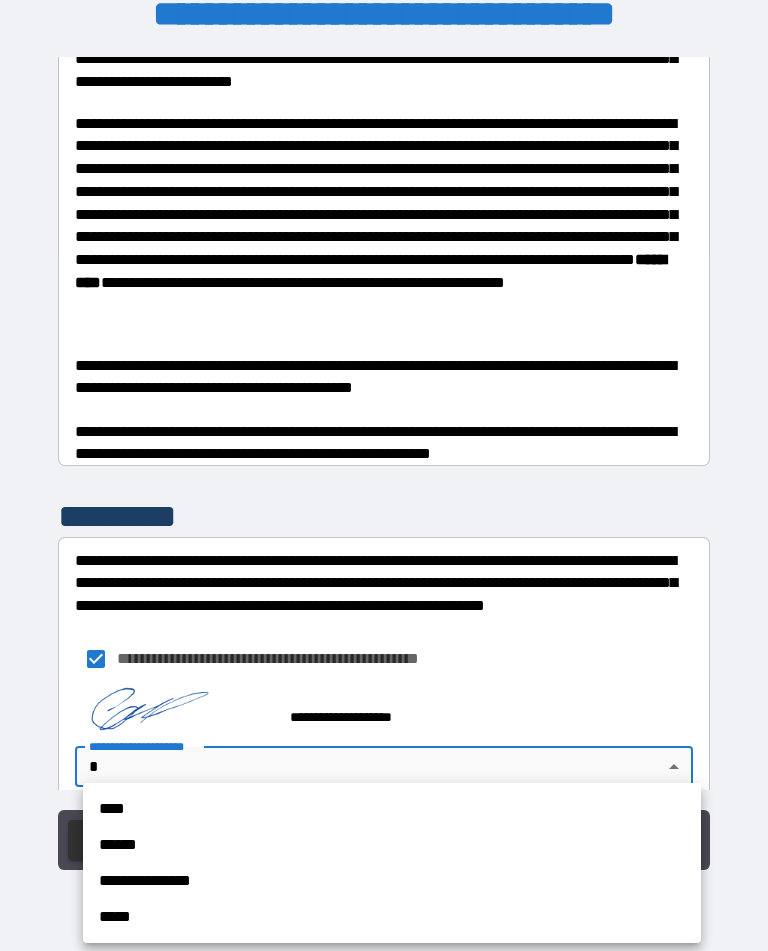 click on "**********" at bounding box center (392, 881) 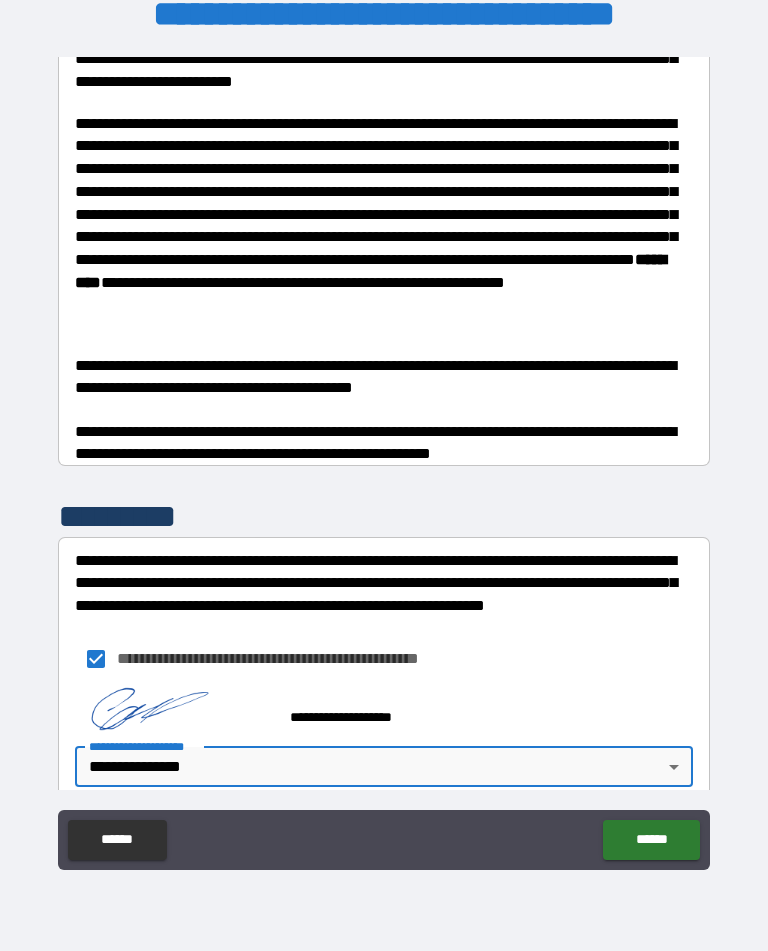type on "*" 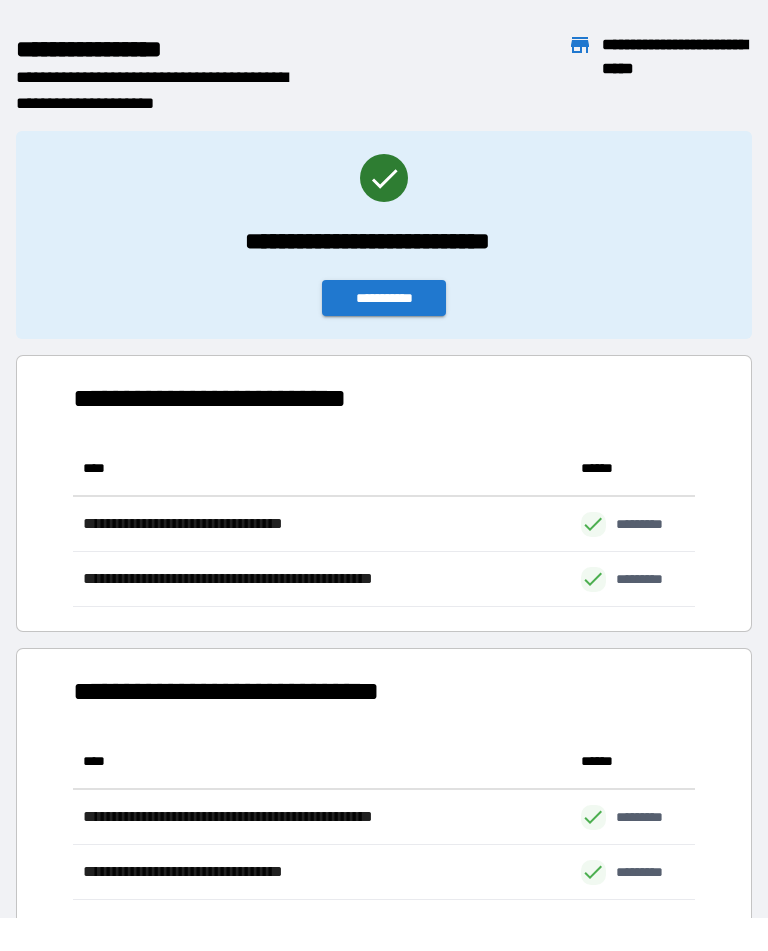 scroll, scrollTop: 166, scrollLeft: 622, axis: both 